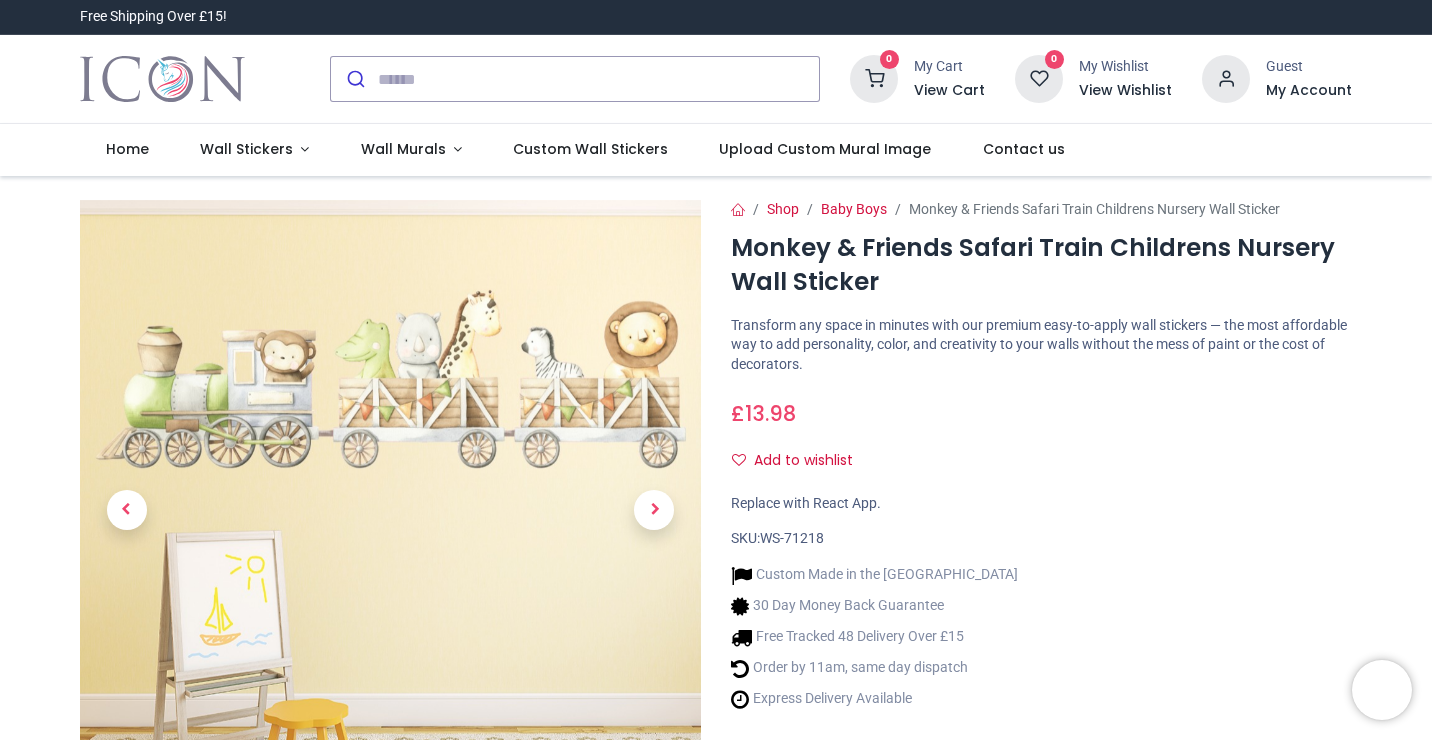 scroll, scrollTop: 0, scrollLeft: 0, axis: both 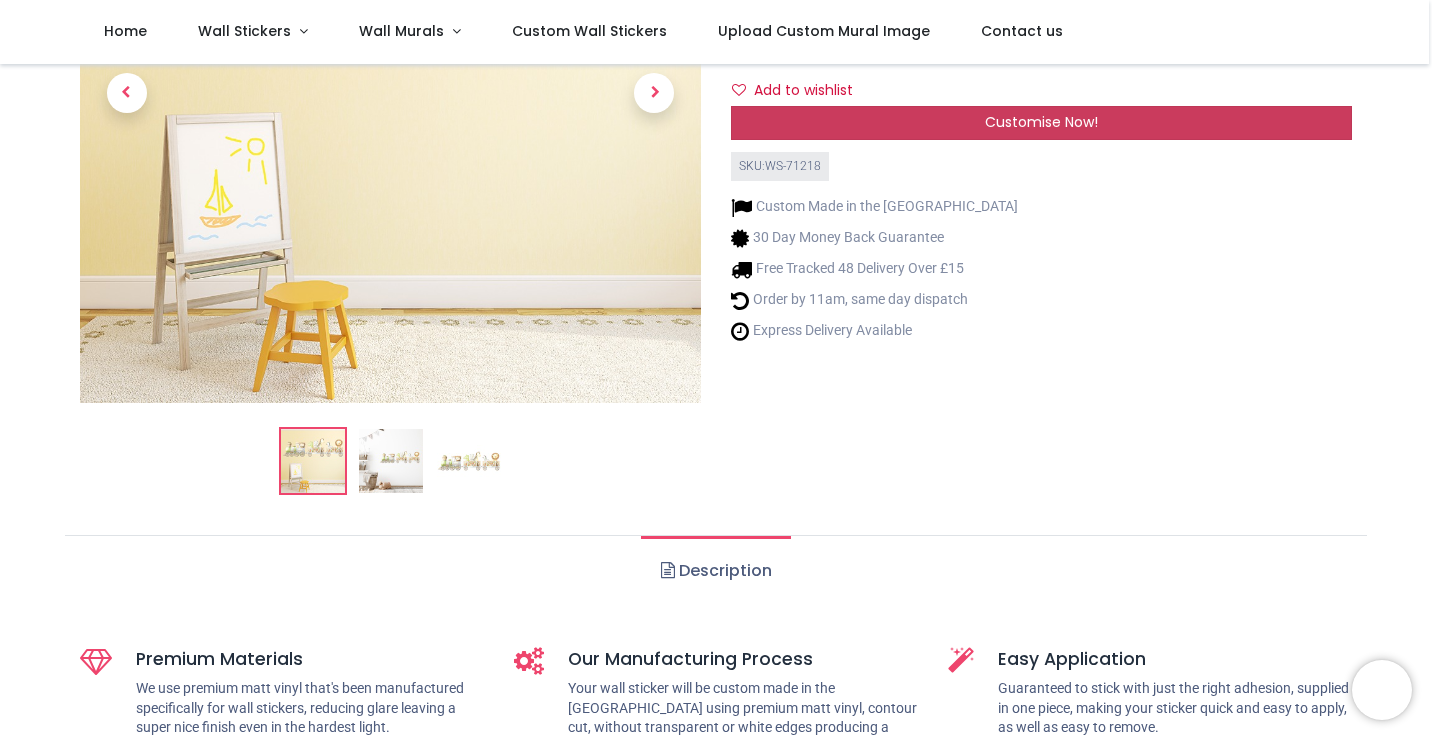 click on "Customise Now!" at bounding box center (1041, 122) 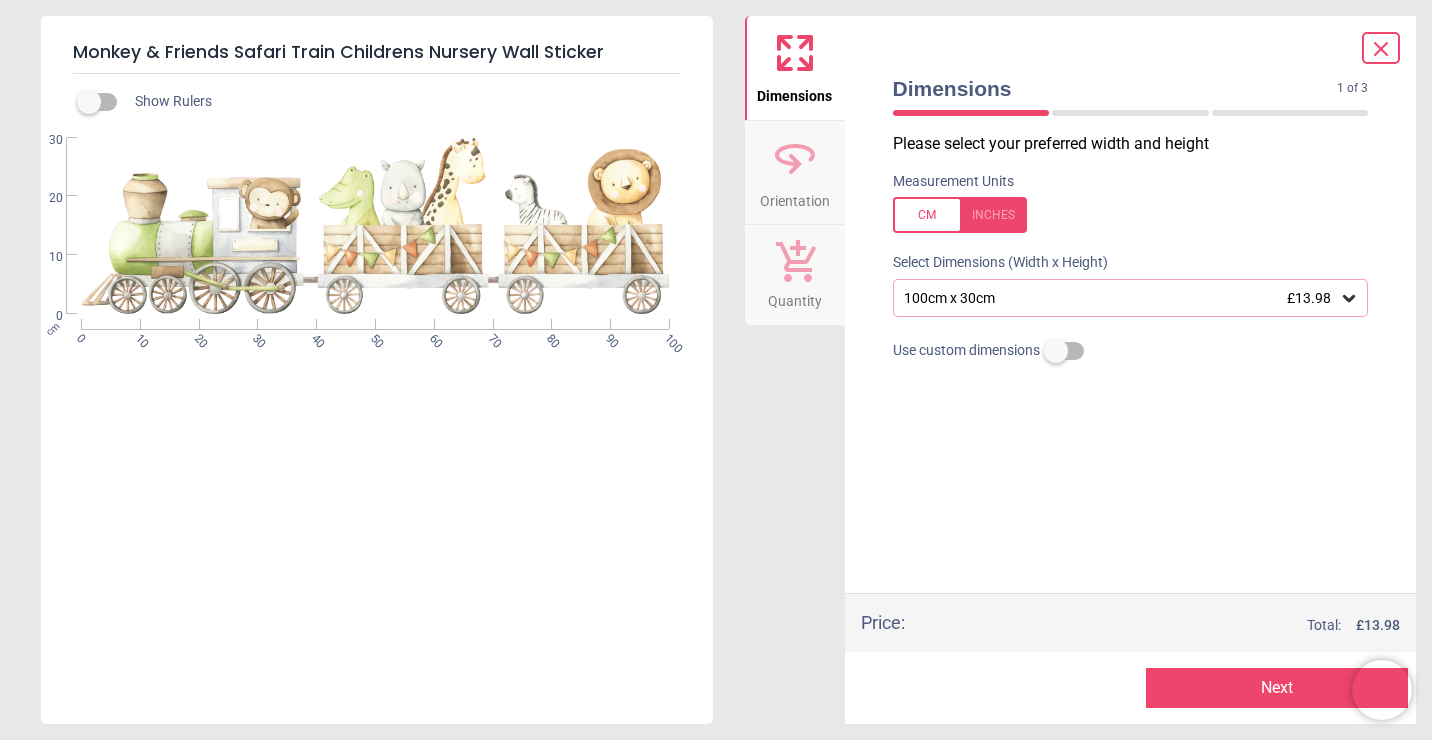 click on "100cm  x  30cm       £13.98" at bounding box center [1121, 298] 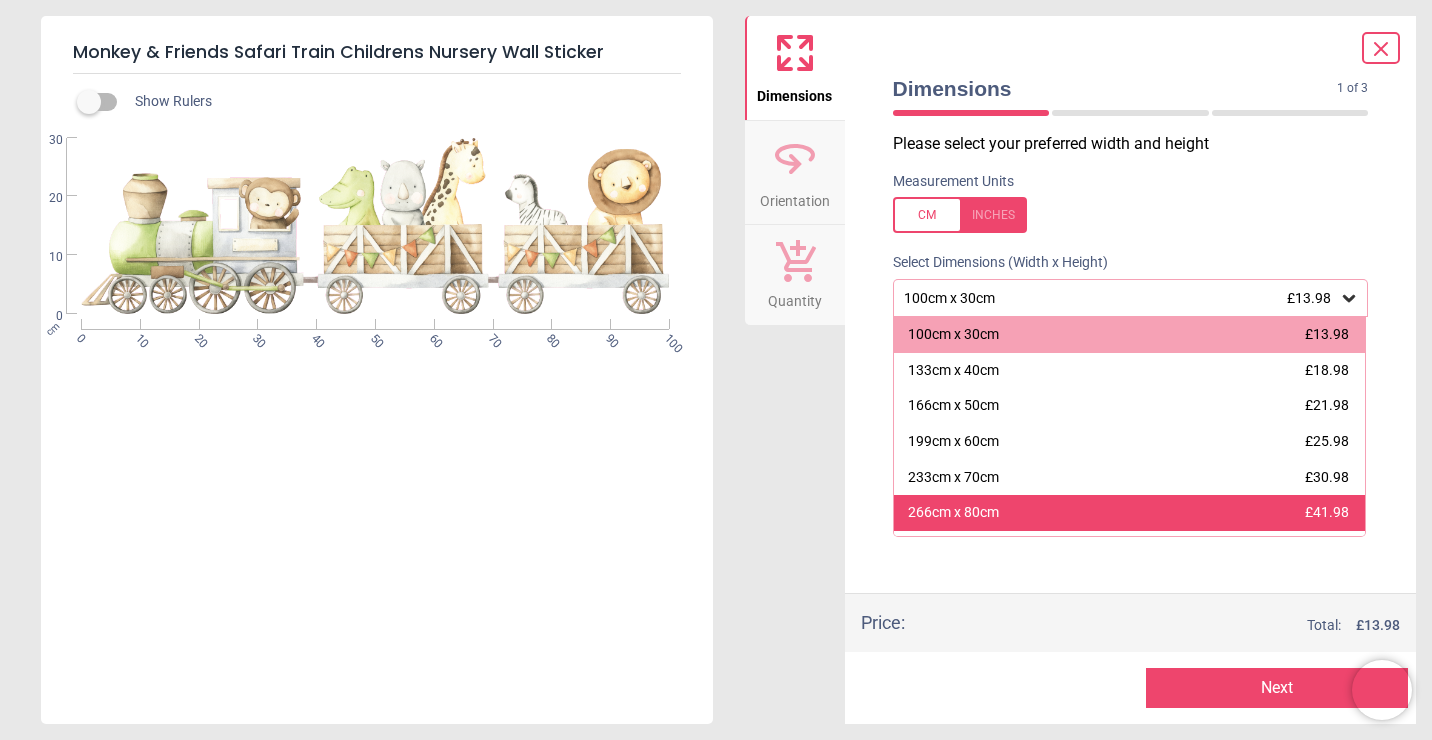 click on "266cm  x  80cm" at bounding box center [953, 513] 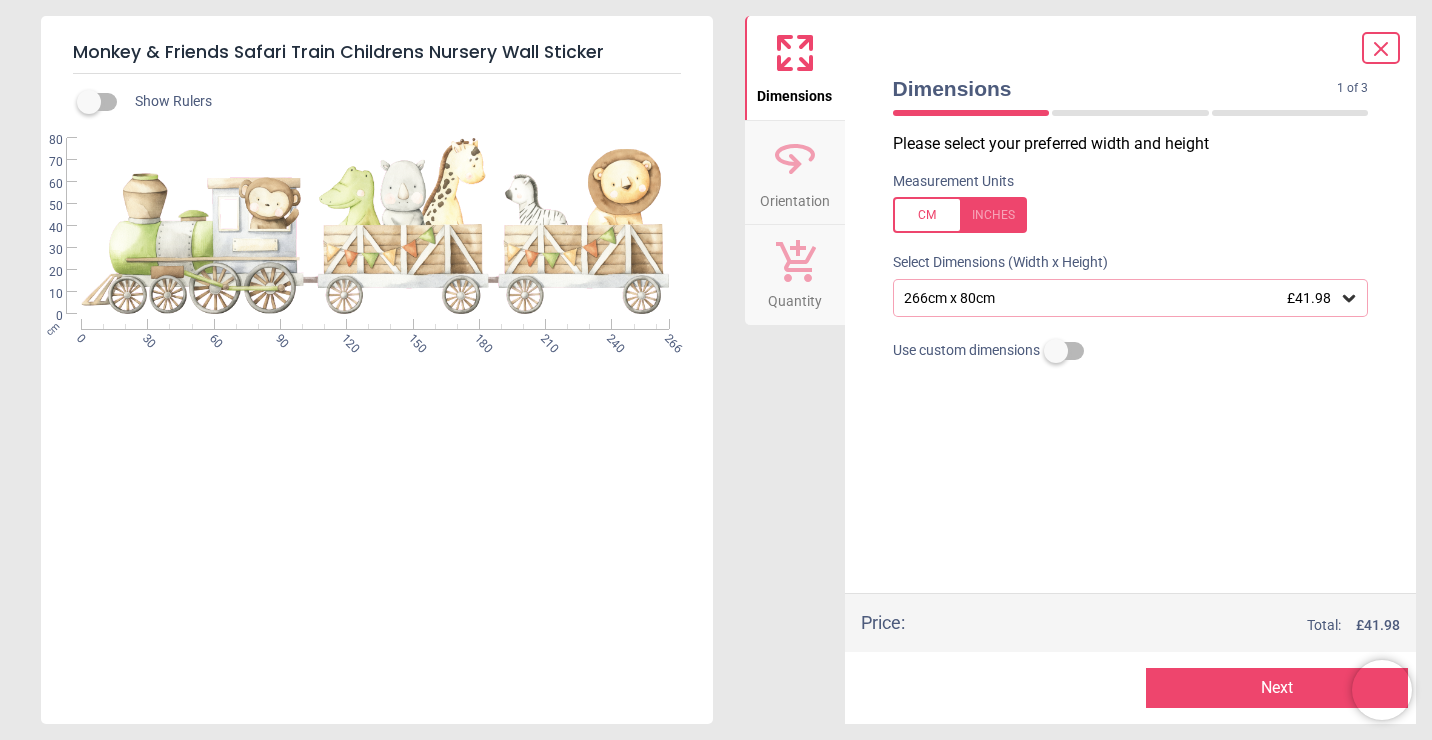 click on "266cm  x  80cm       £41.98" at bounding box center (1121, 298) 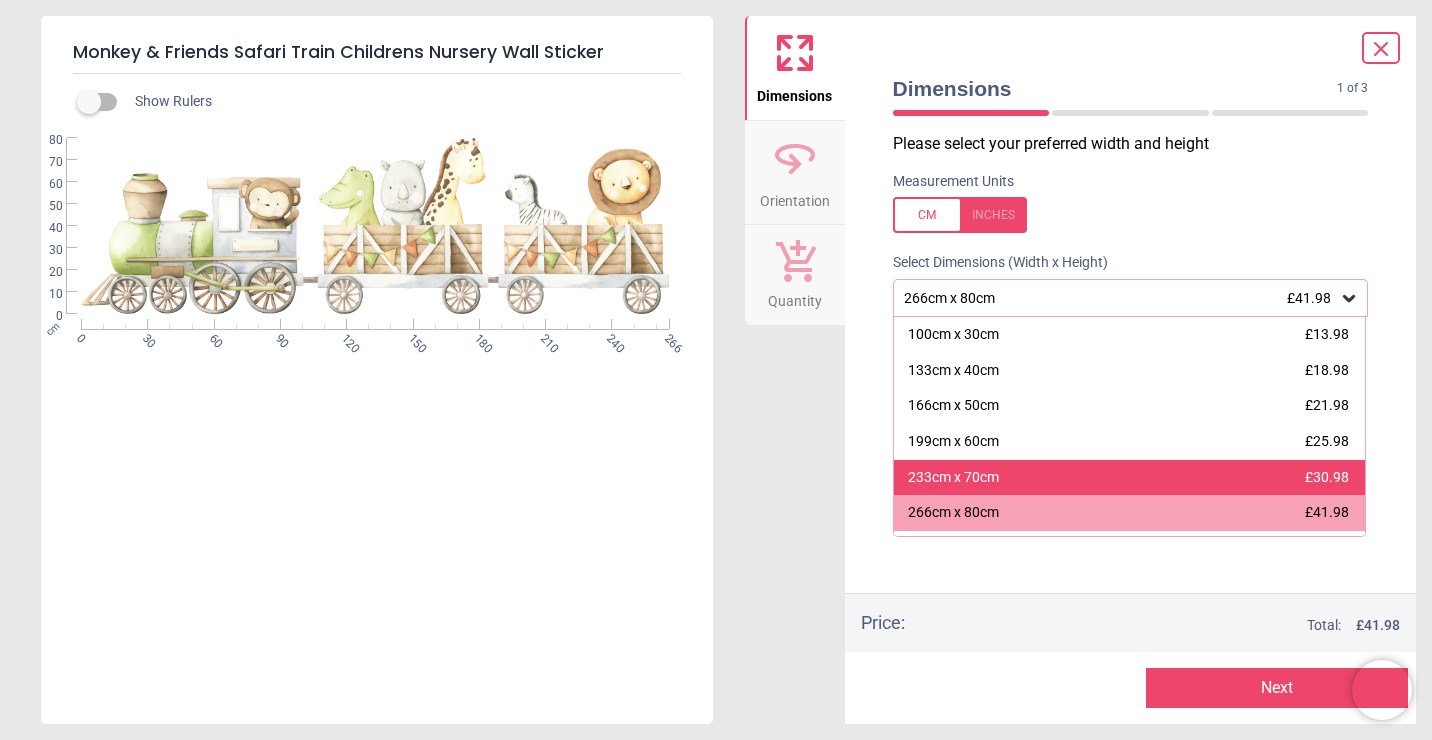click on "233cm  x  70cm       £30.98" at bounding box center [1130, 478] 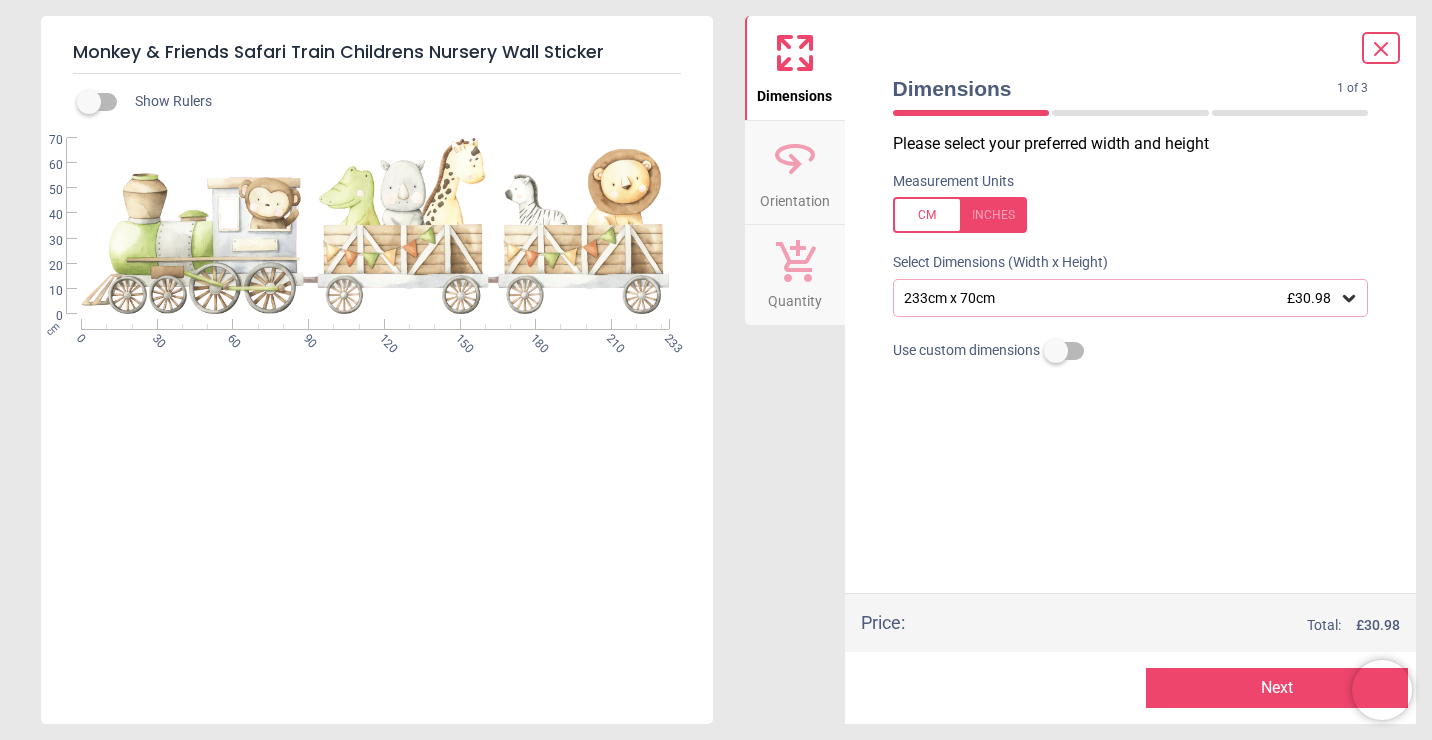click on "233cm  x  70cm       £30.98" at bounding box center (1121, 298) 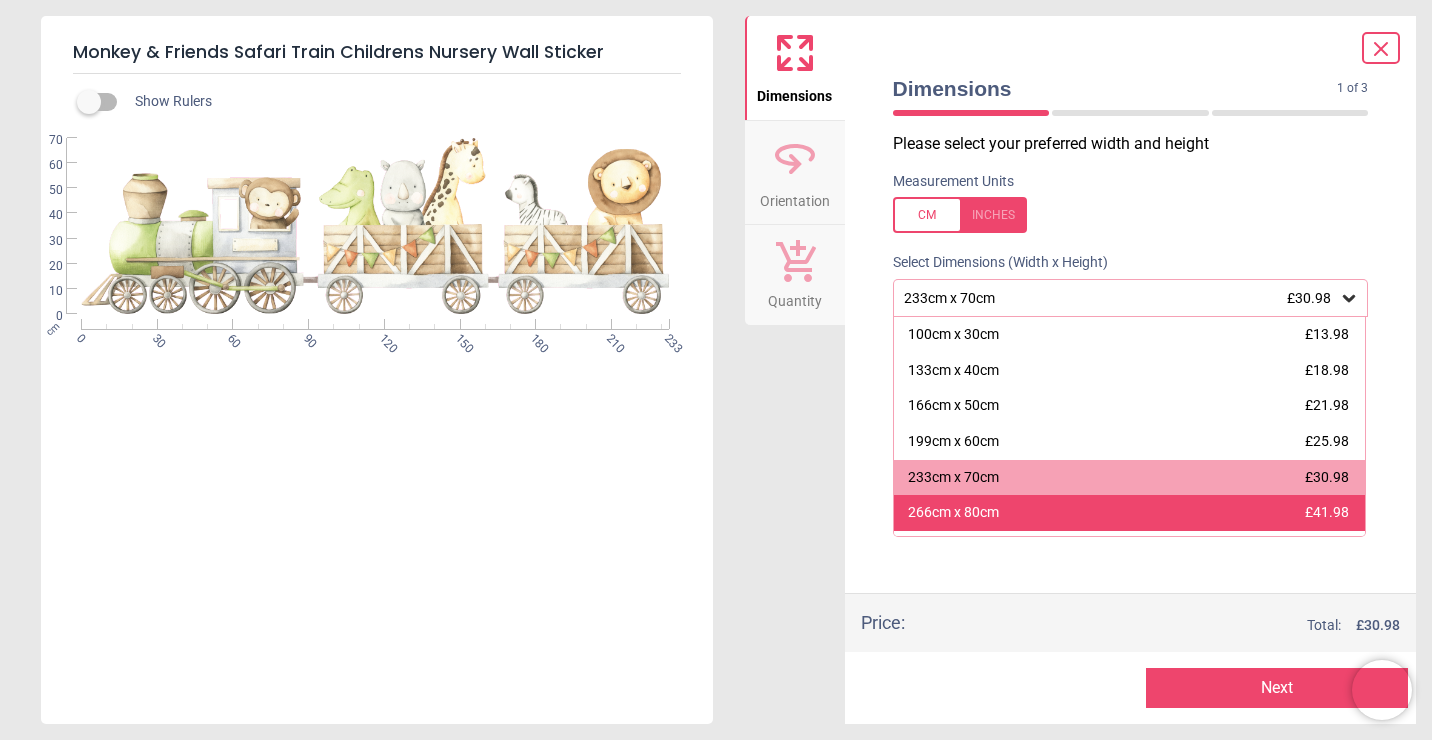 click on "266cm  x  80cm" at bounding box center [953, 513] 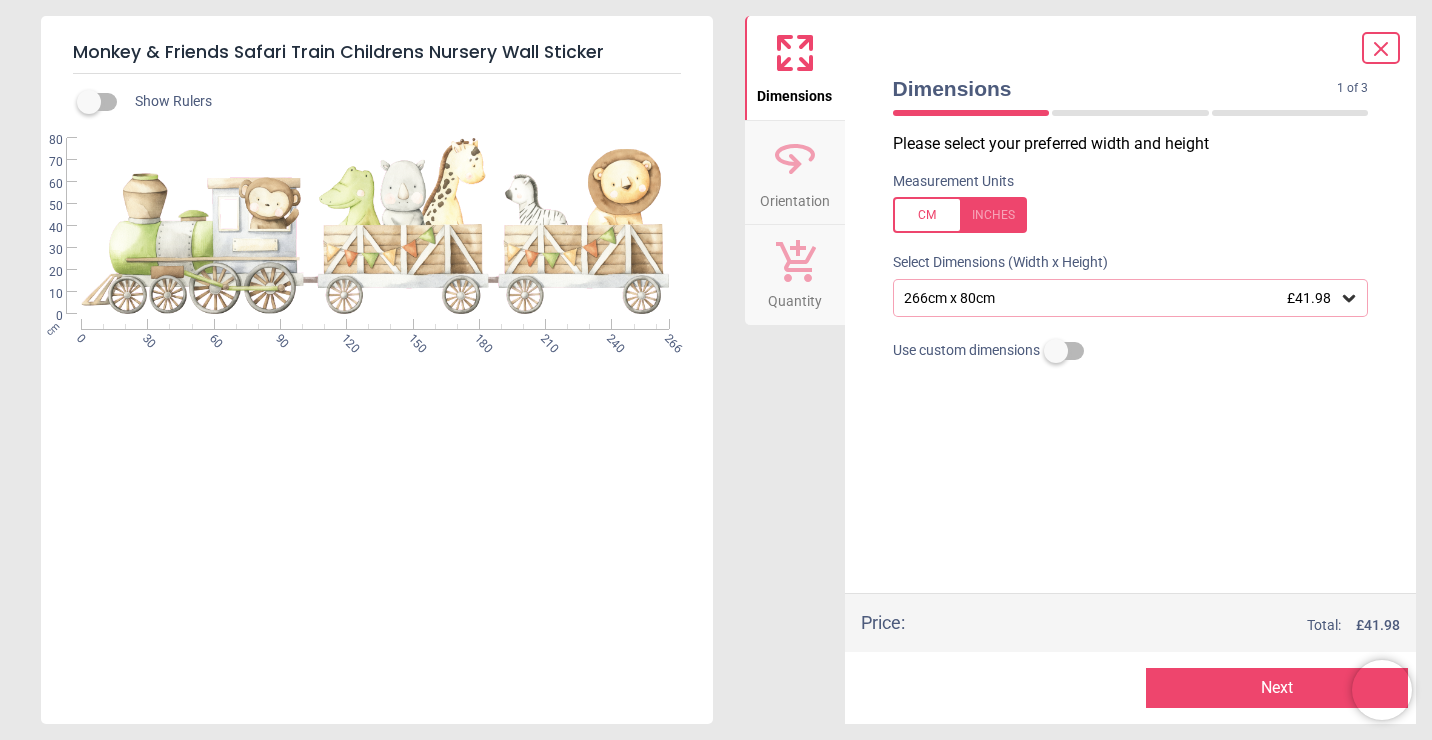 click on "Next" at bounding box center [1277, 688] 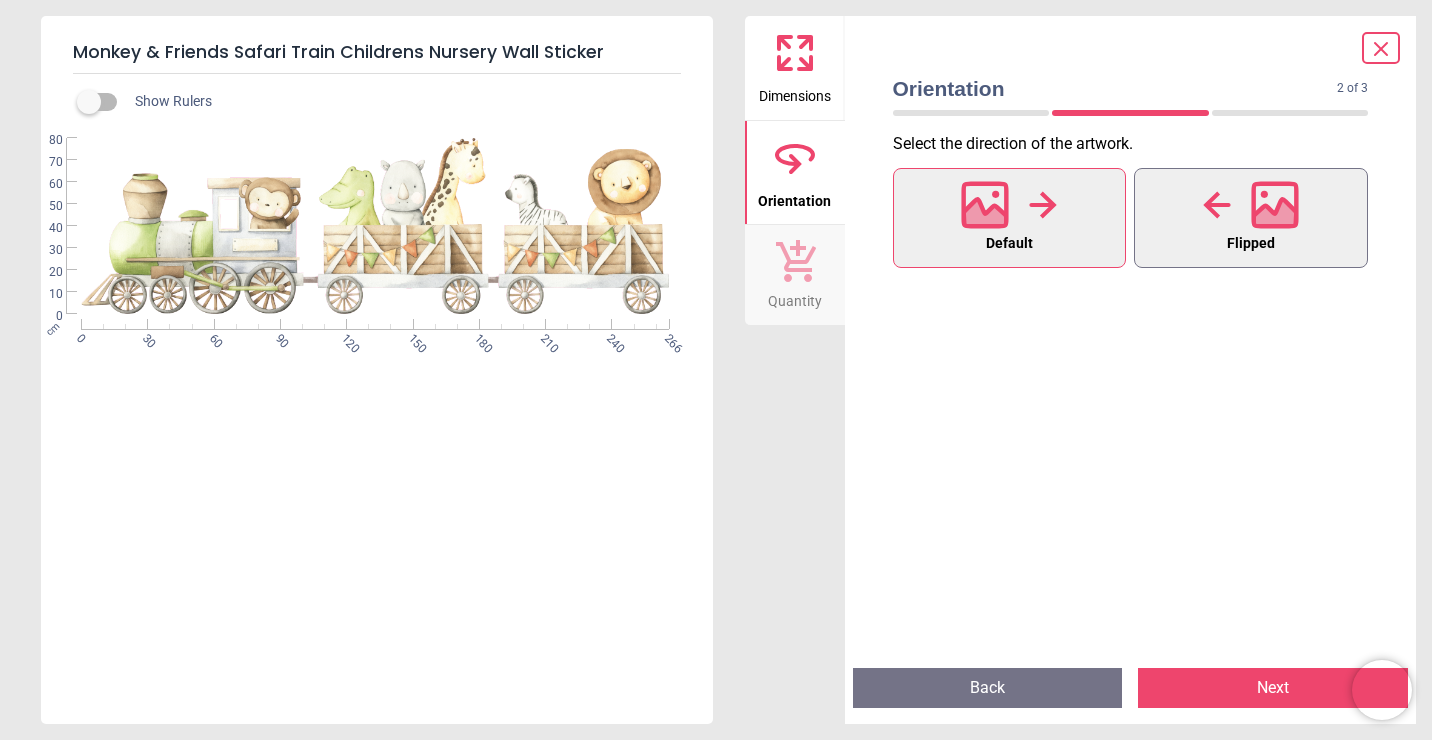 click on "Flipped" at bounding box center [1251, 218] 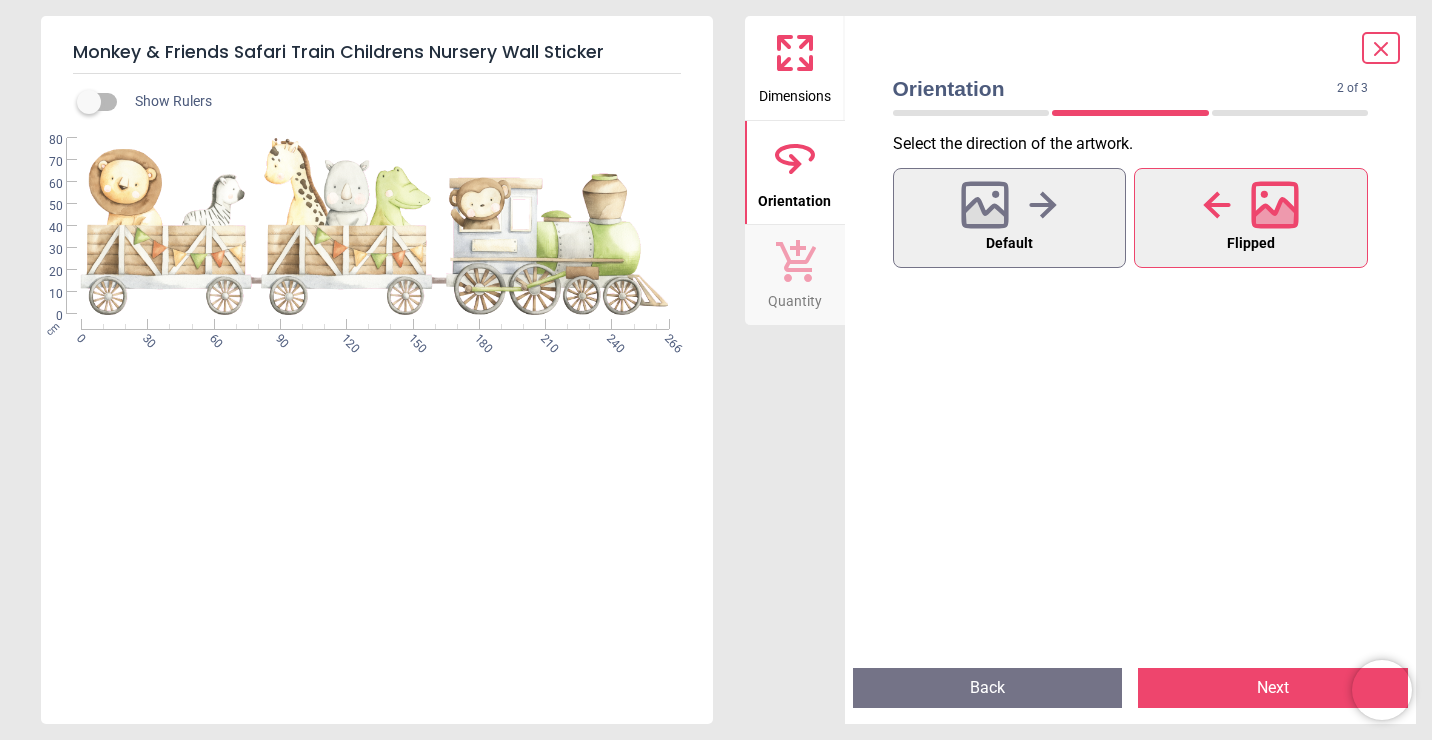 click on "Next" at bounding box center [1273, 688] 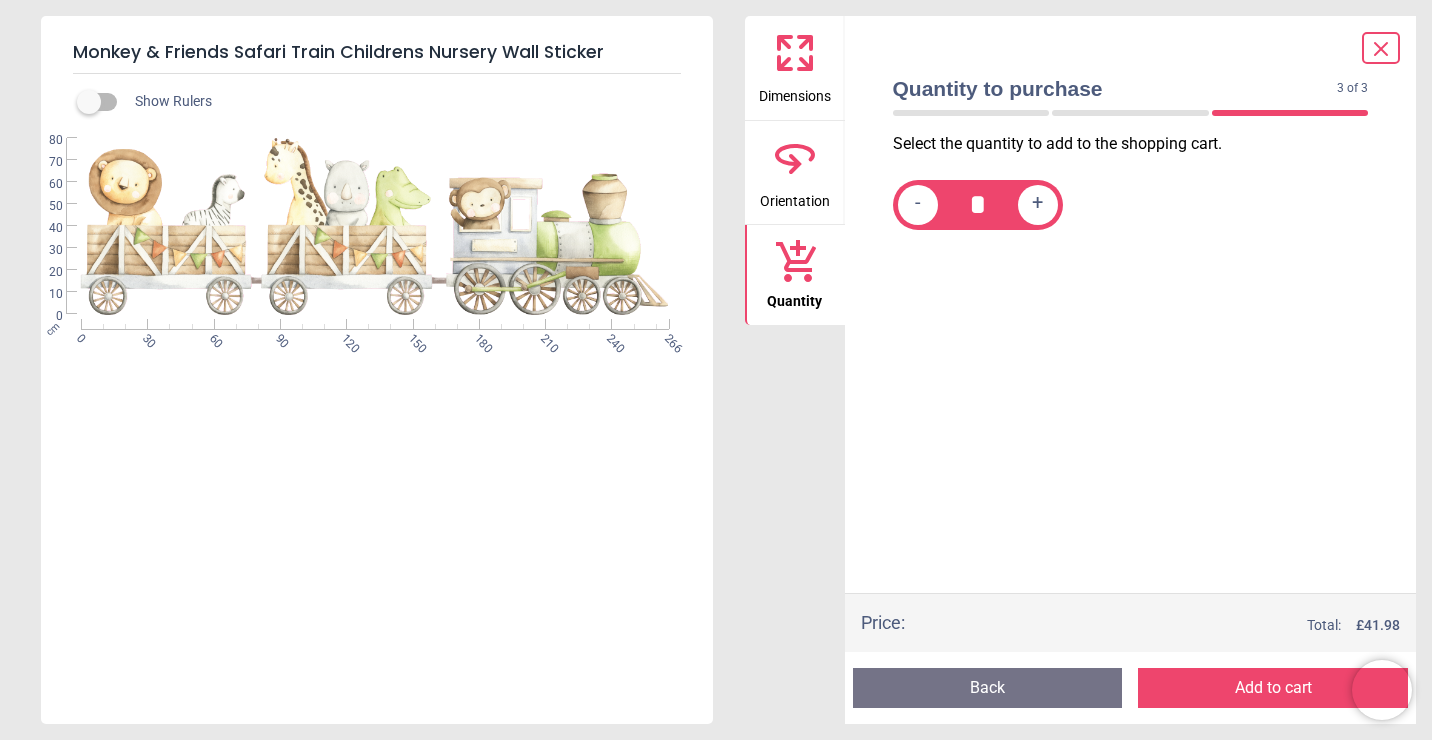 click on "Add to cart" at bounding box center [1273, 688] 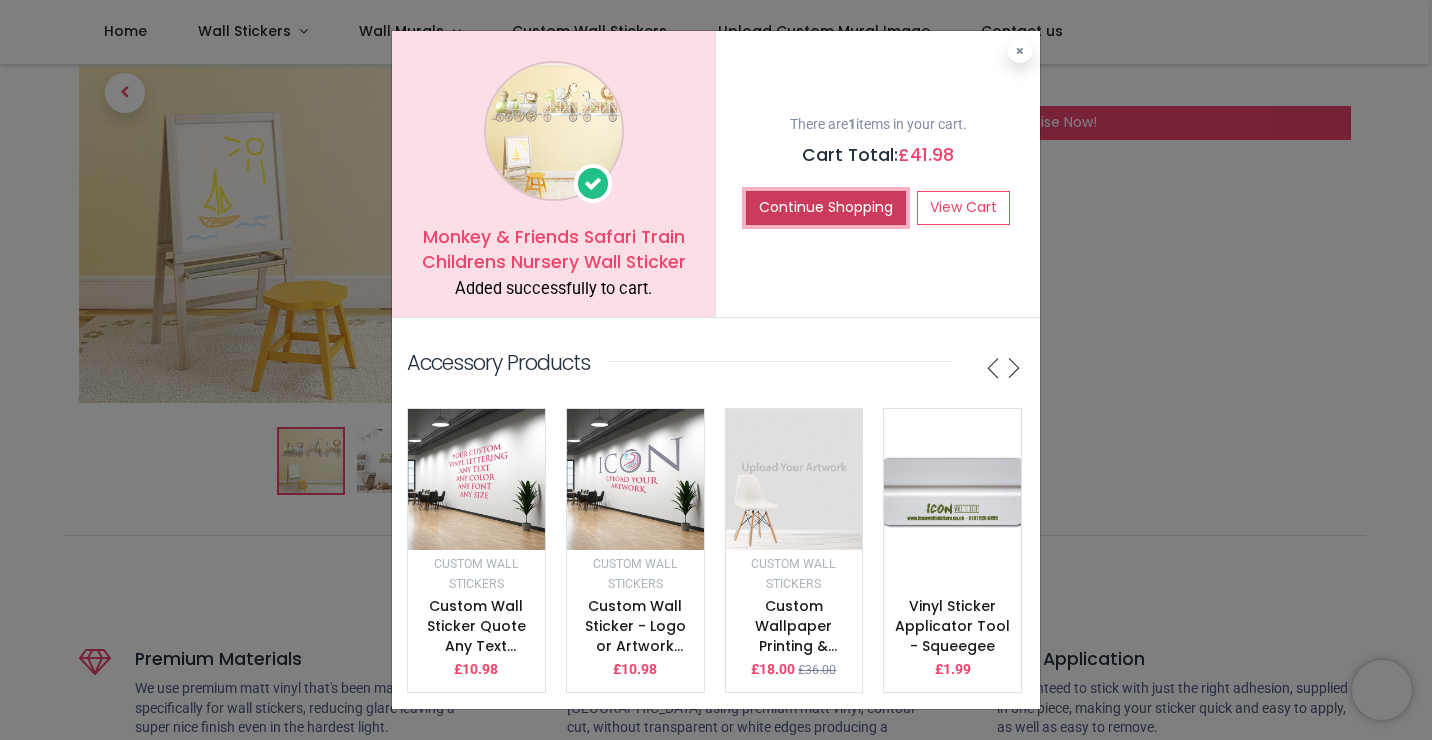 click on "Continue Shopping" at bounding box center [826, 208] 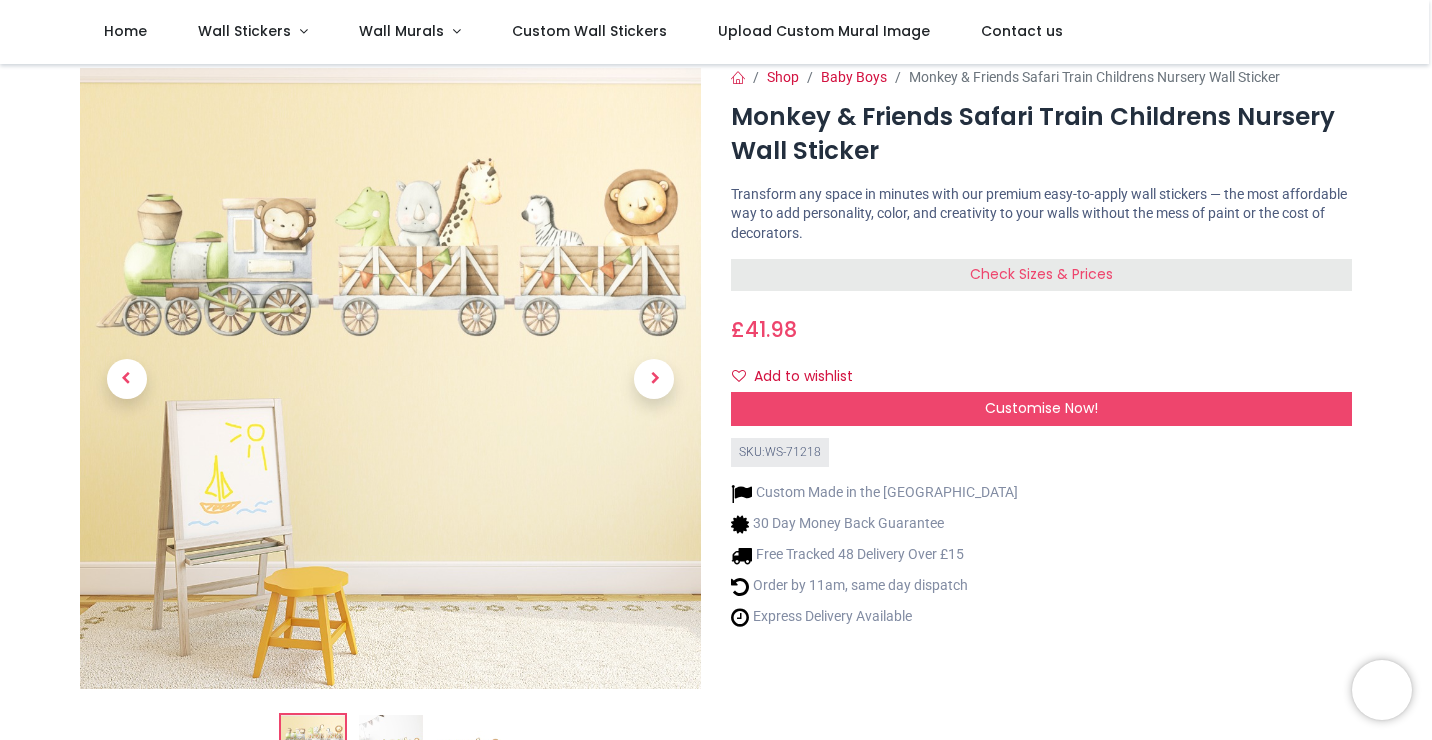 scroll, scrollTop: 0, scrollLeft: 0, axis: both 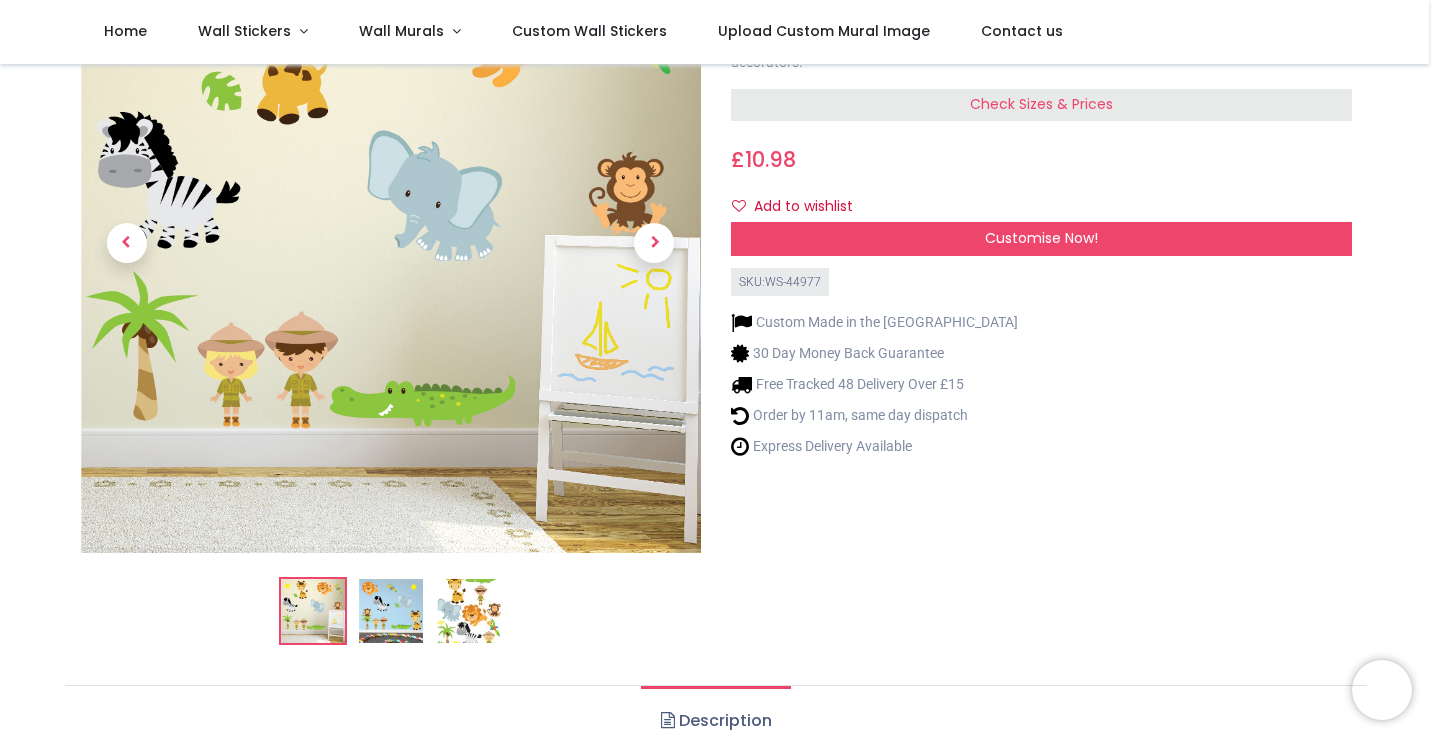 click on "Check Sizes & Prices" at bounding box center [1041, 105] 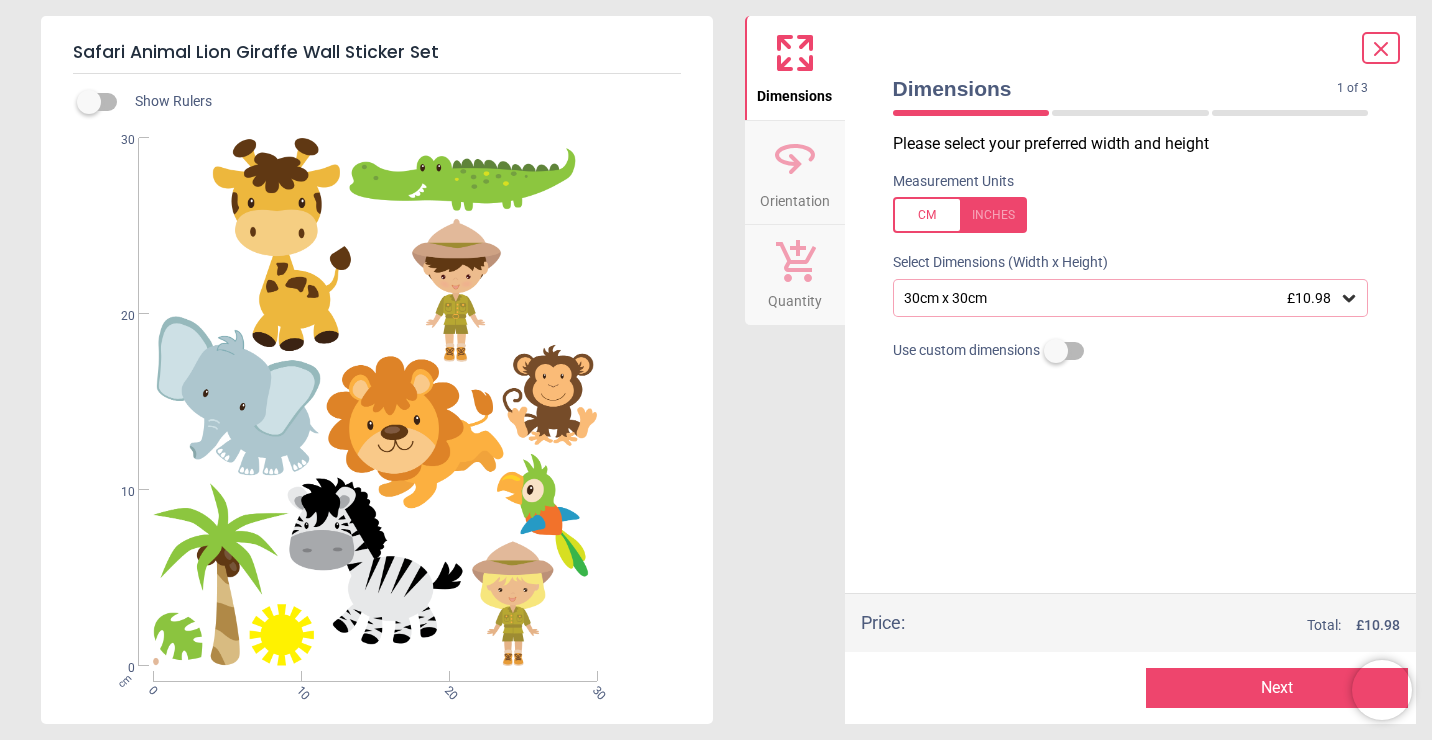 click on "30cm  x  30cm       £10.98" at bounding box center (1121, 298) 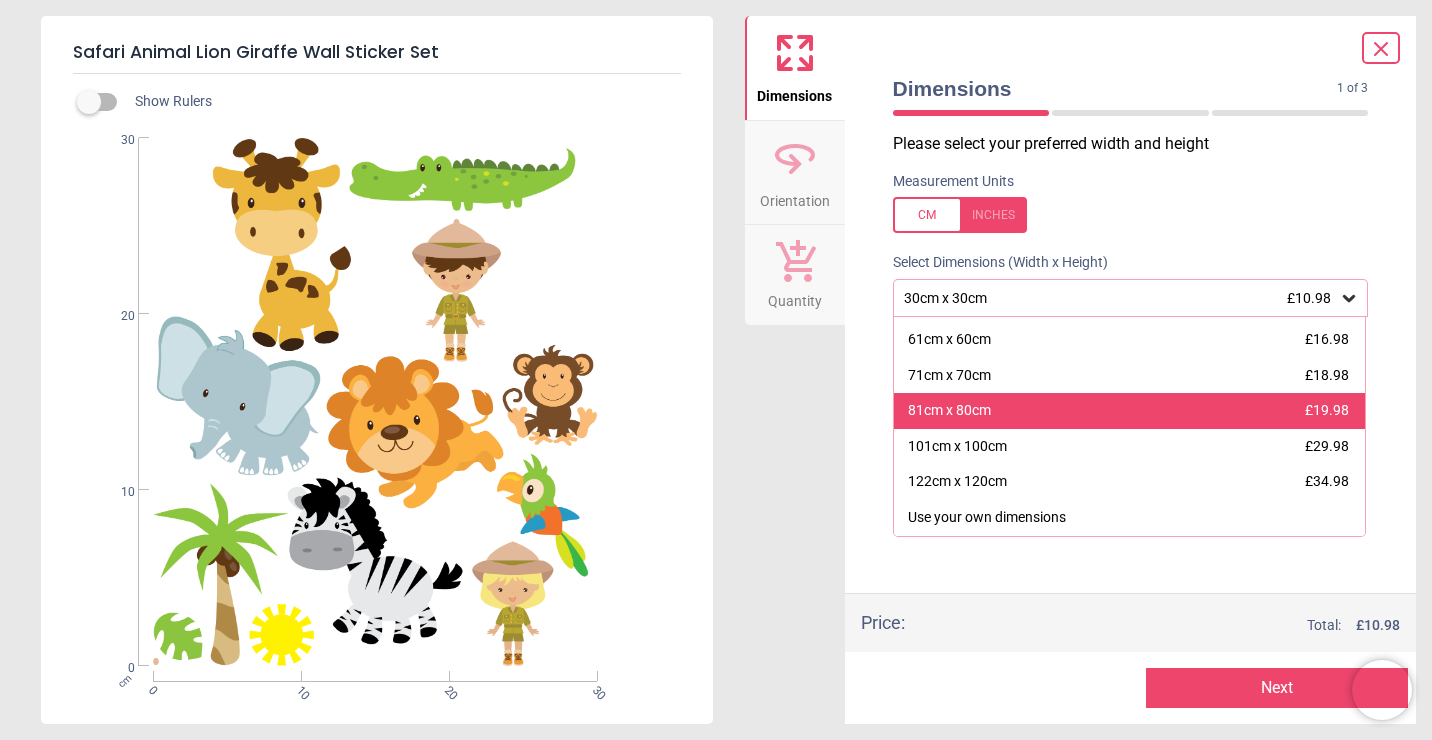 scroll, scrollTop: 101, scrollLeft: 0, axis: vertical 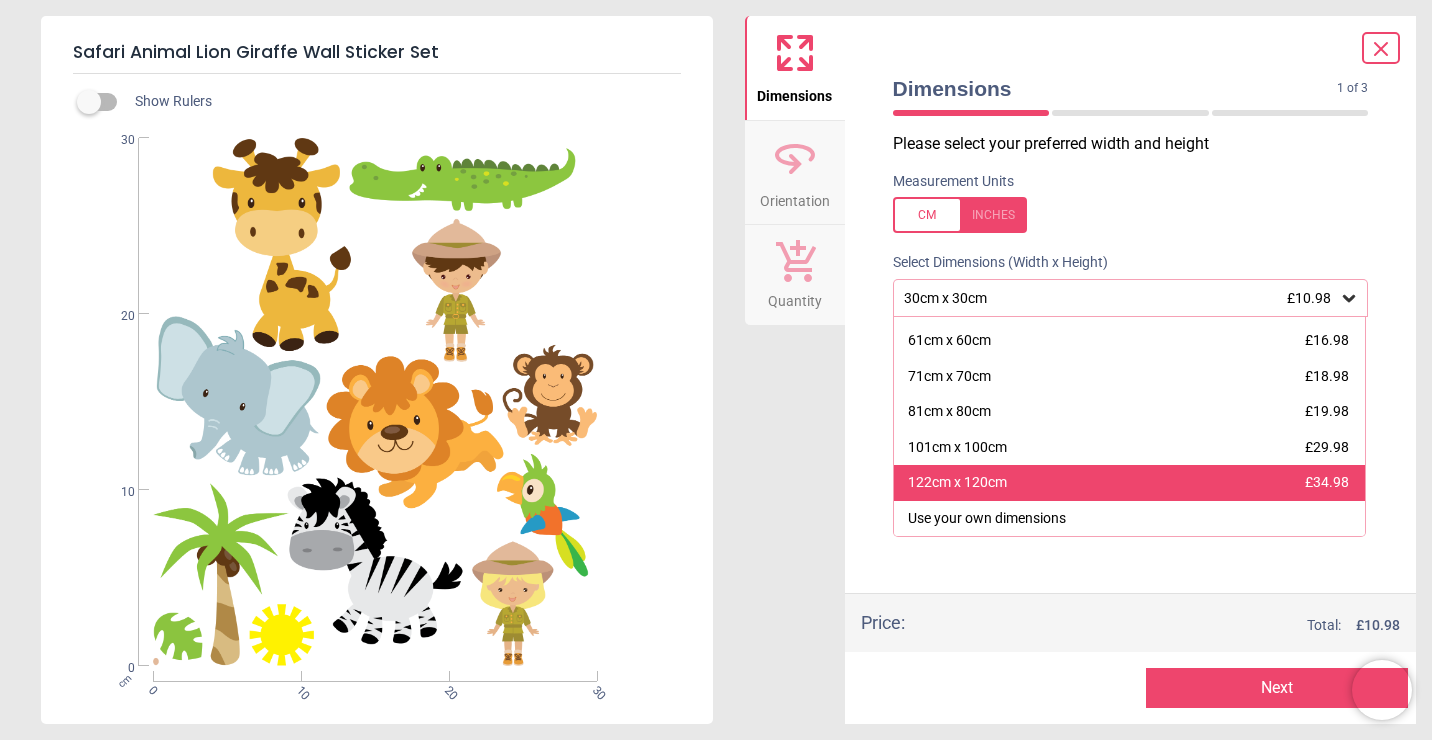 click on "122cm  x  120cm" at bounding box center (957, 483) 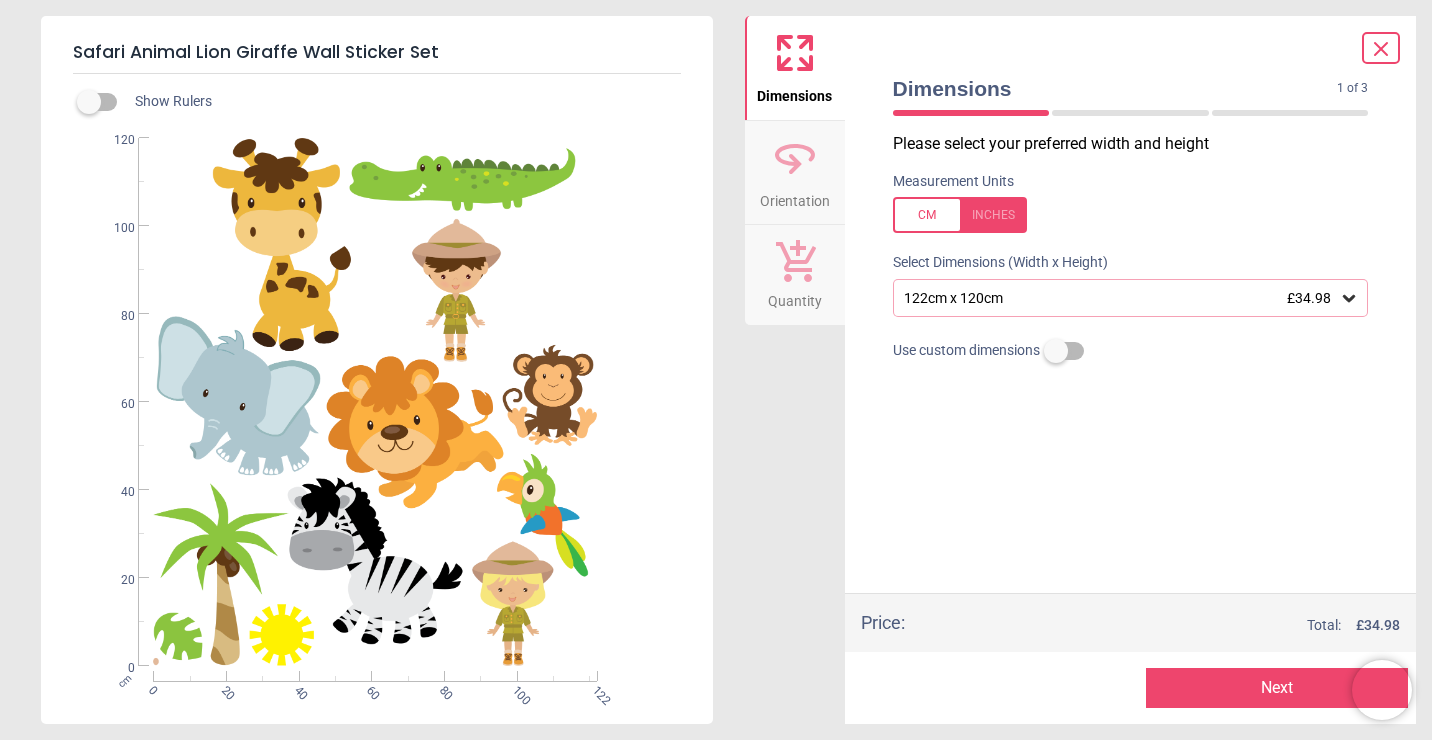 click at bounding box center (1056, 351) 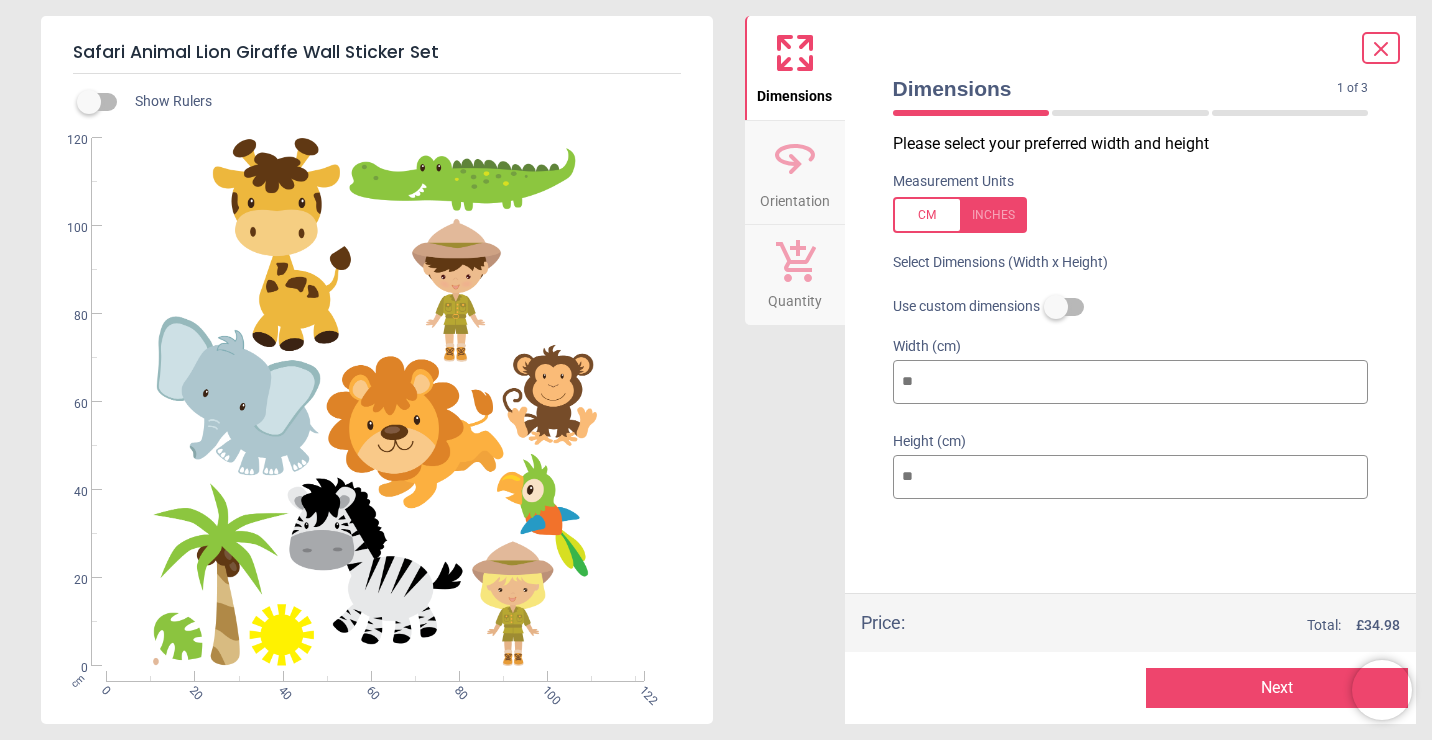 drag, startPoint x: 938, startPoint y: 383, endPoint x: 877, endPoint y: 382, distance: 61.008198 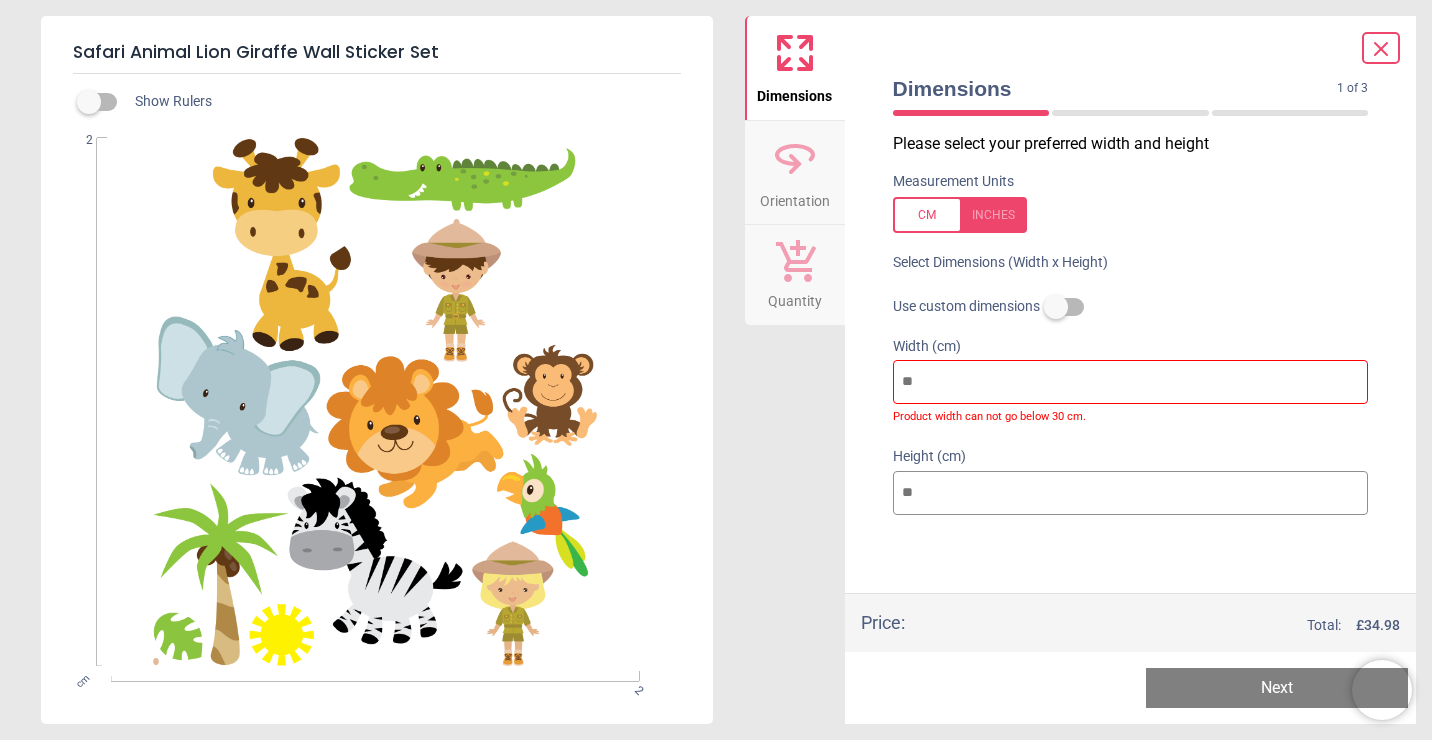 type on "**" 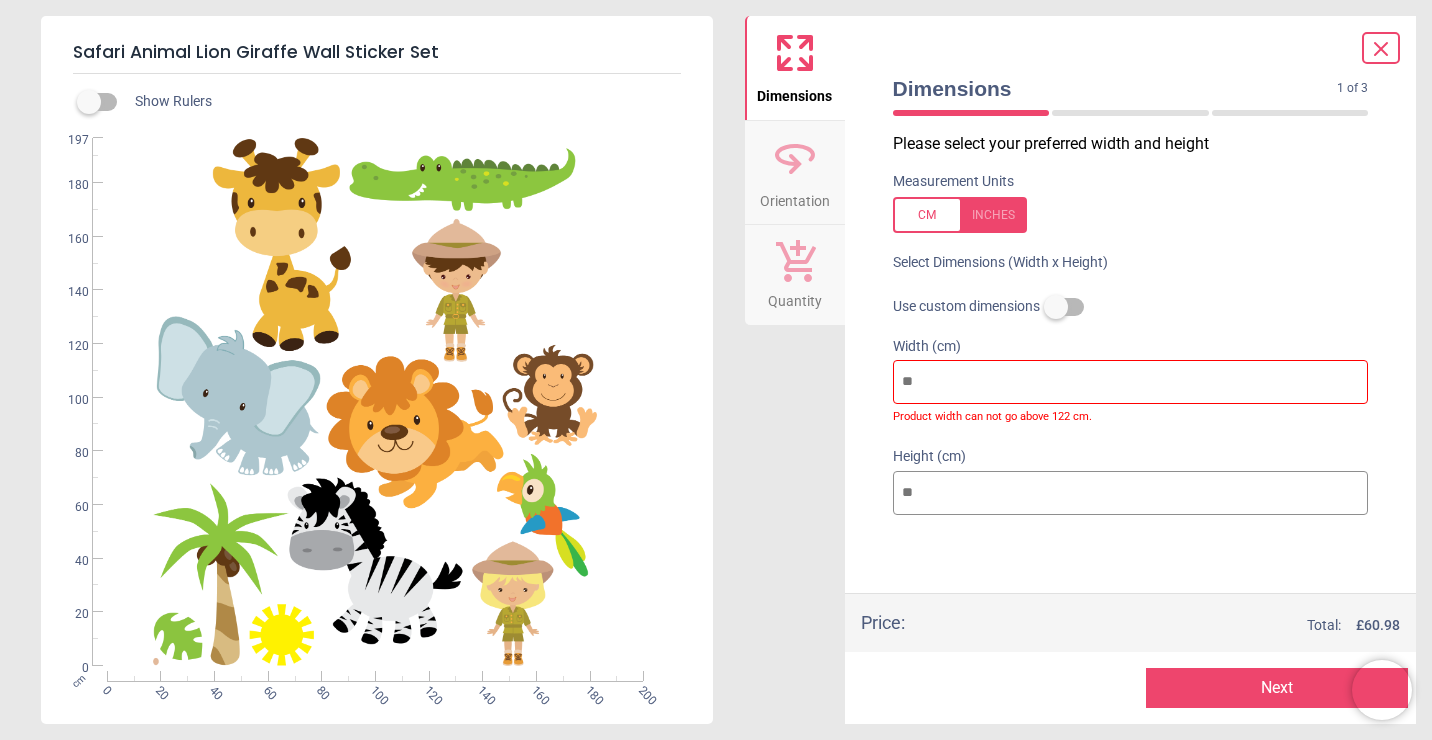 drag, startPoint x: 958, startPoint y: 383, endPoint x: 869, endPoint y: 383, distance: 89 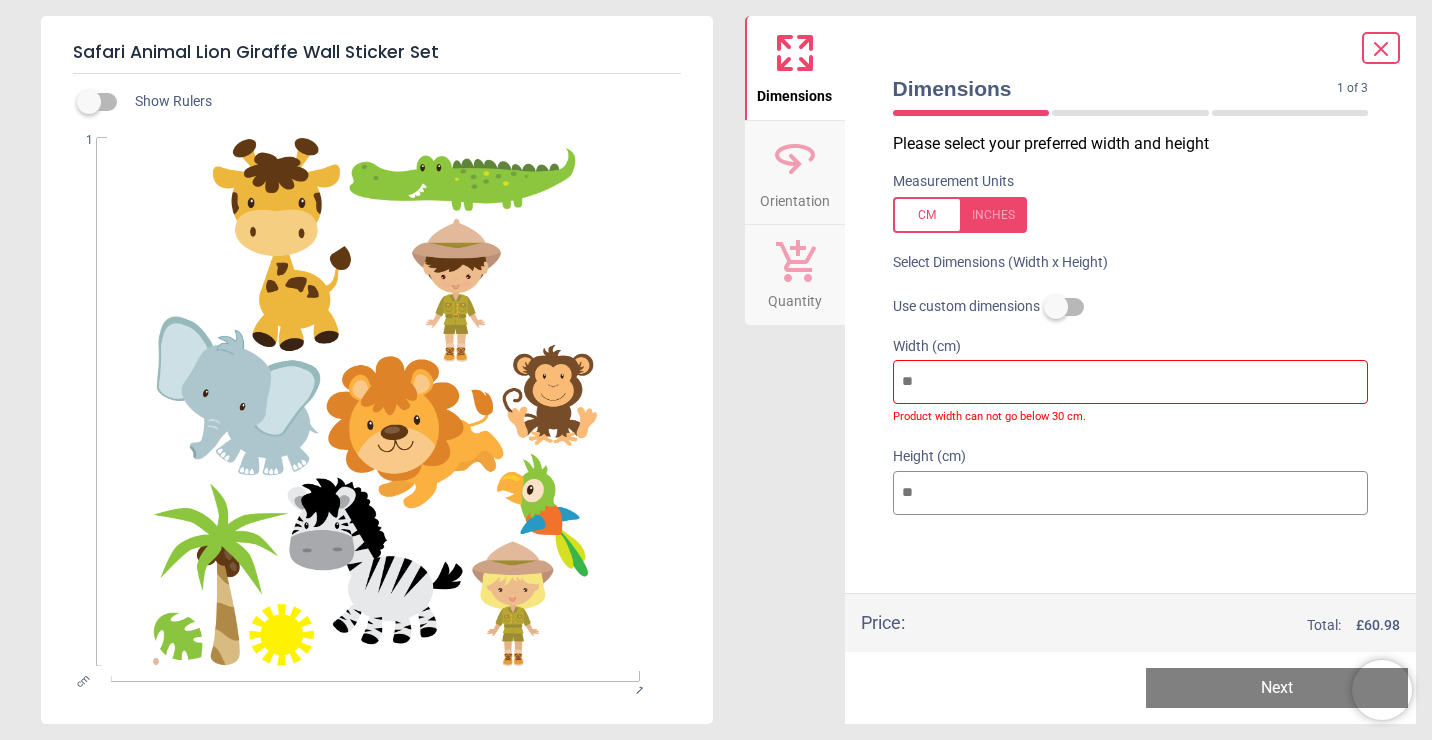 type on "**" 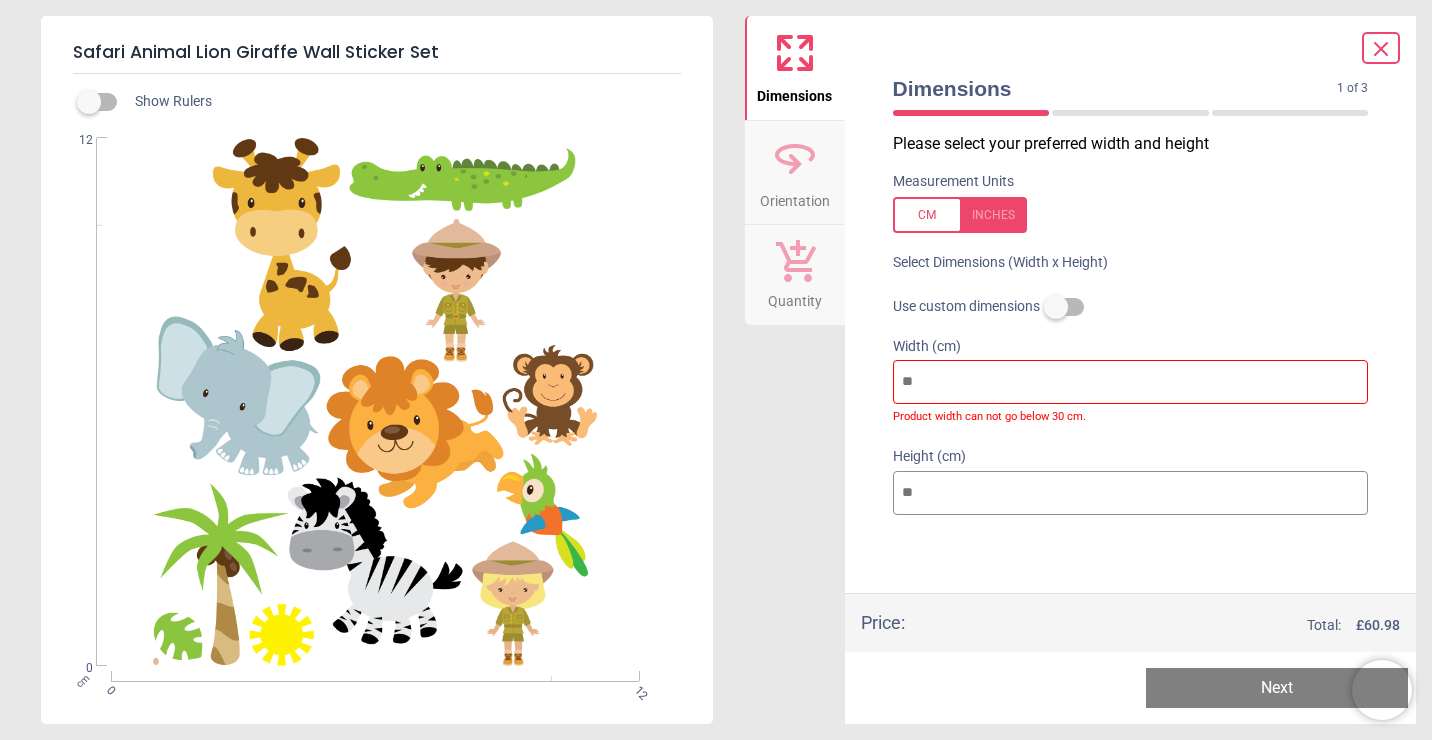type on "***" 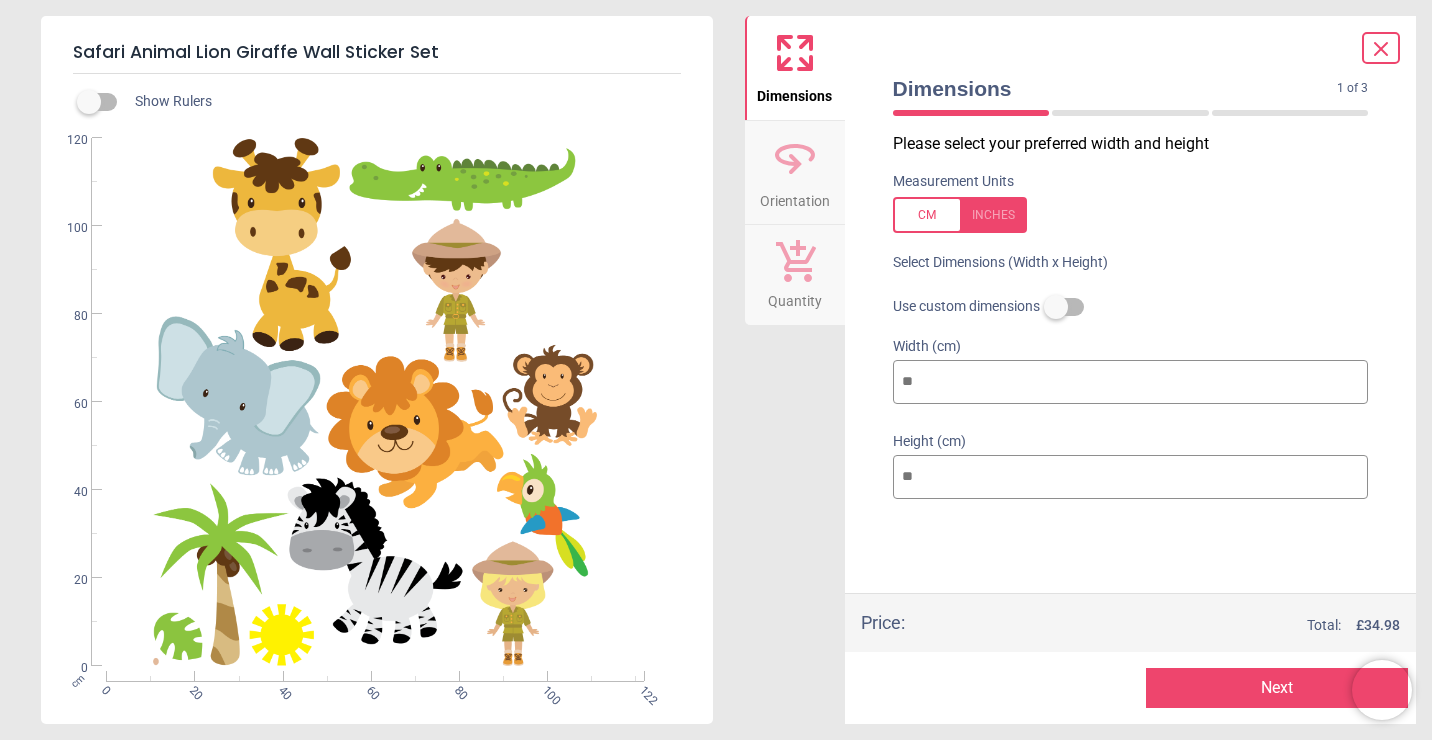 click on "***" at bounding box center (1131, 382) 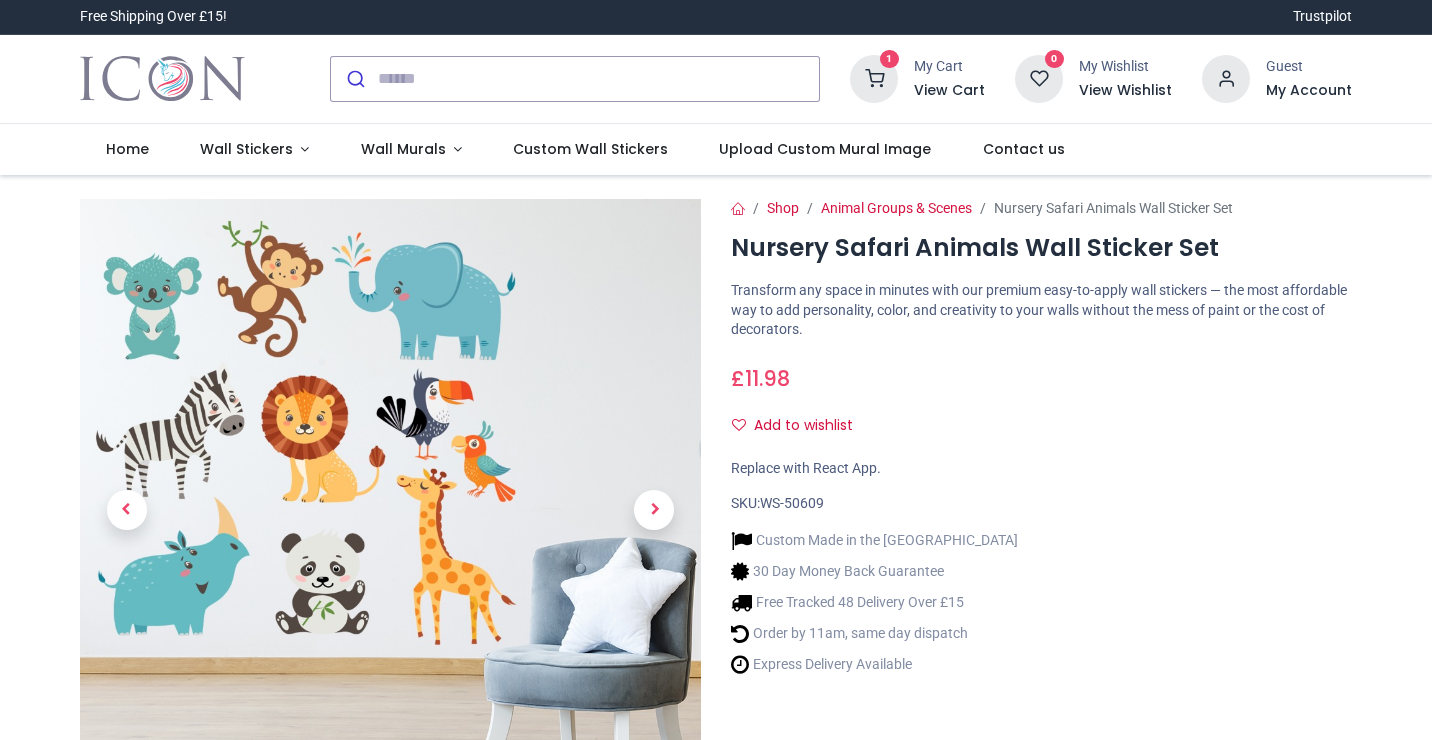scroll, scrollTop: 0, scrollLeft: 0, axis: both 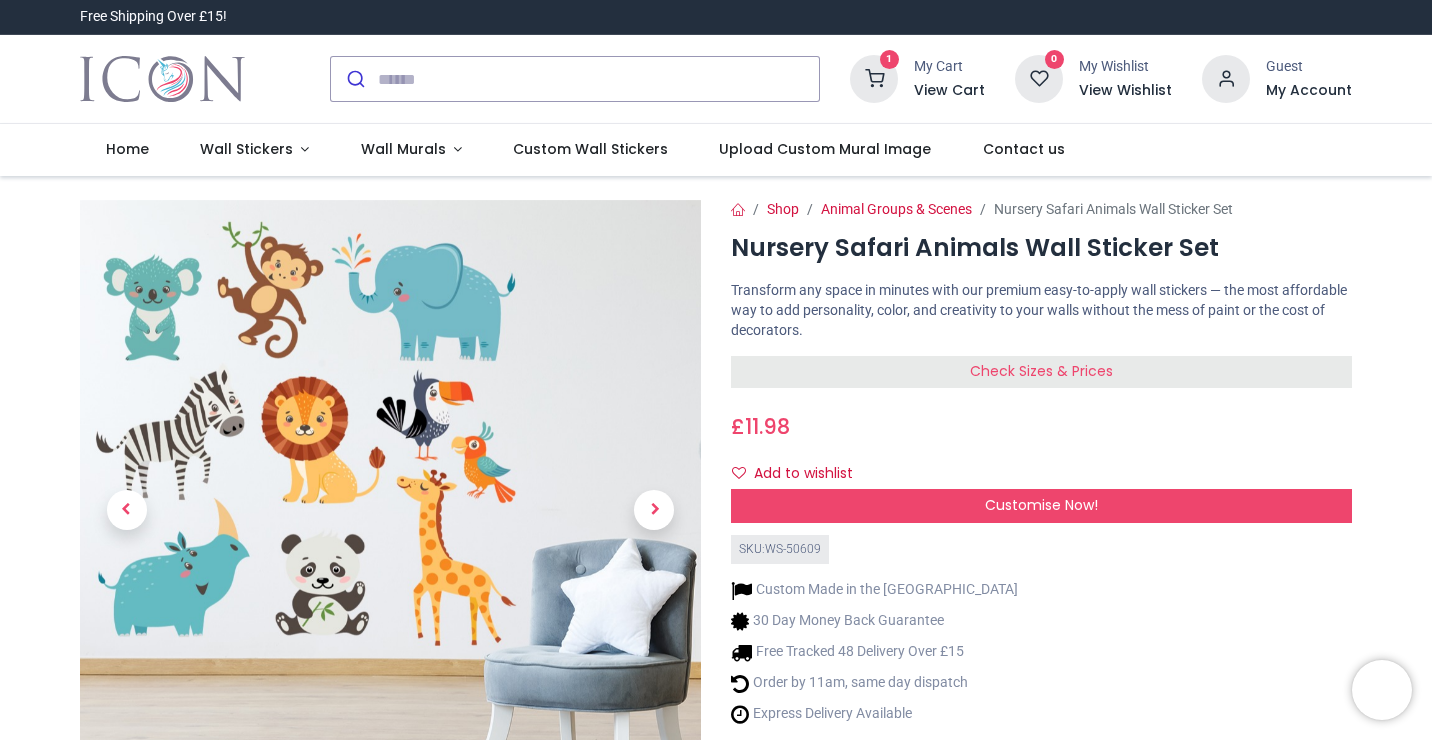 click on "Check Sizes & Prices" at bounding box center [1041, 372] 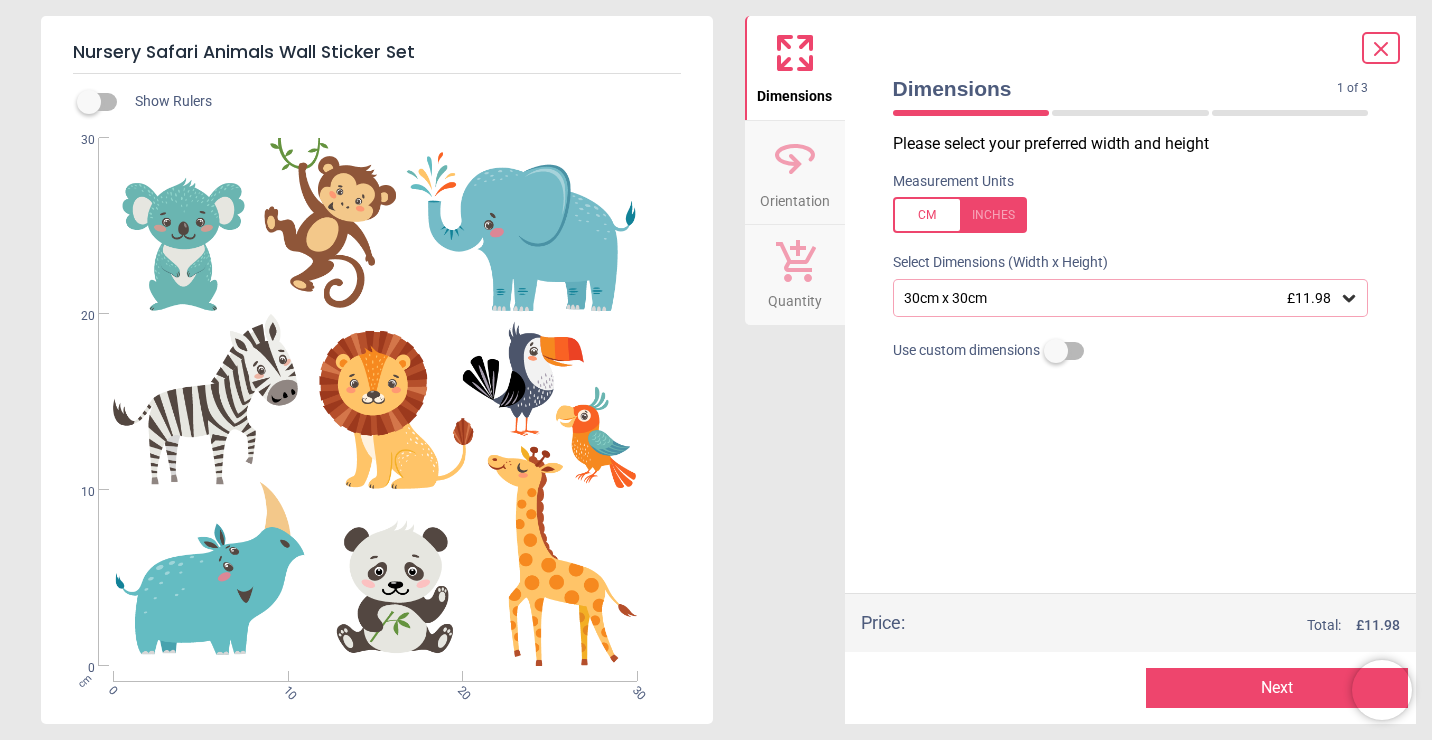 click on "30cm  x  30cm       £11.98" at bounding box center (1121, 298) 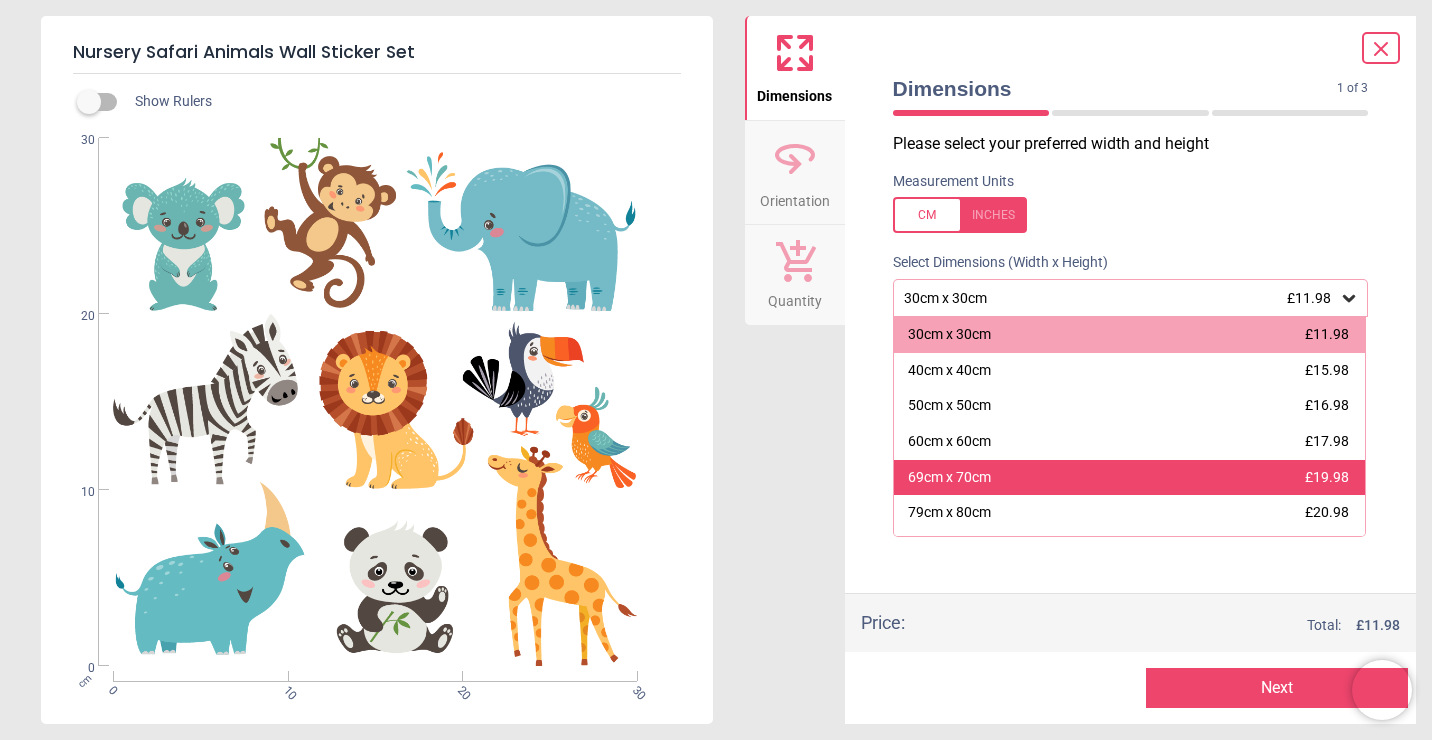 scroll, scrollTop: 173, scrollLeft: 0, axis: vertical 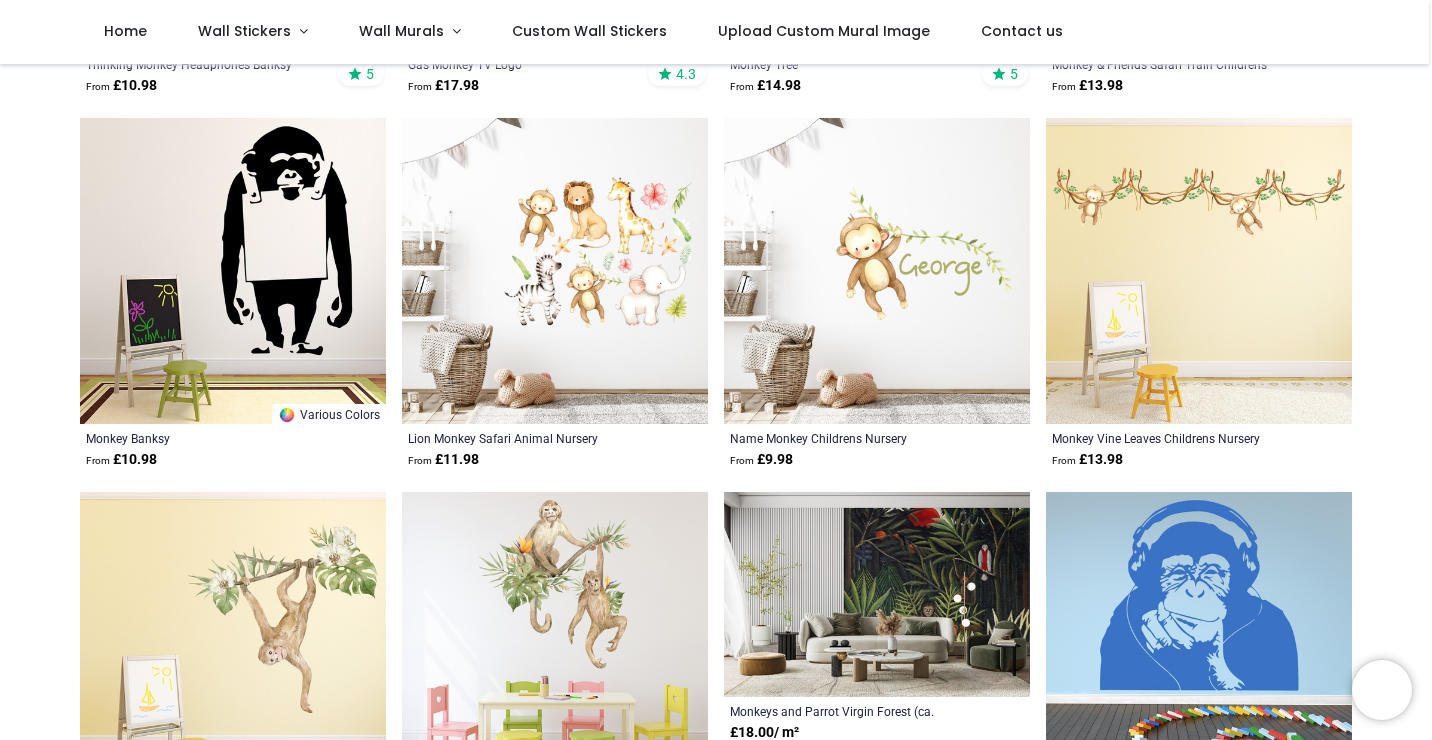 click at bounding box center [555, 271] 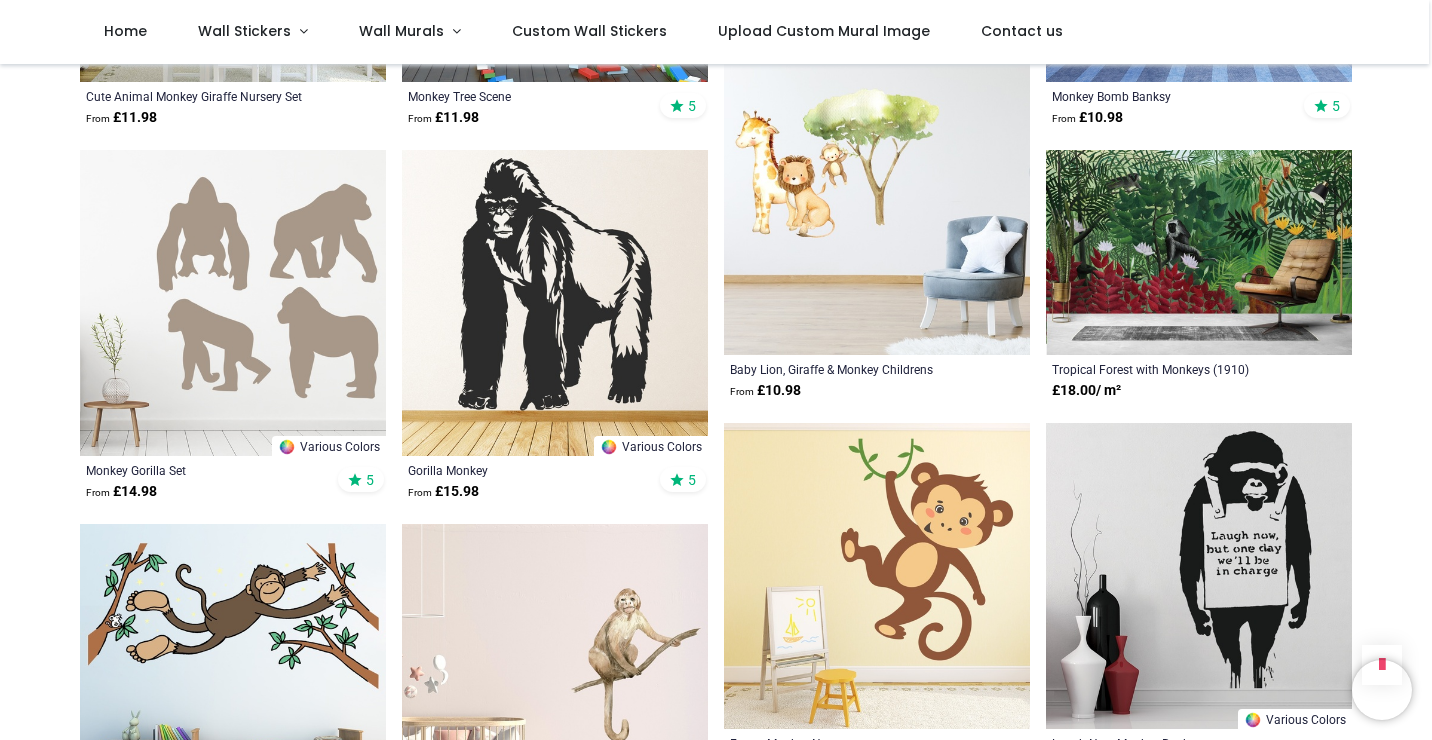 scroll, scrollTop: 1652, scrollLeft: 0, axis: vertical 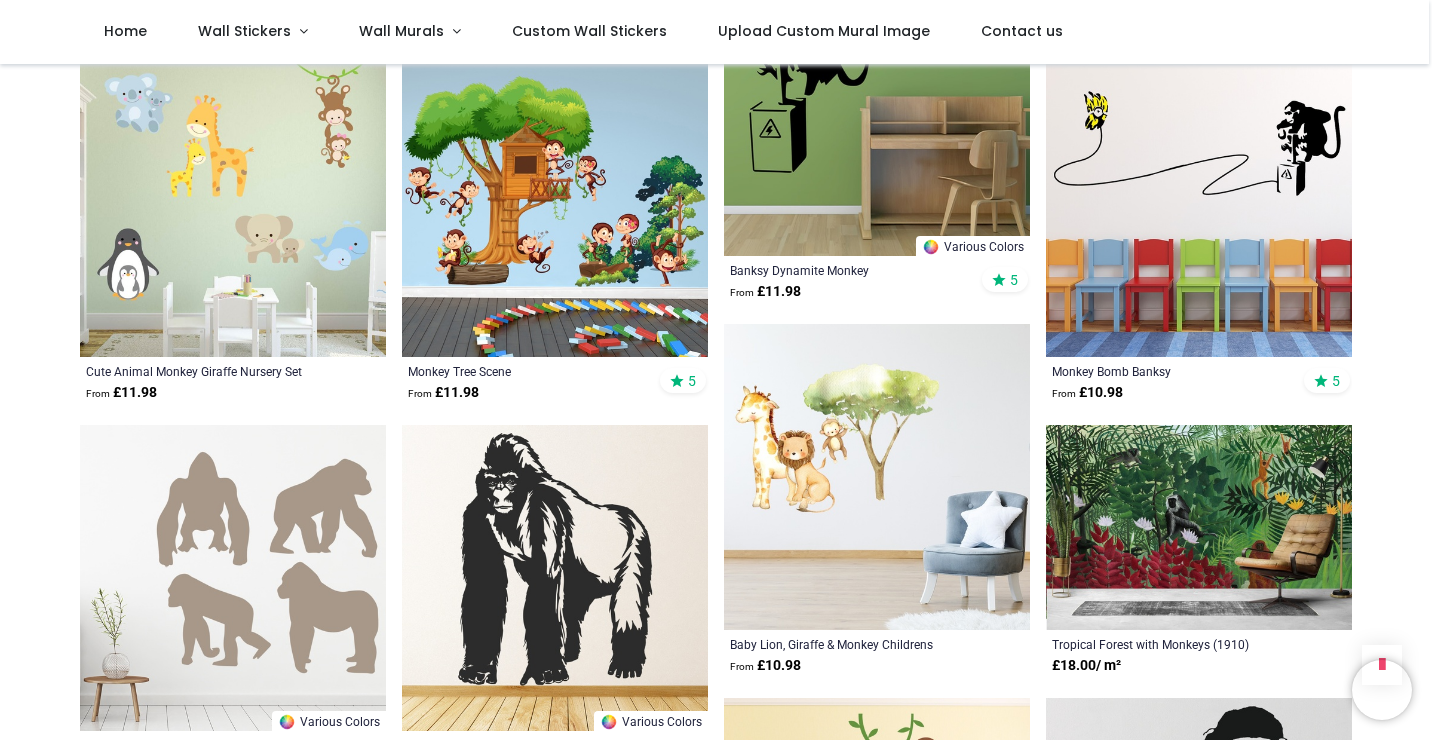 click at bounding box center (877, 477) 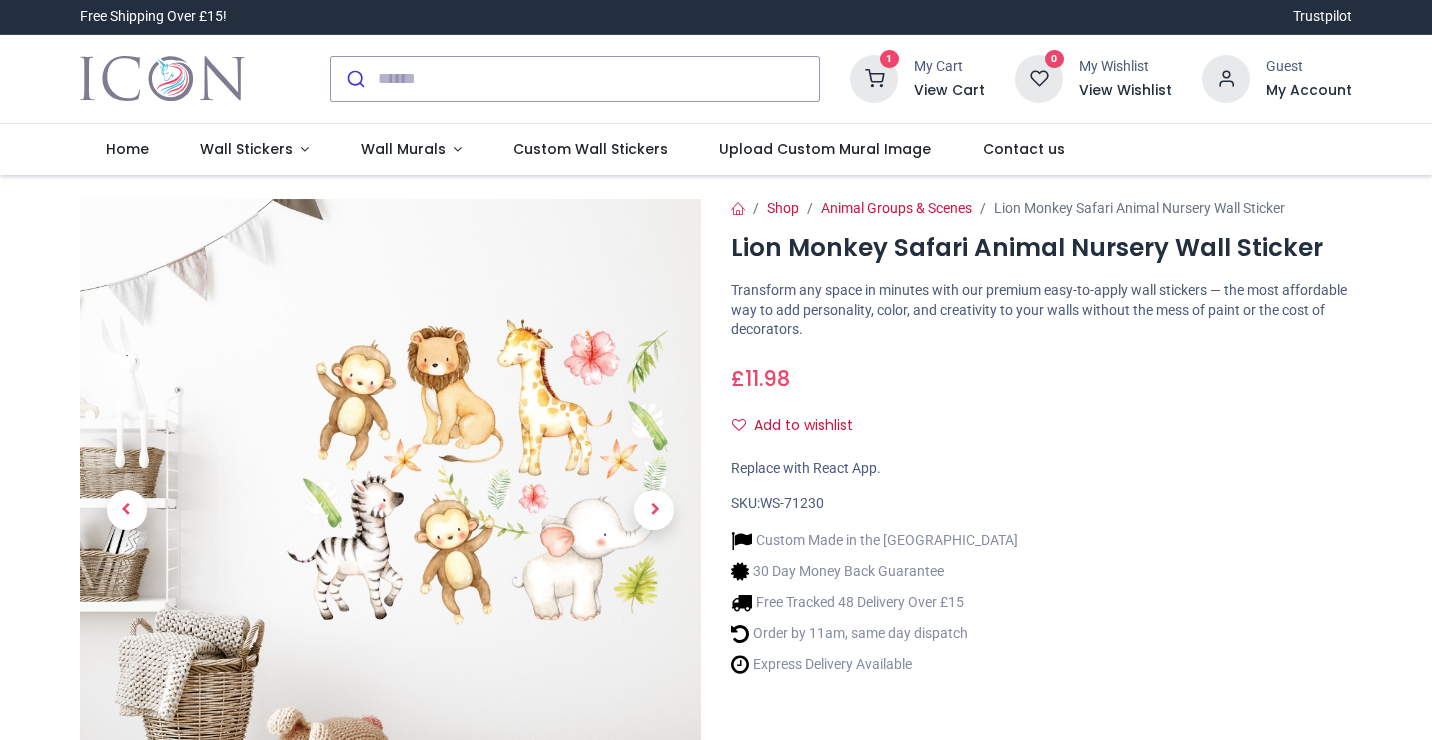 scroll, scrollTop: 0, scrollLeft: 0, axis: both 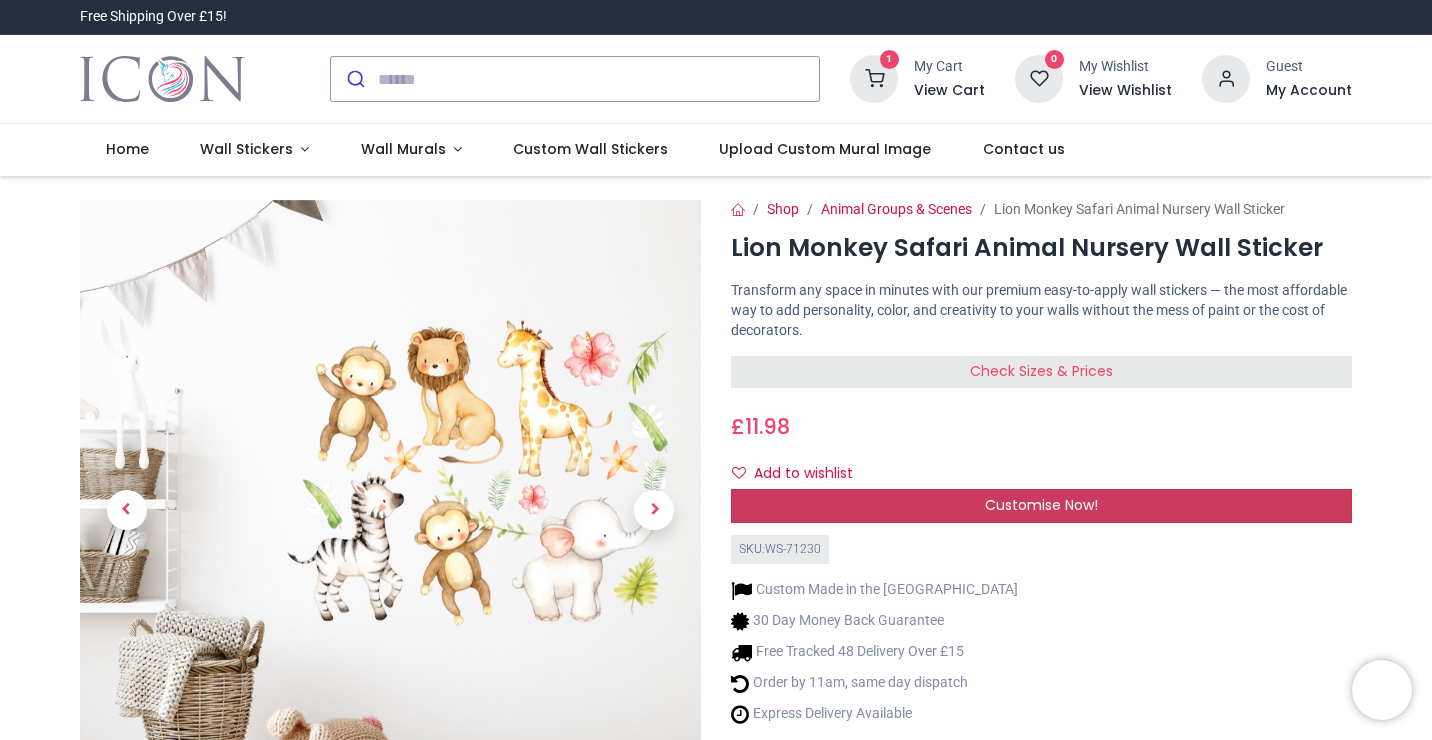 click on "Customise Now!" at bounding box center (1041, 506) 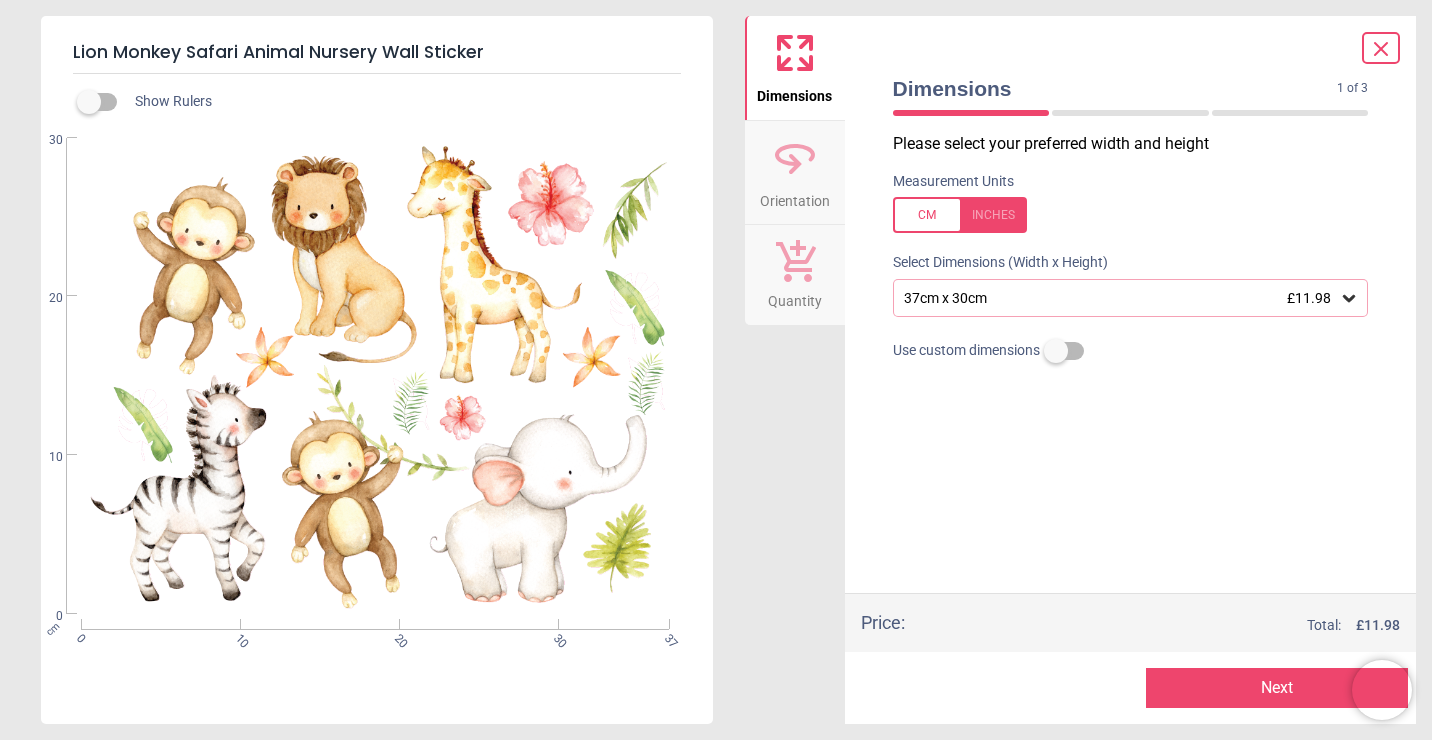 click on "37cm  x  30cm       £11.98" at bounding box center [1121, 298] 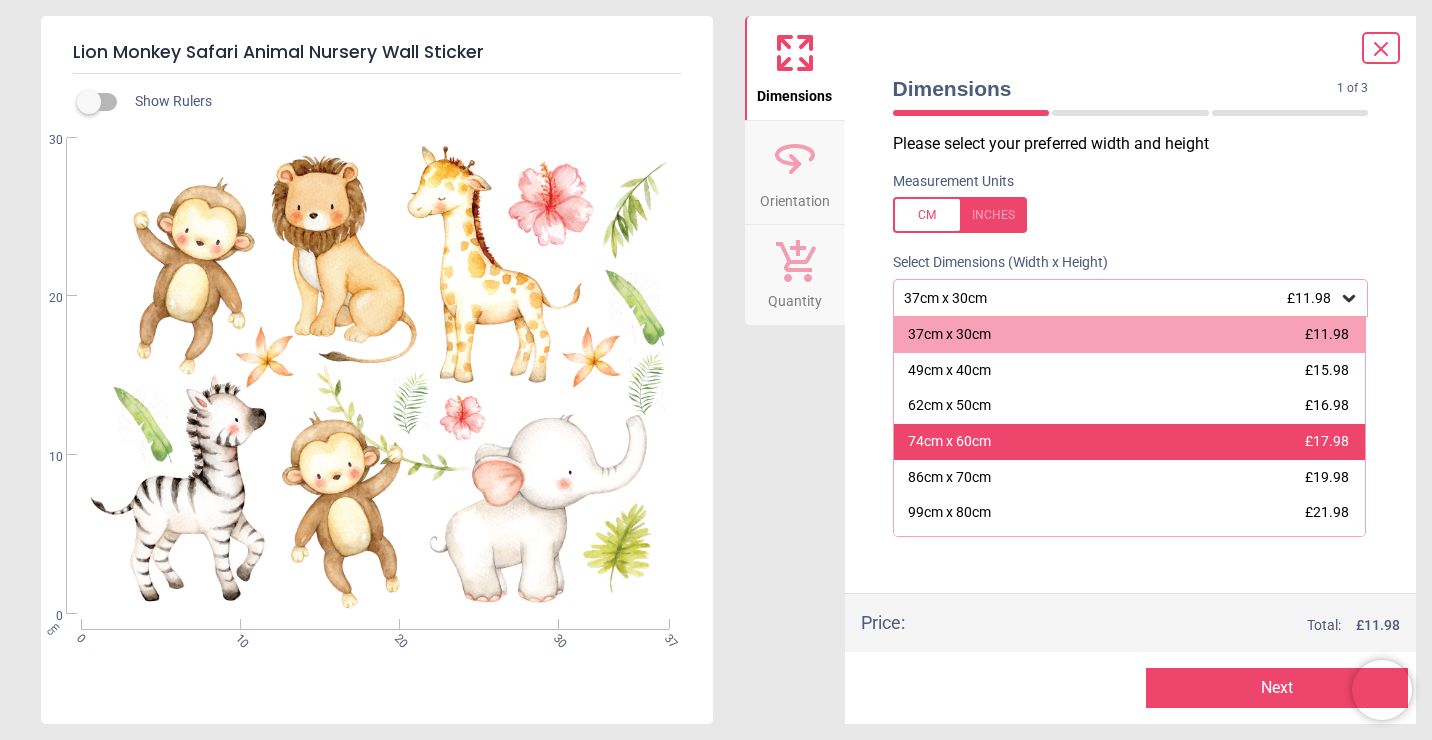 scroll, scrollTop: 102, scrollLeft: 0, axis: vertical 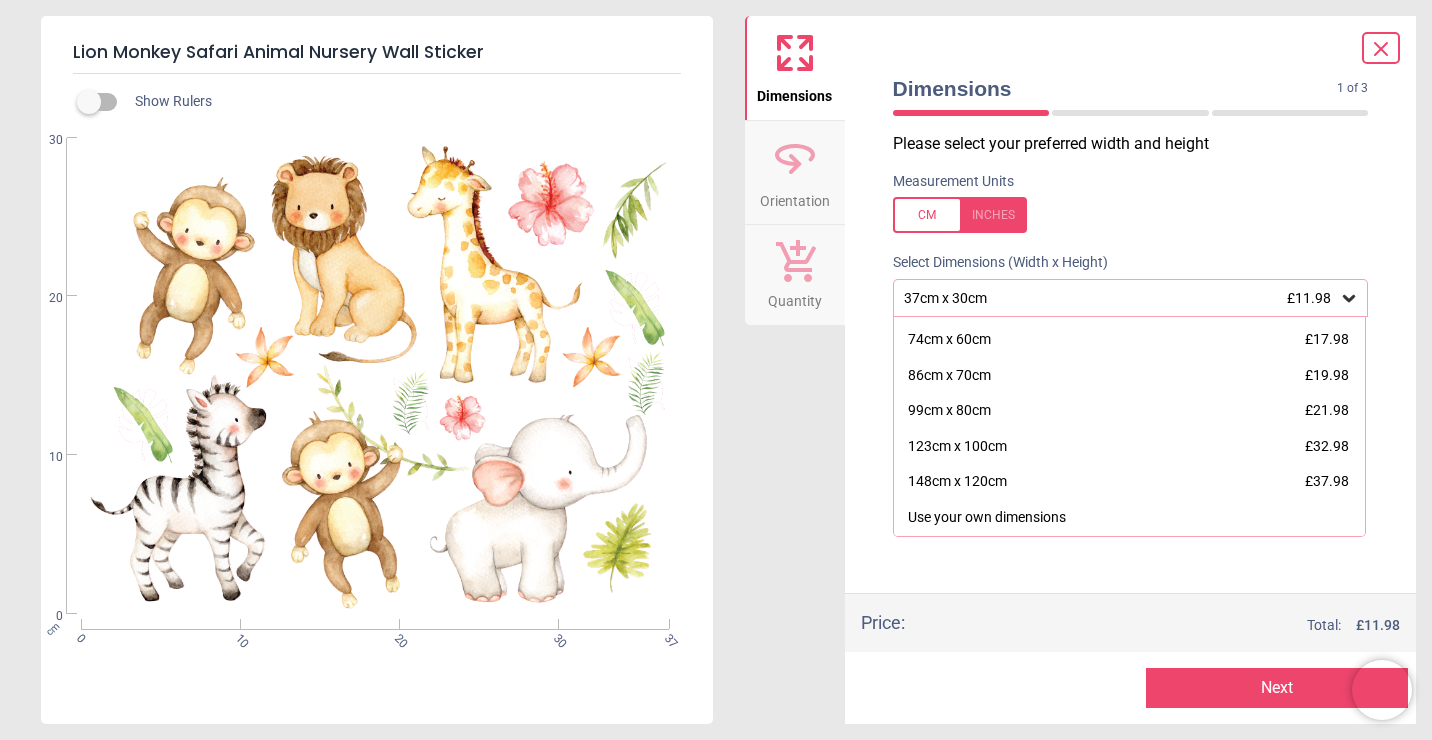 click on "148cm  x  120cm" at bounding box center (957, 482) 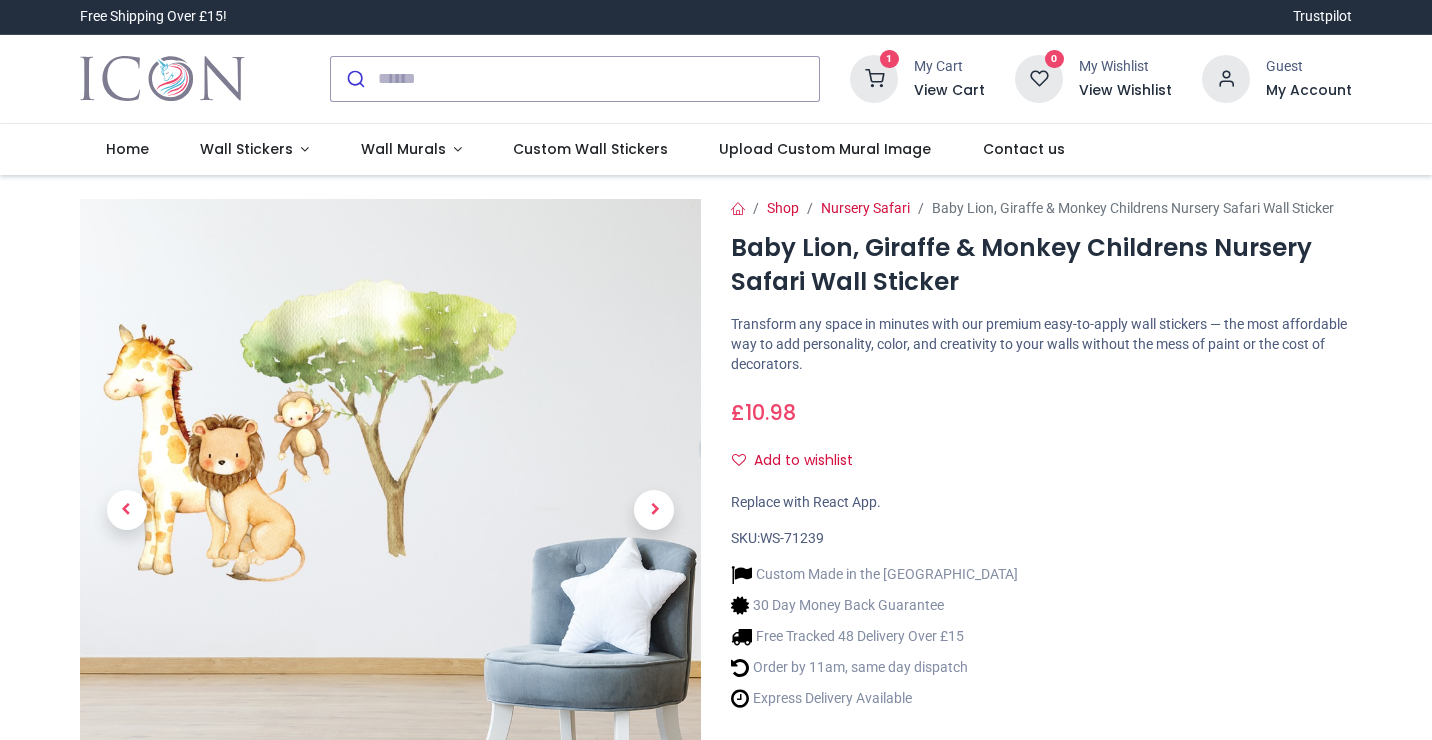 scroll, scrollTop: 0, scrollLeft: 0, axis: both 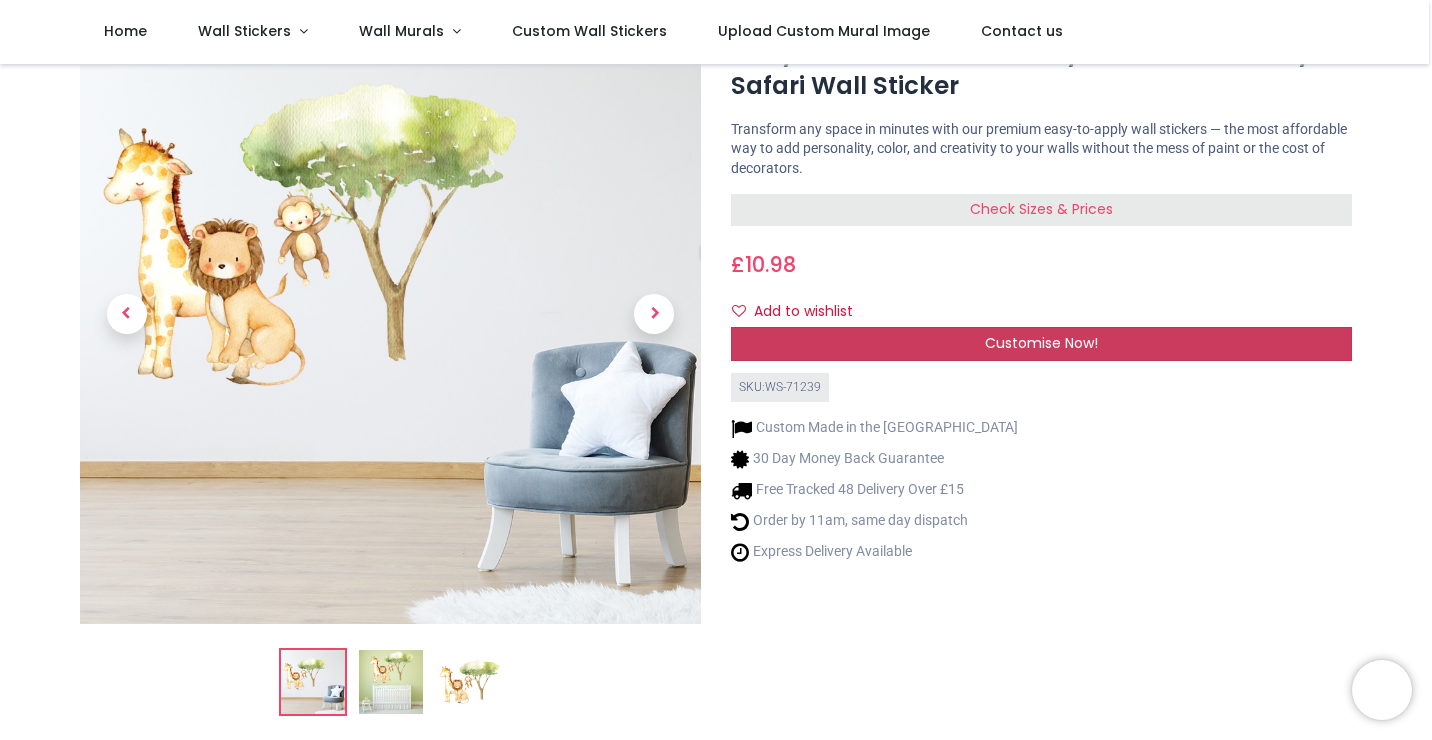 click on "Customise Now!" at bounding box center (1041, 344) 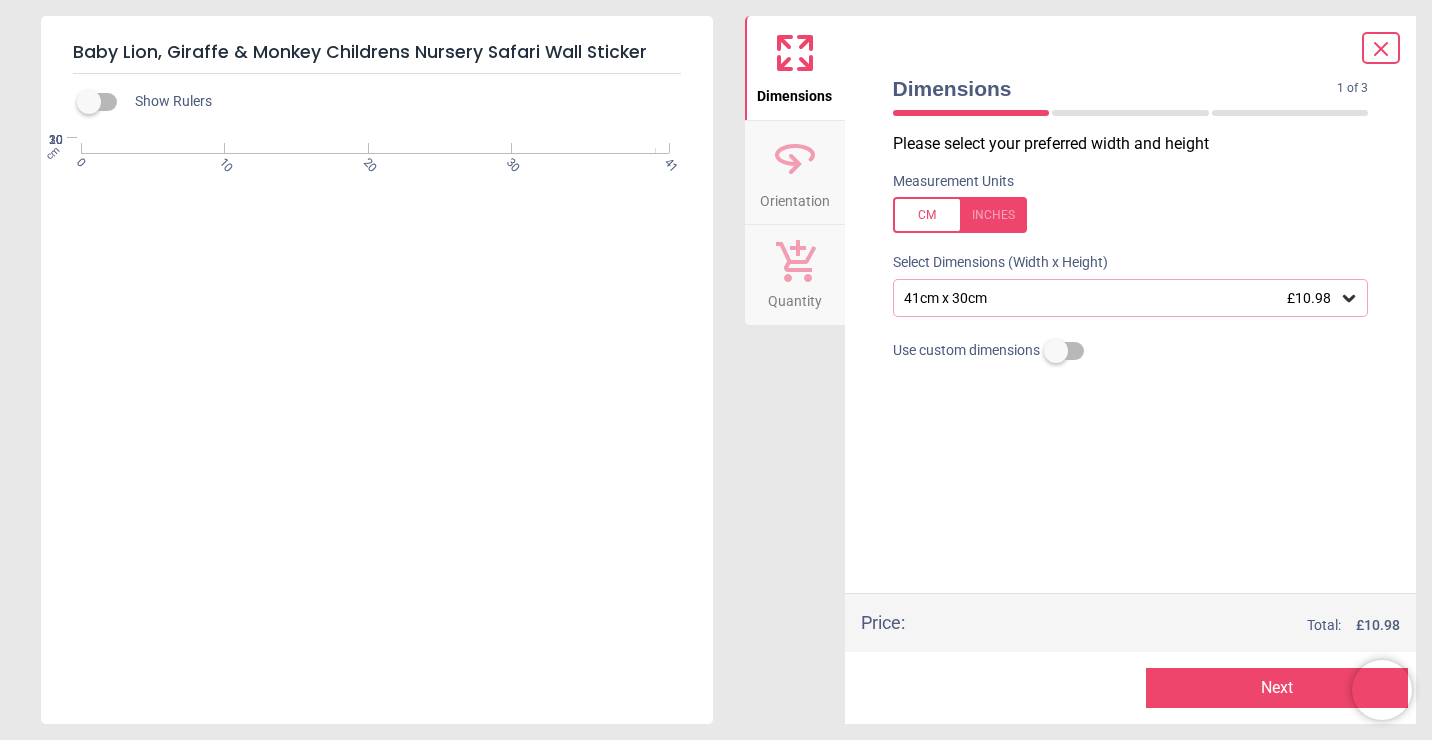 click on "41cm  x  30cm       £10.98" at bounding box center (1121, 298) 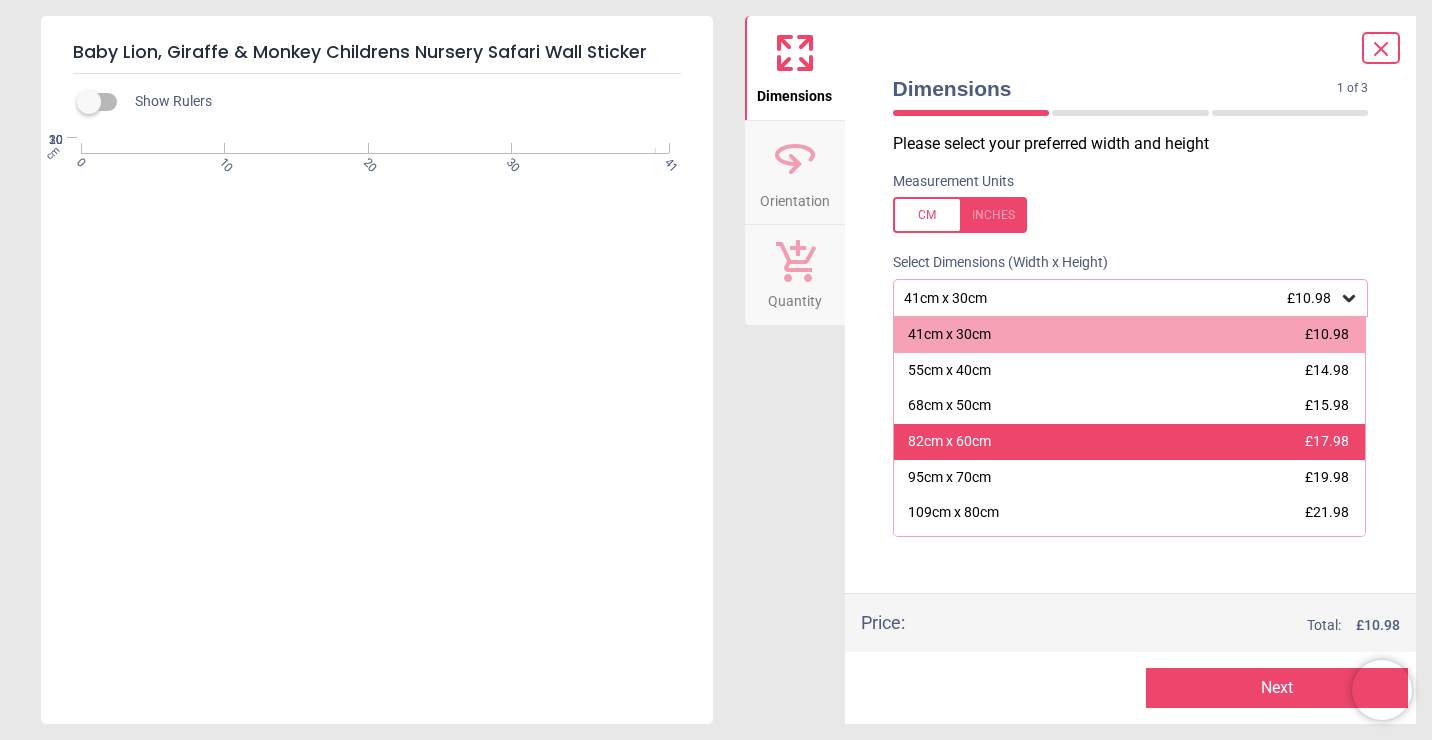 scroll, scrollTop: 102, scrollLeft: 0, axis: vertical 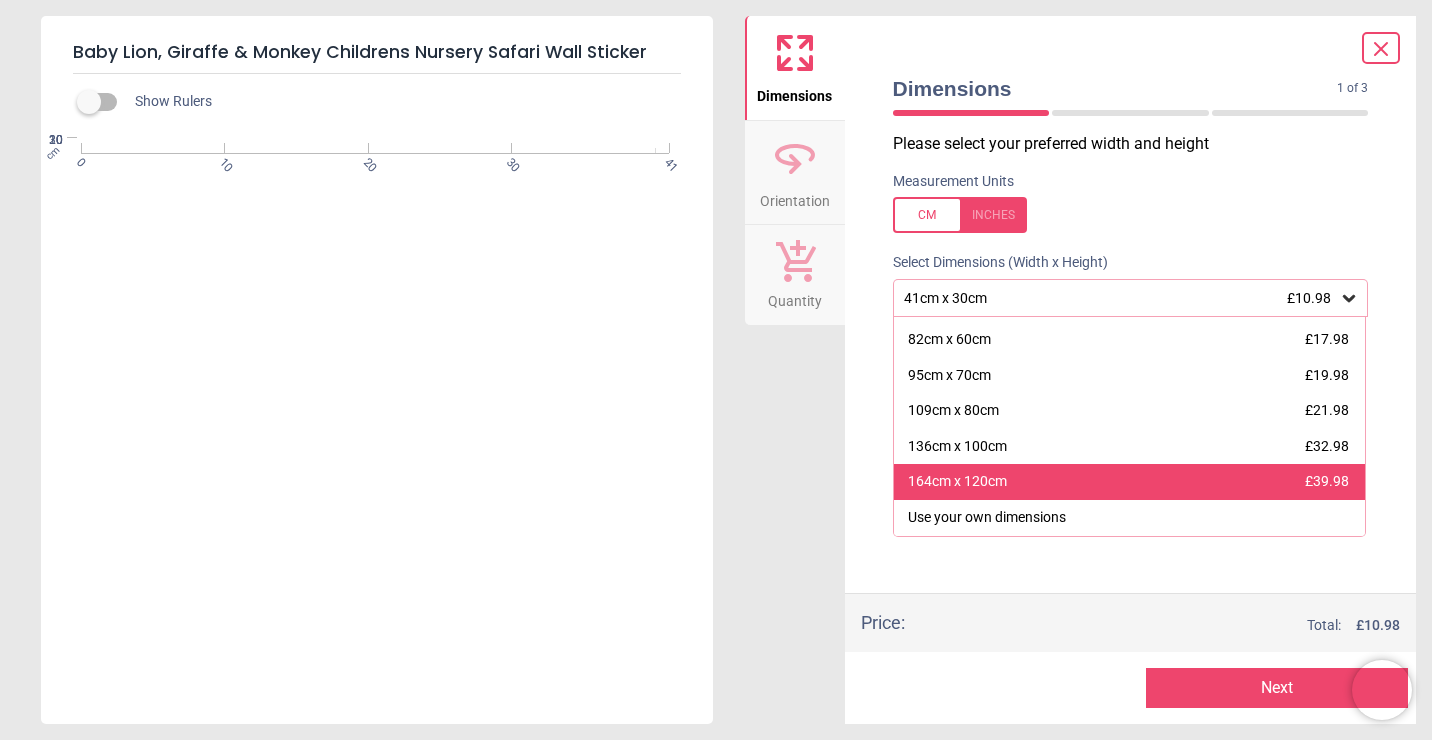 click on "164cm  x  120cm" at bounding box center [957, 482] 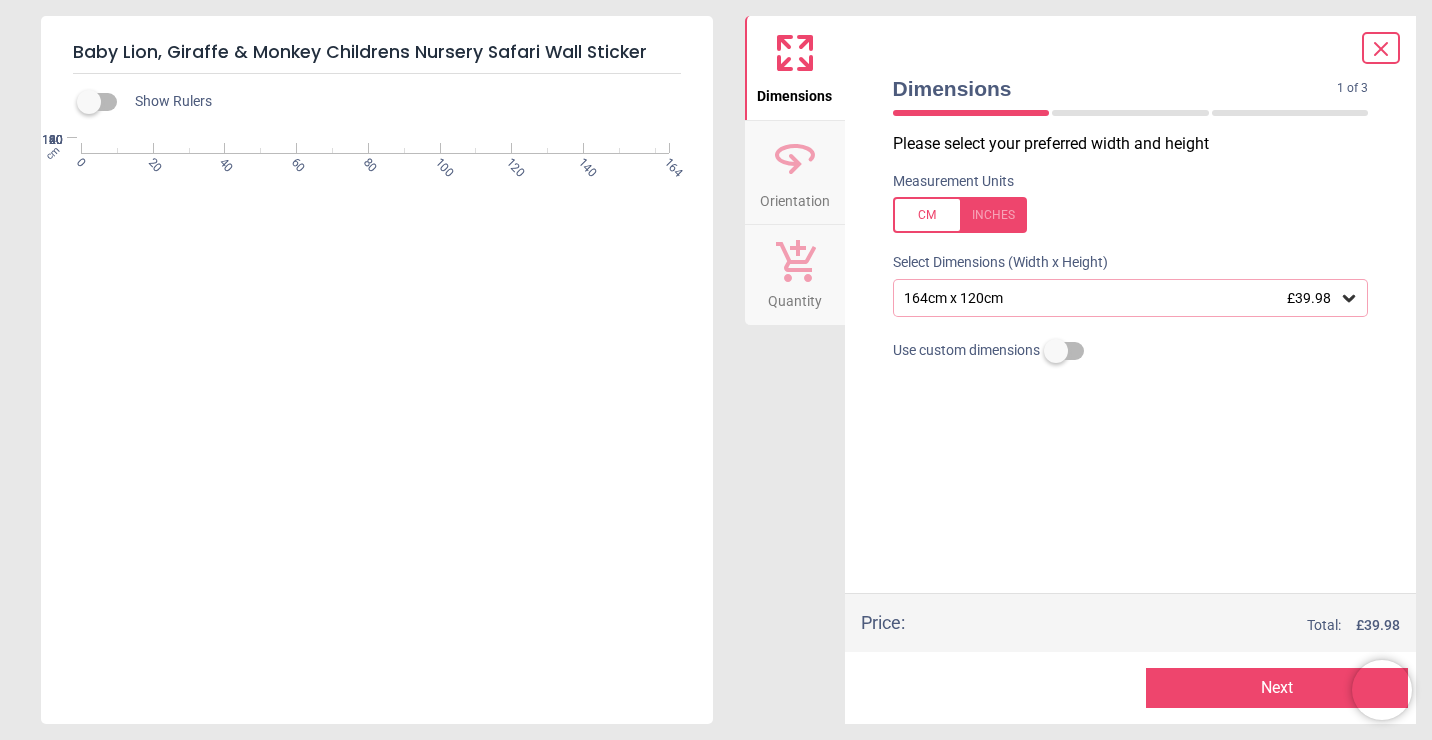 click on "Show Rulers" at bounding box center [401, 102] 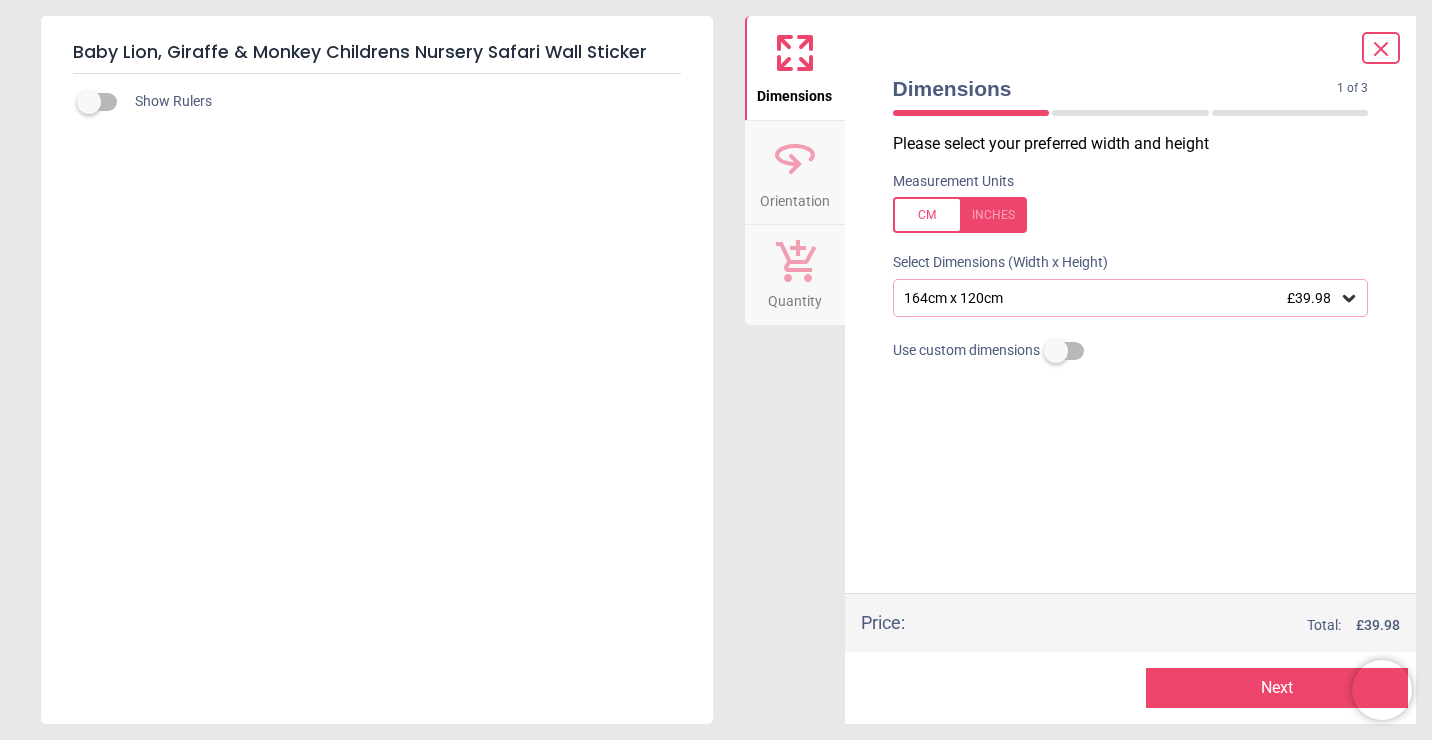 click at bounding box center (89, 102) 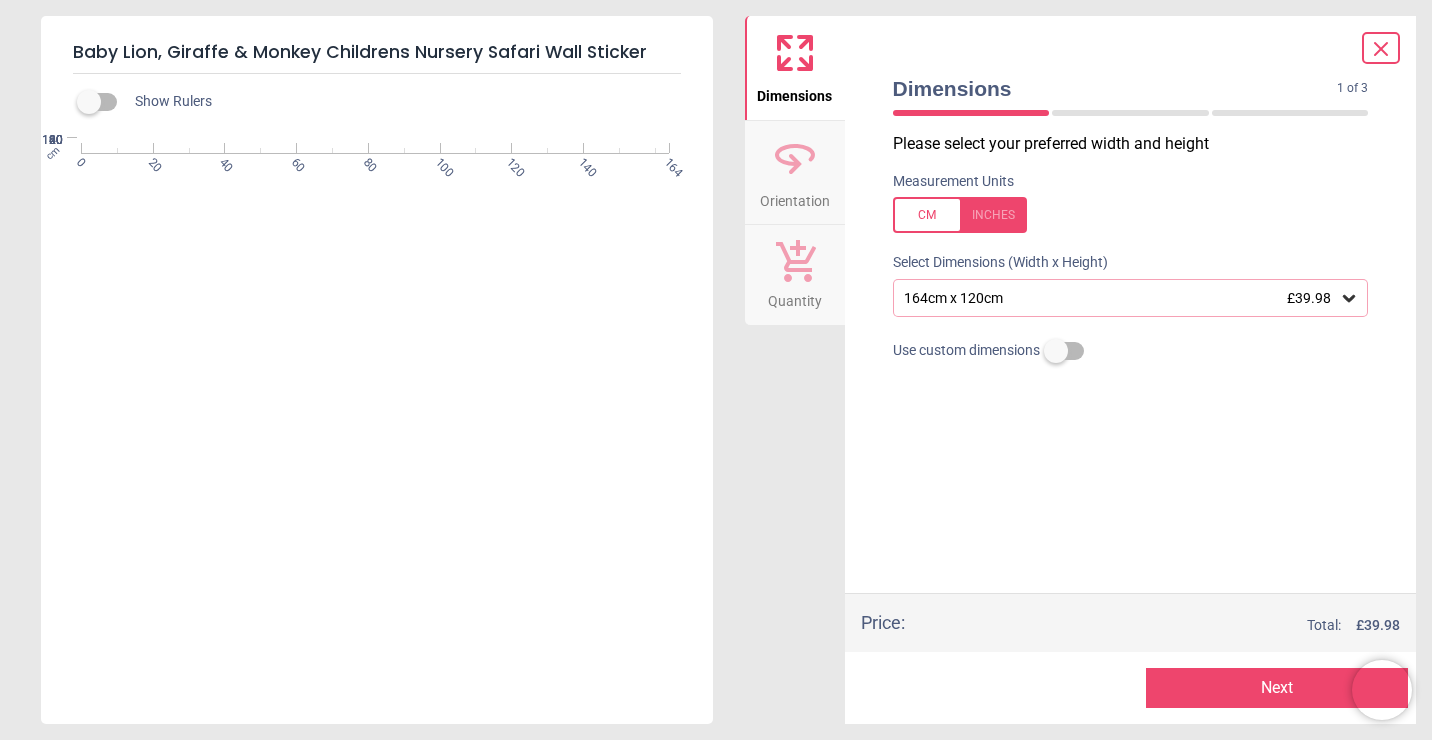 click on "Next" at bounding box center (1277, 688) 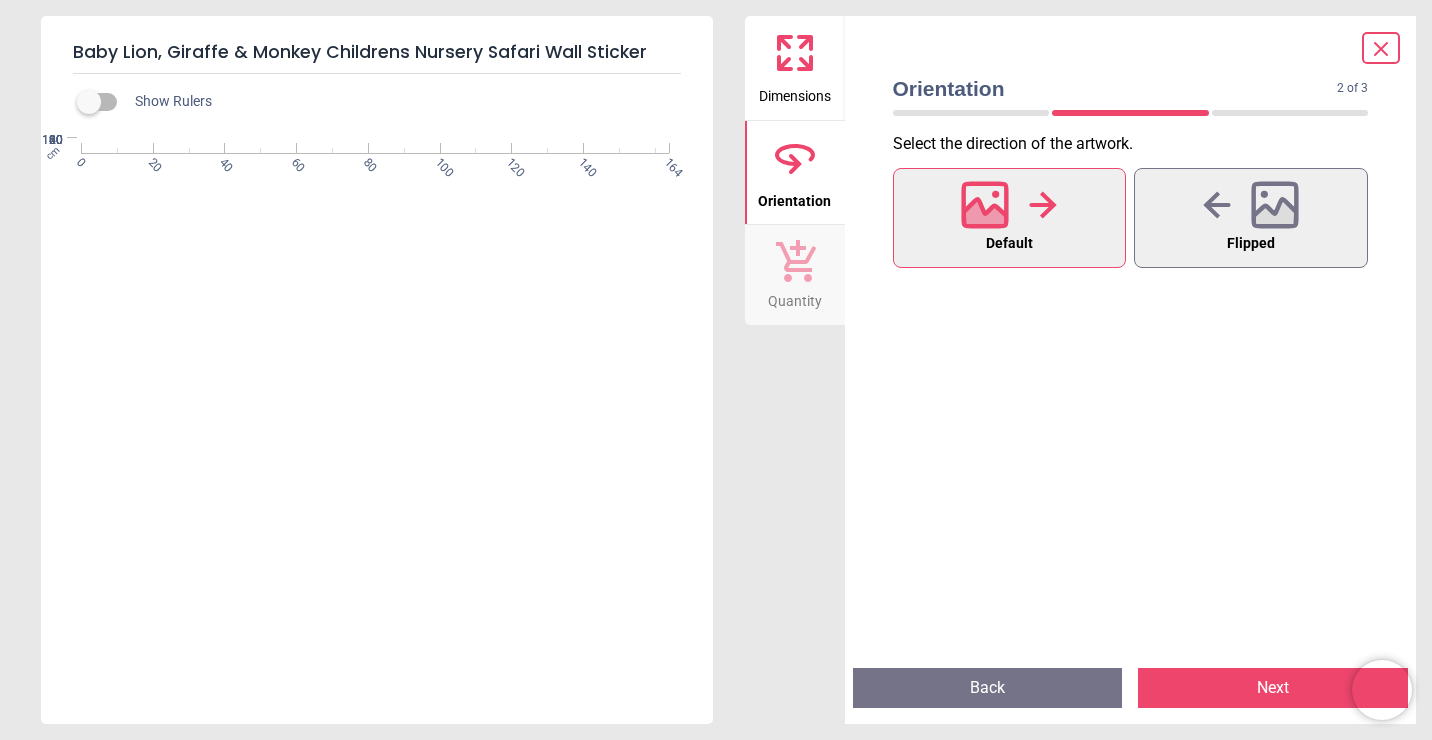 click on "Next" at bounding box center (1273, 688) 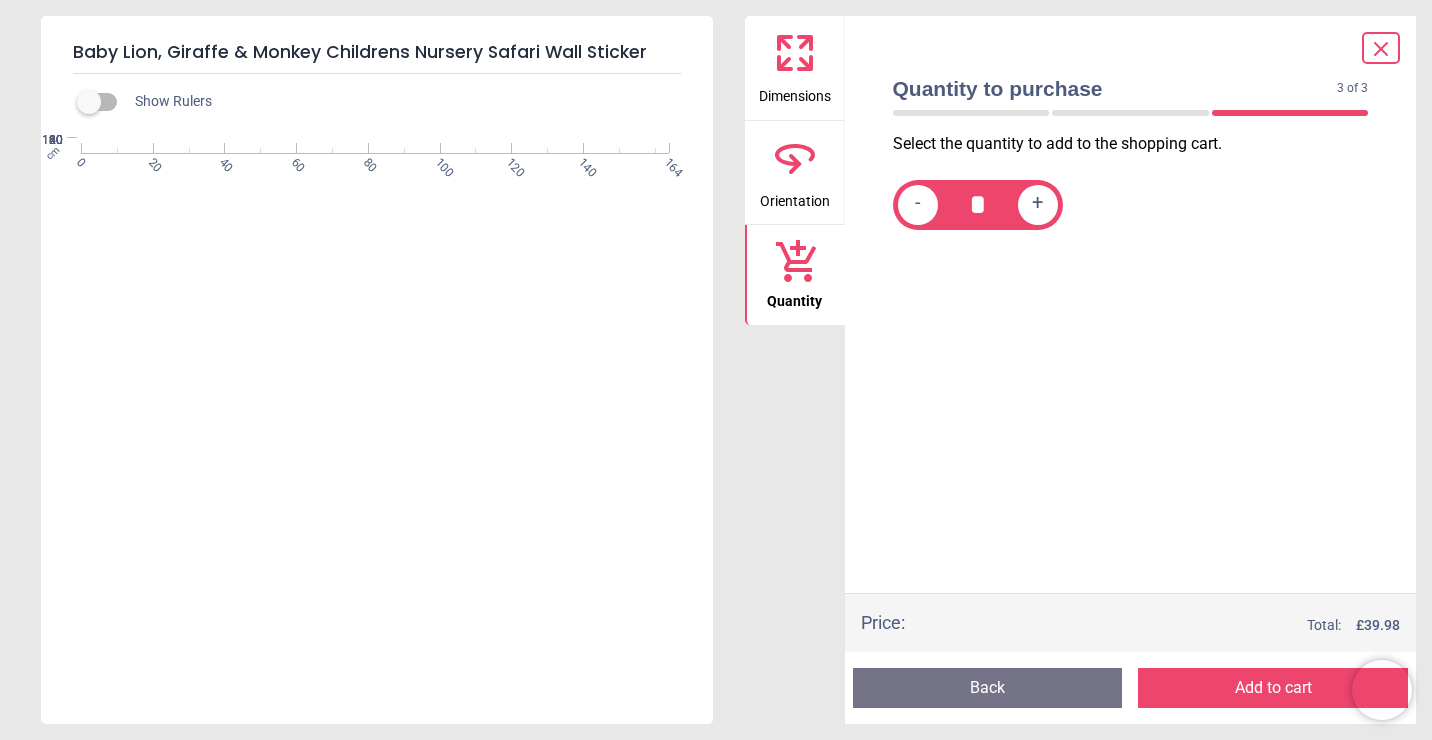 click on "Add to cart" at bounding box center [1273, 688] 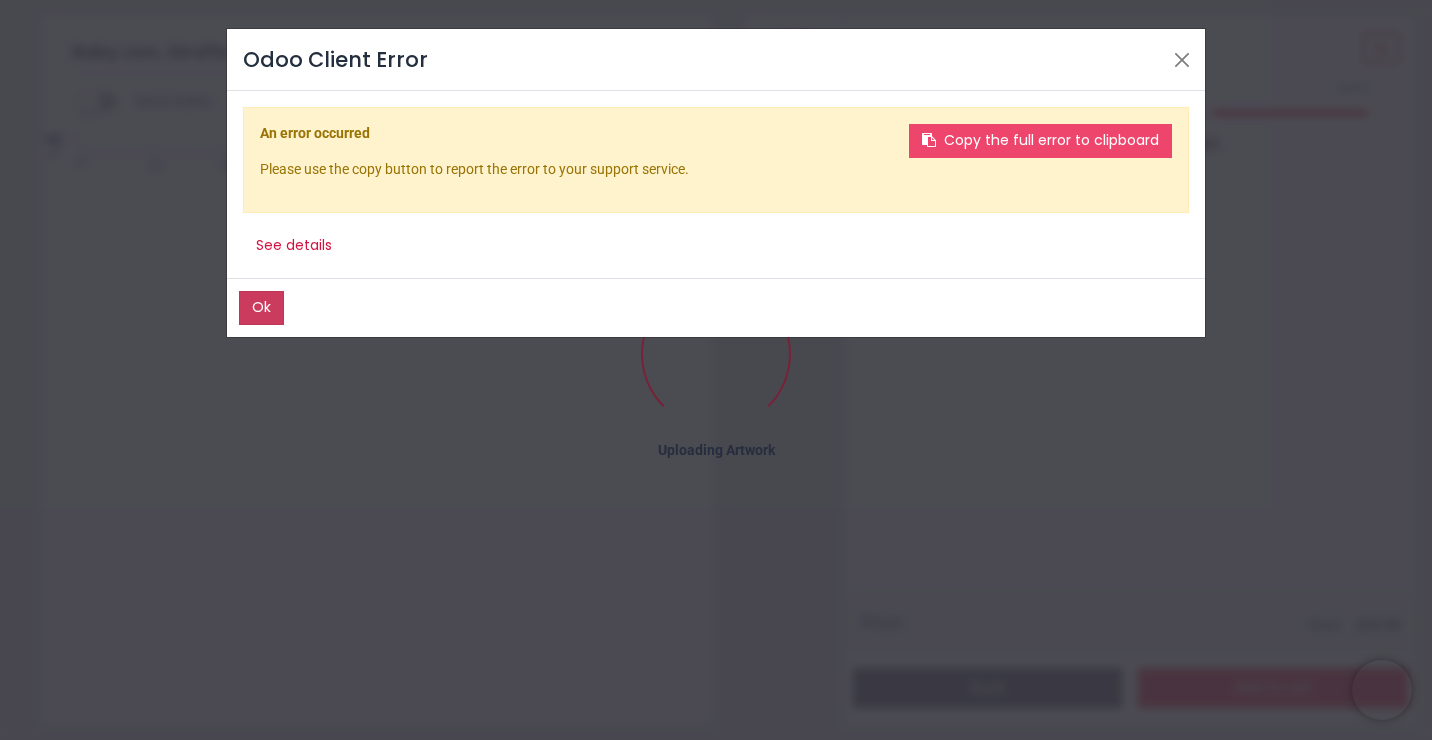 click on "Ok" 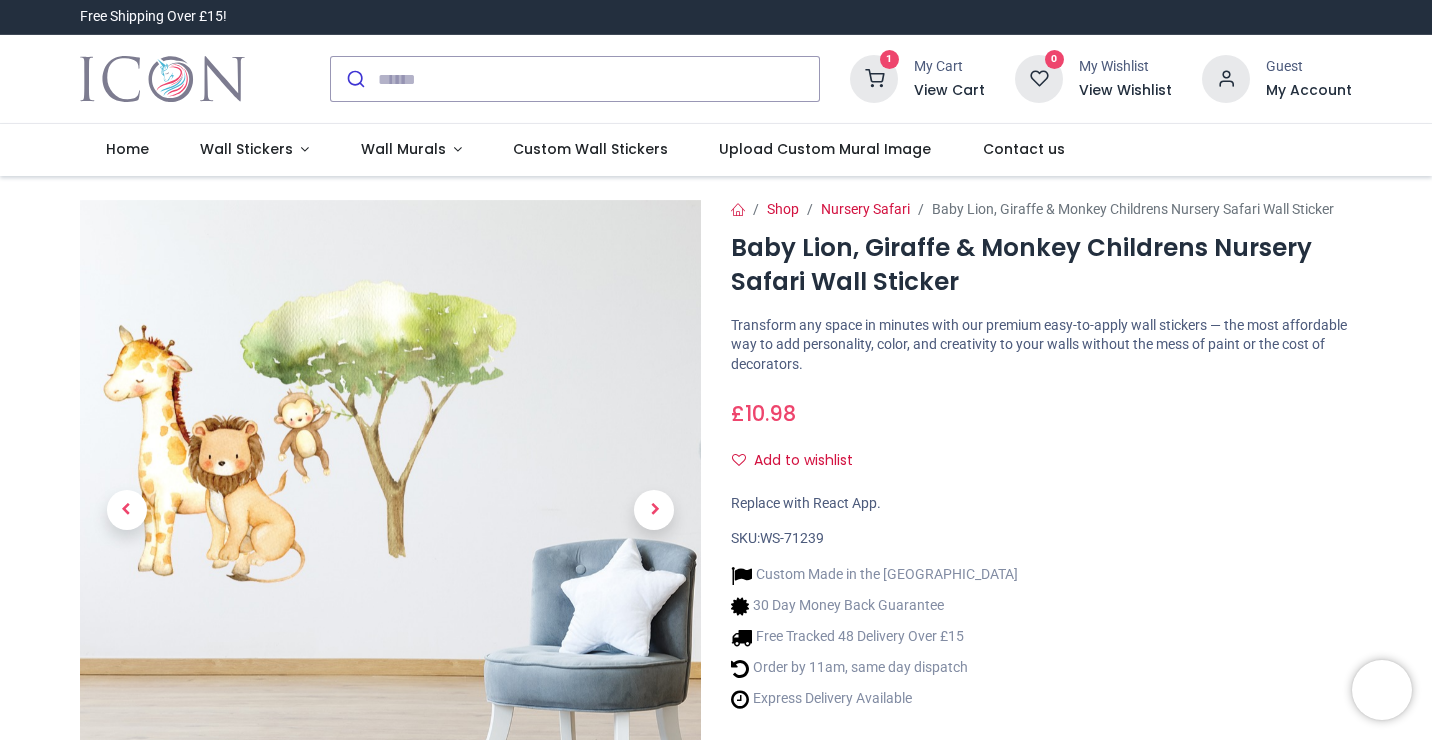 scroll, scrollTop: 0, scrollLeft: 0, axis: both 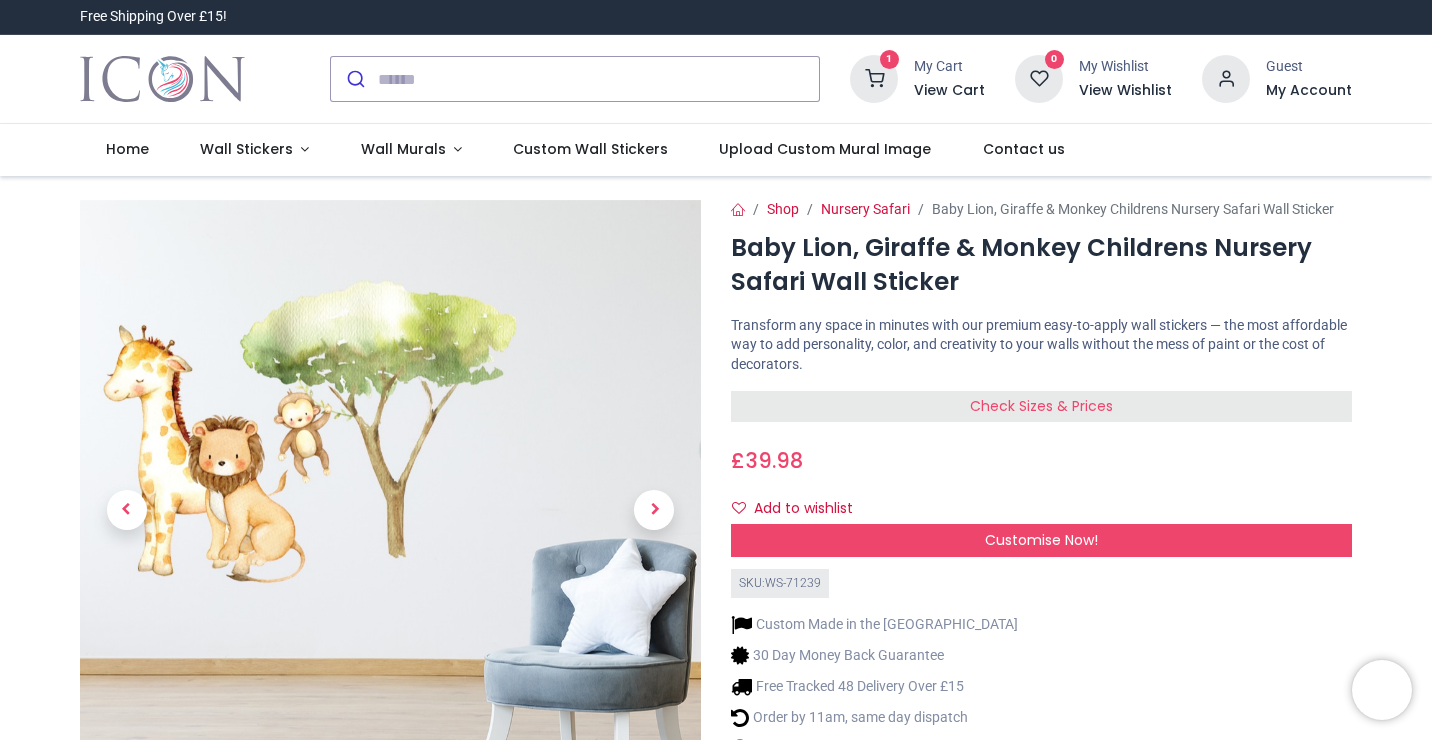 click on "Check Sizes & Prices" at bounding box center (1041, 407) 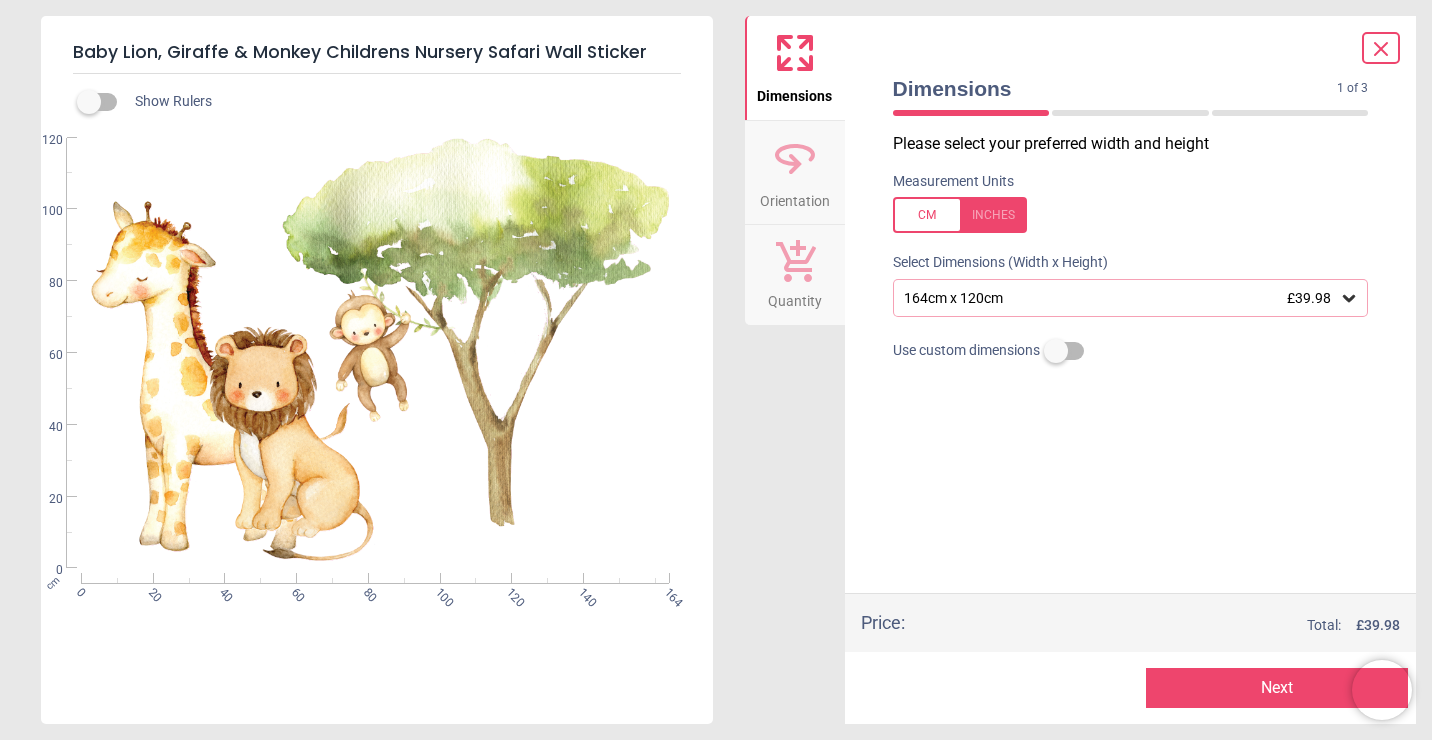 click on "164cm  x  120cm       £39.98" at bounding box center [1121, 298] 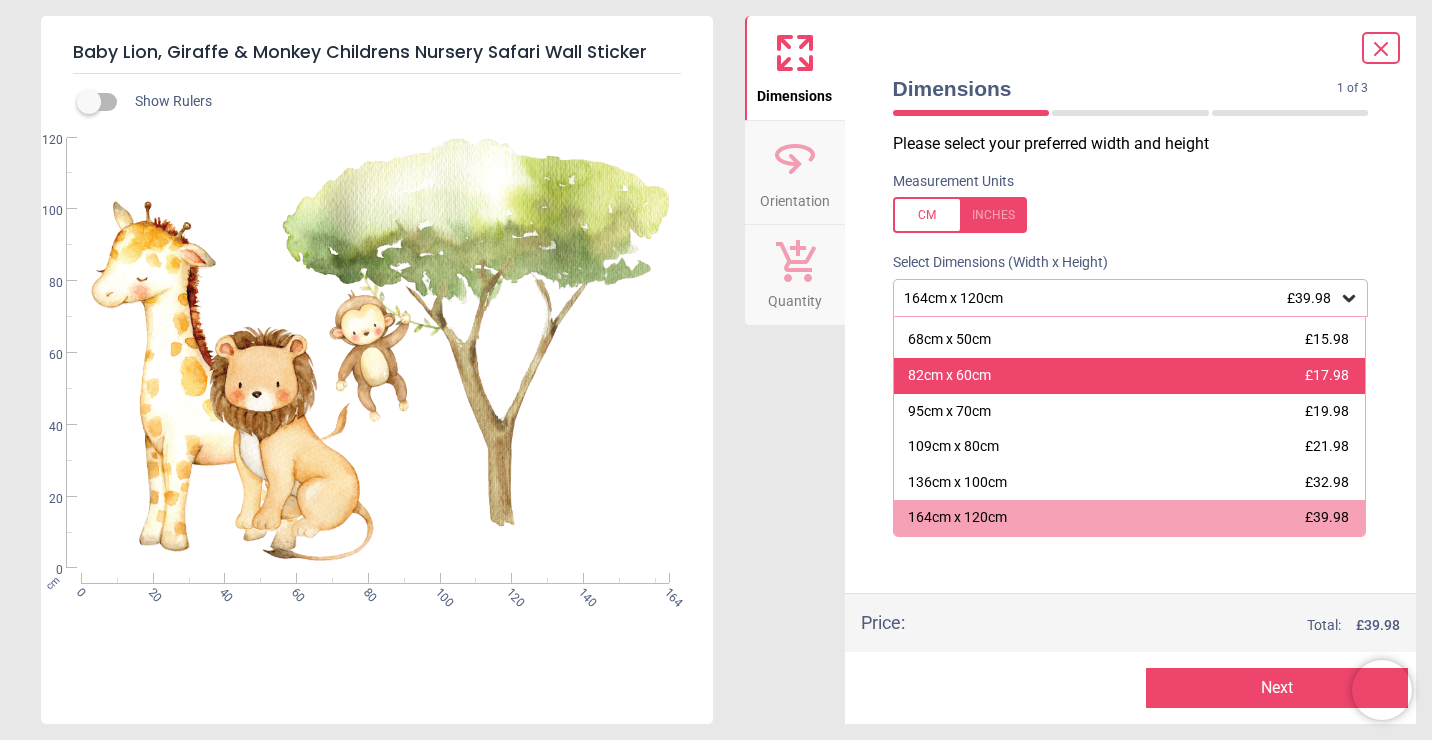 scroll, scrollTop: 102, scrollLeft: 0, axis: vertical 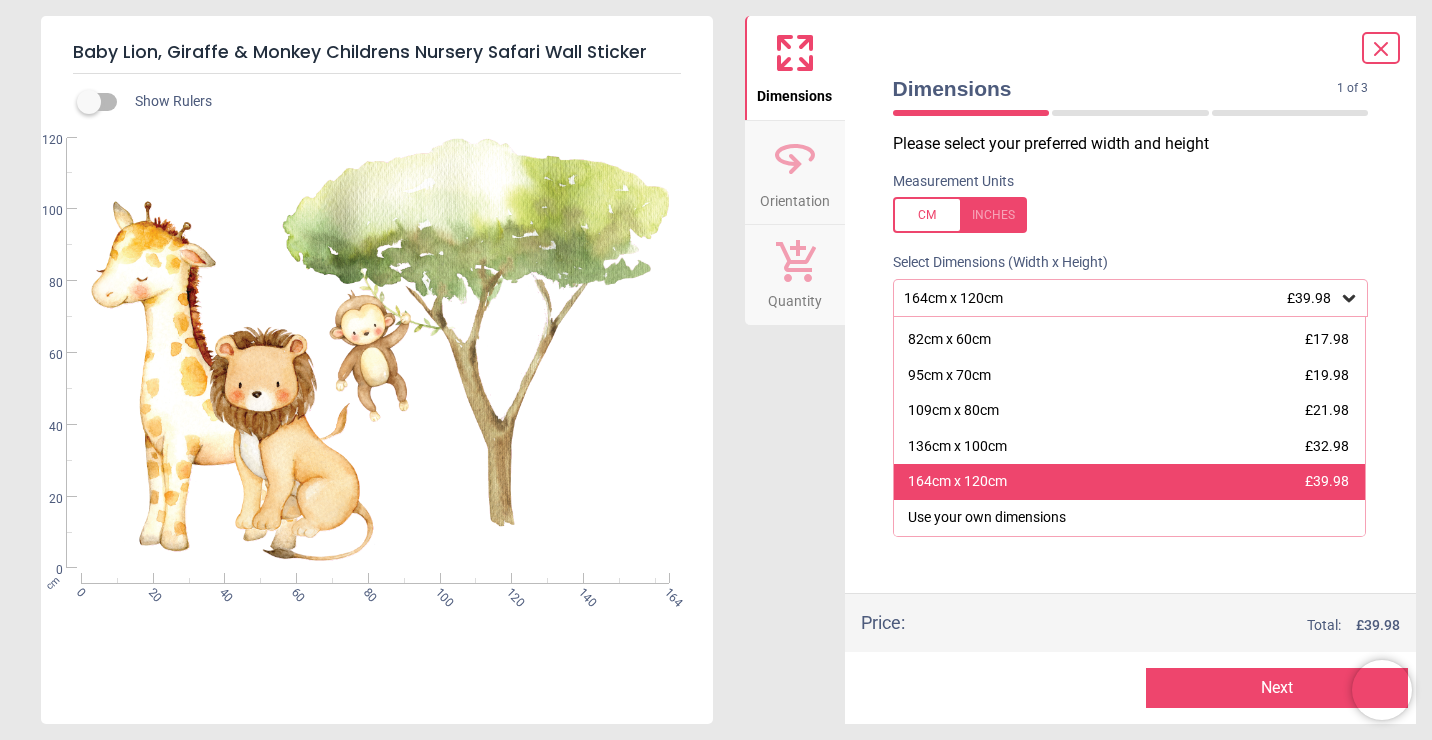 click on "164cm  x  120cm       £39.98" at bounding box center [1130, 482] 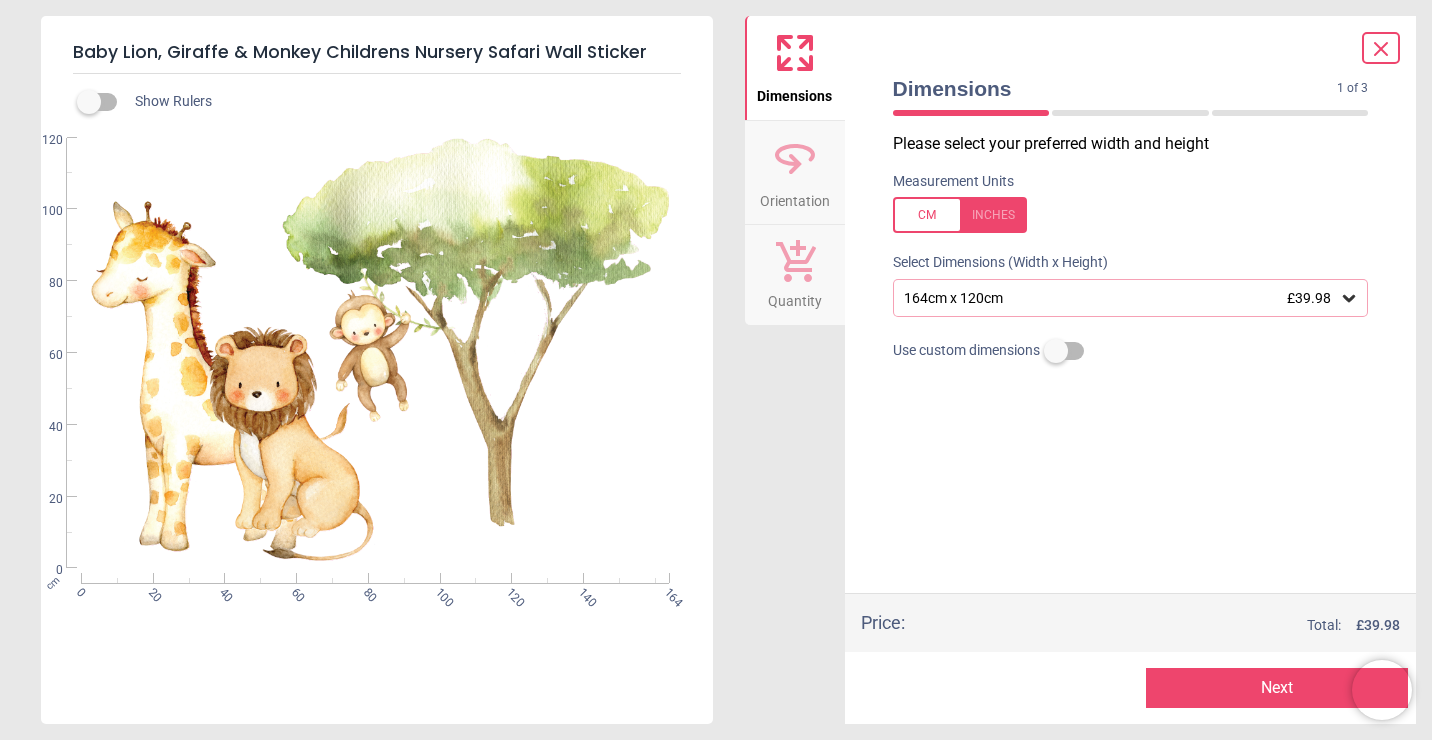 click on "Next" at bounding box center [1277, 688] 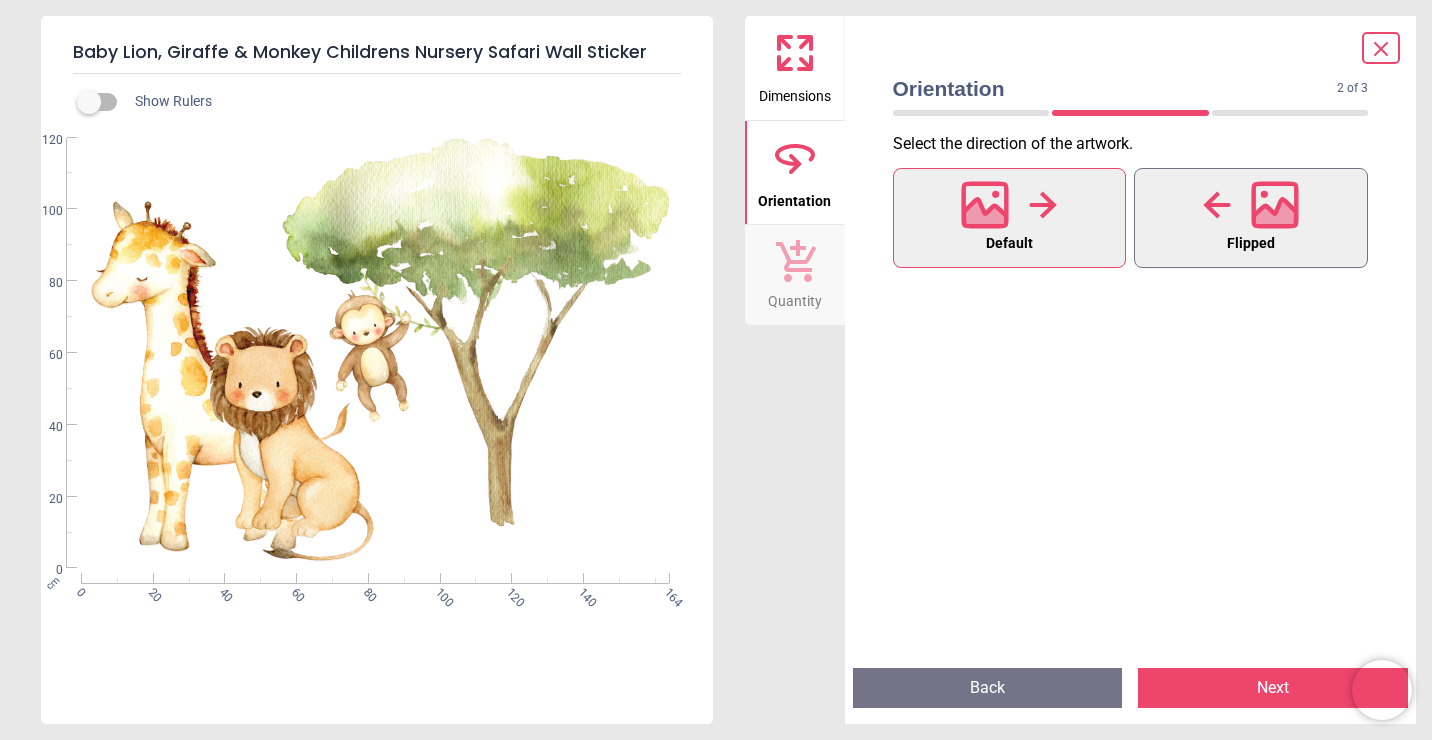 click 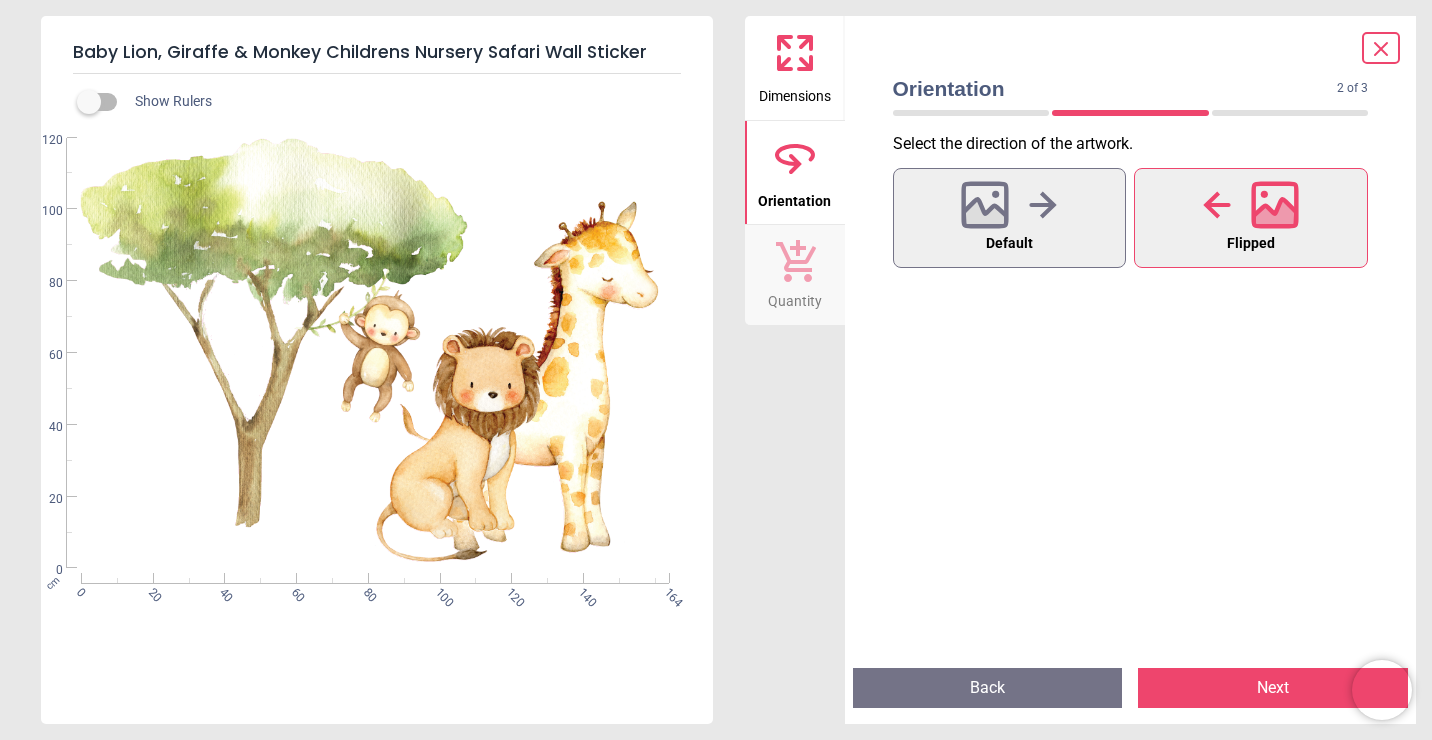 click on "Next" at bounding box center (1273, 688) 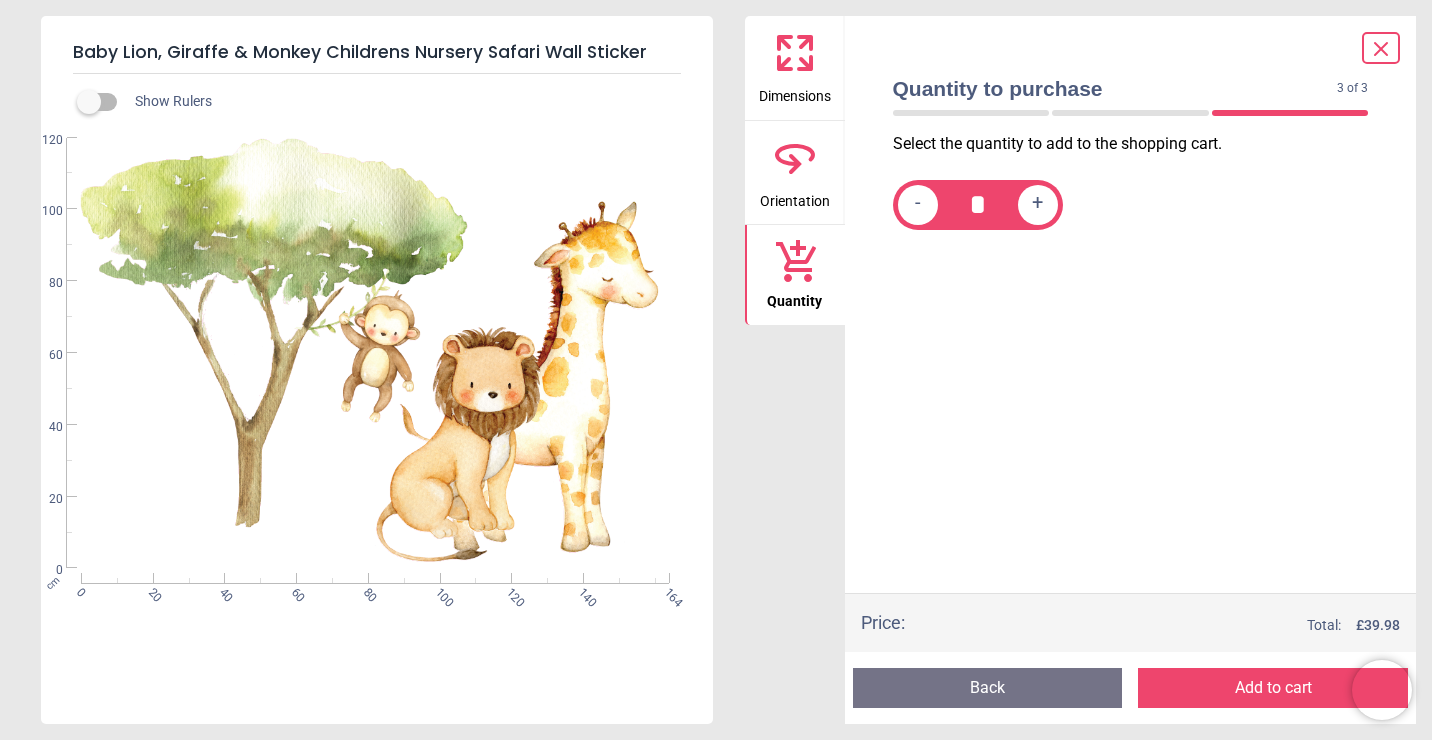 click on "Add to cart" at bounding box center [1273, 688] 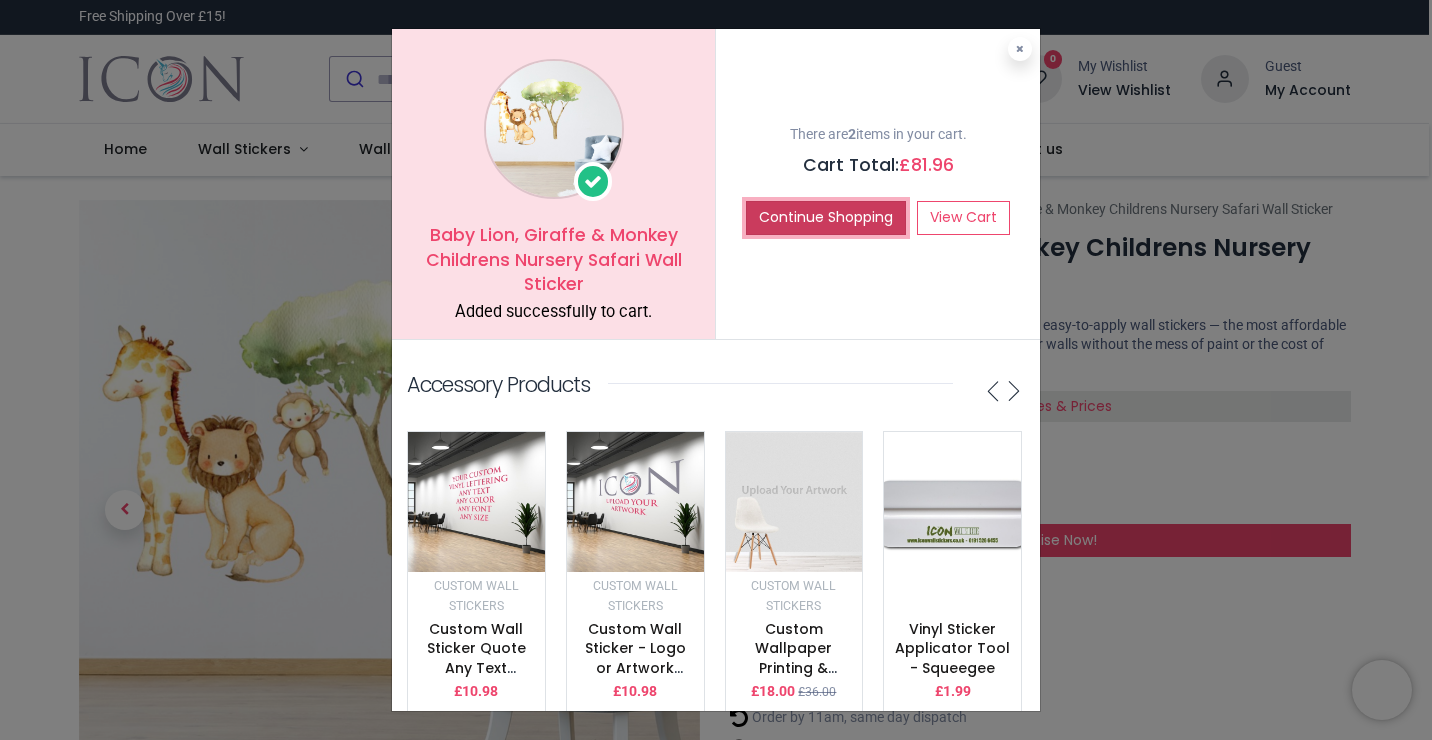 click on "Continue Shopping" at bounding box center (826, 218) 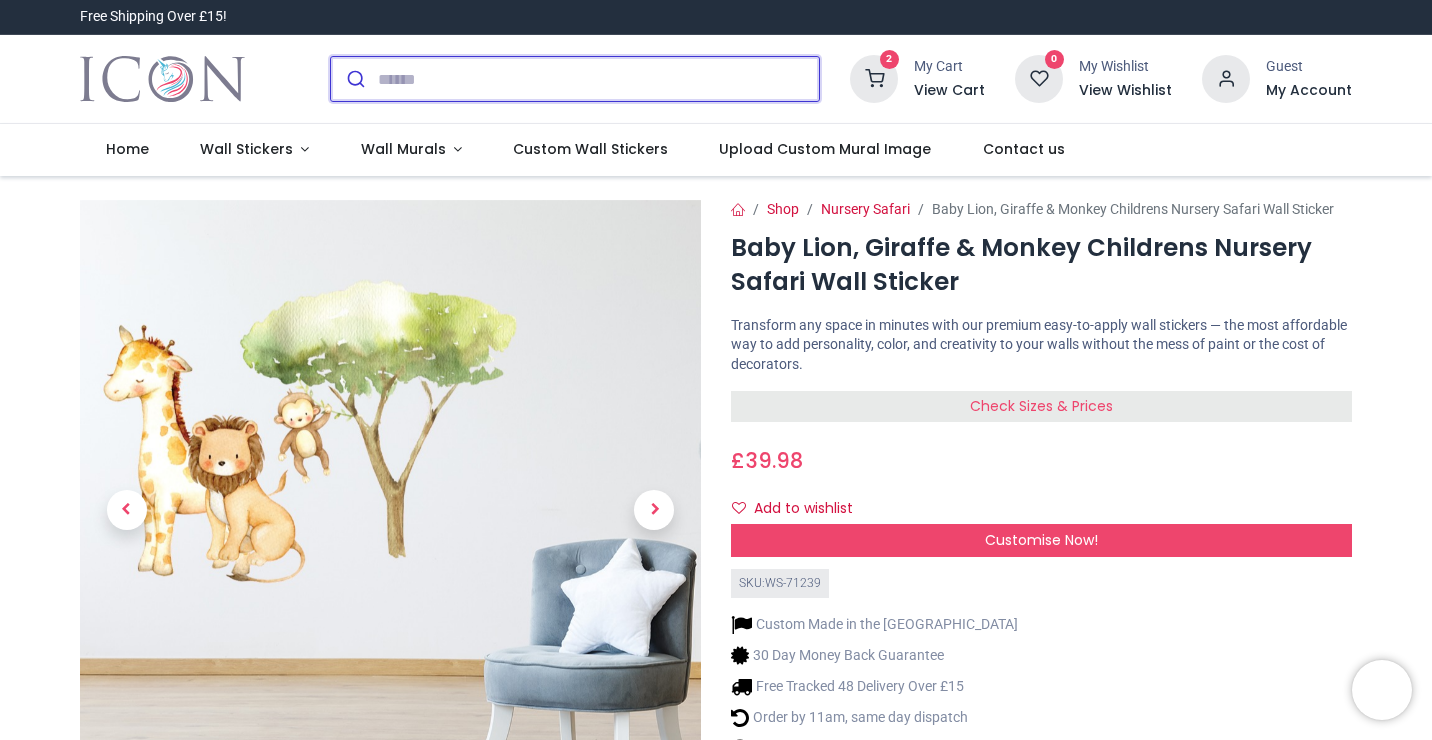 click at bounding box center [598, 79] 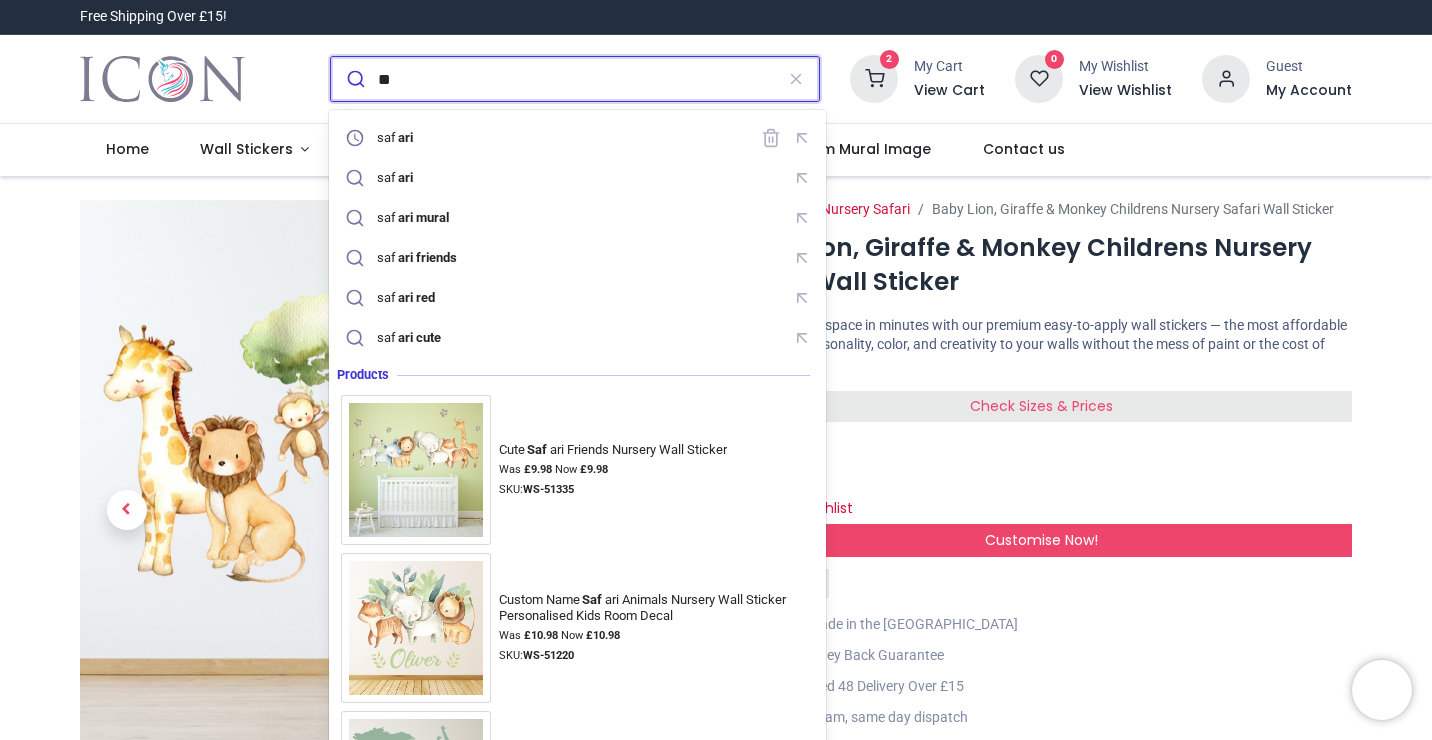 type on "*" 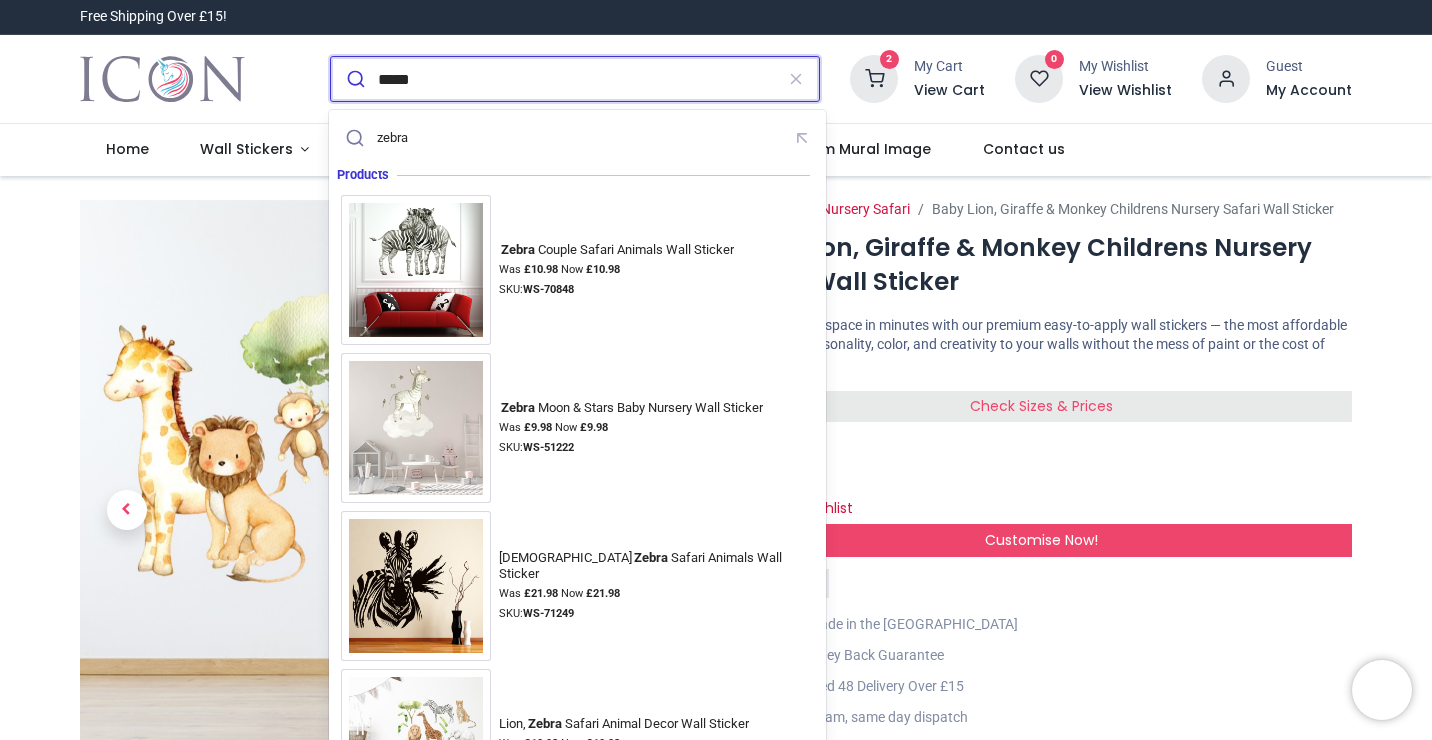 type on "*****" 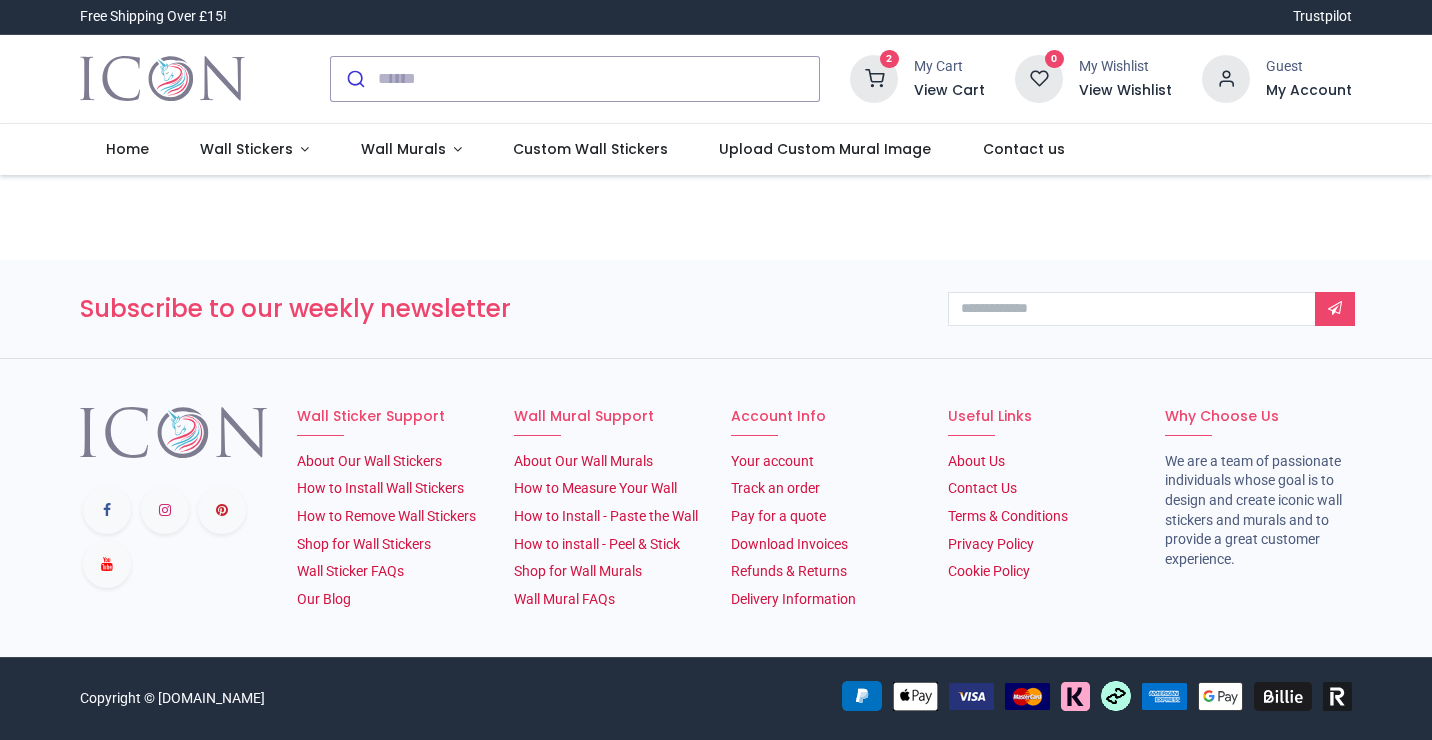 scroll, scrollTop: 0, scrollLeft: 0, axis: both 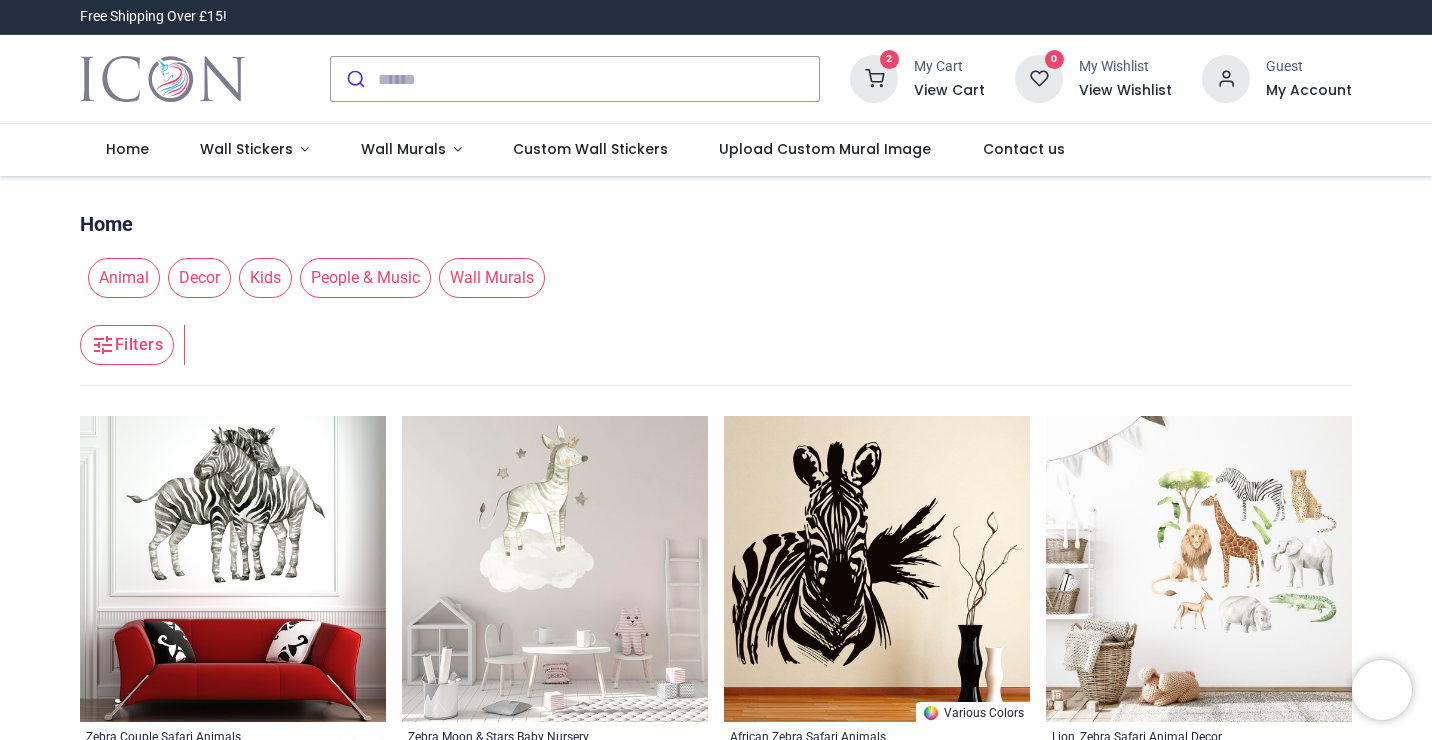 click at bounding box center (874, 79) 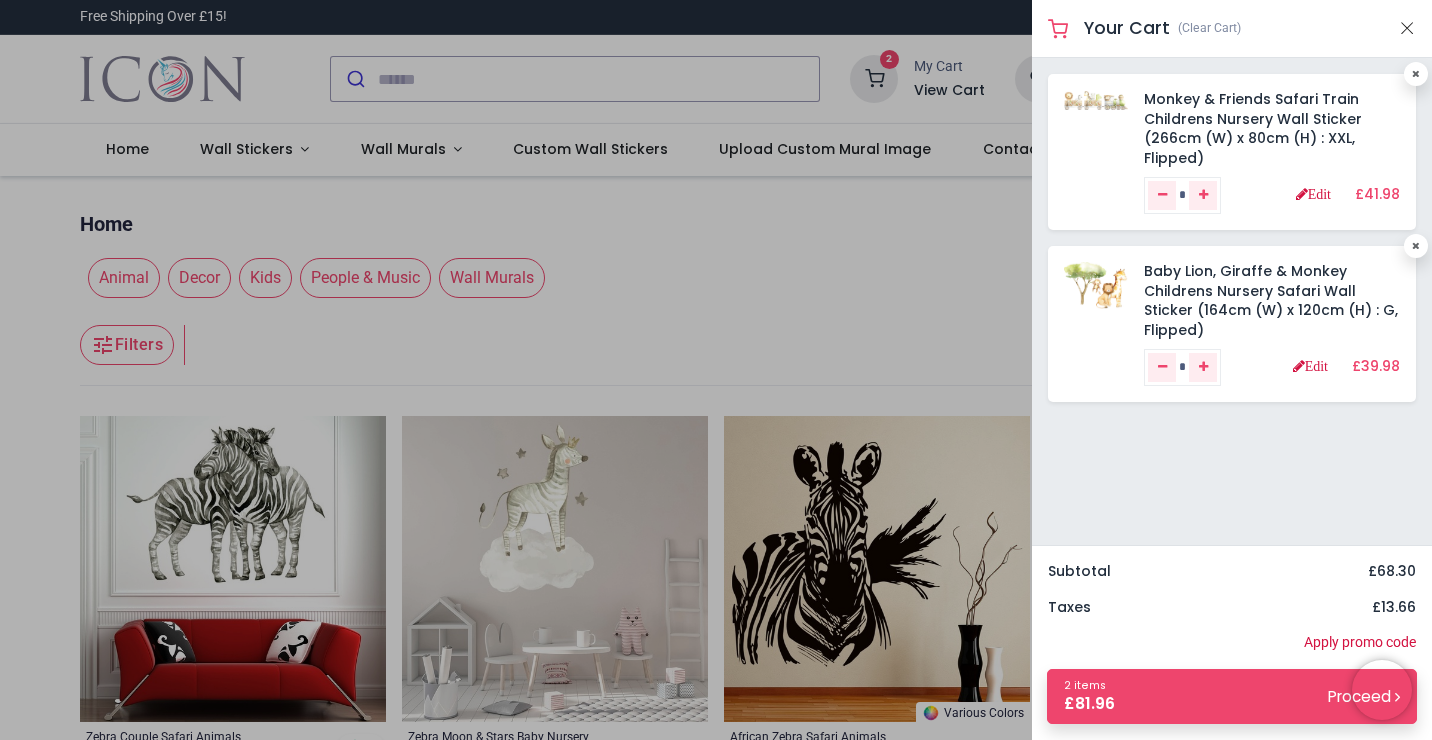 click at bounding box center [716, 370] 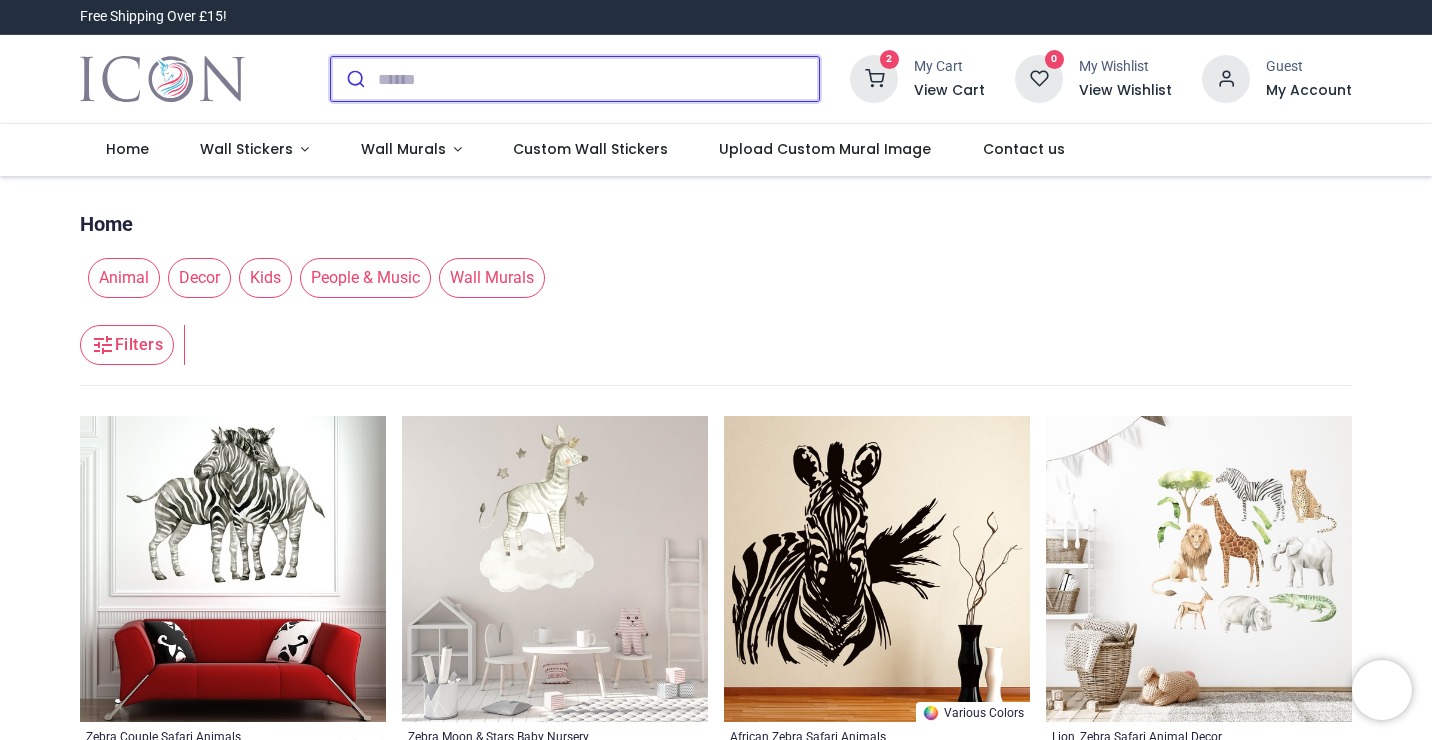 click at bounding box center [598, 79] 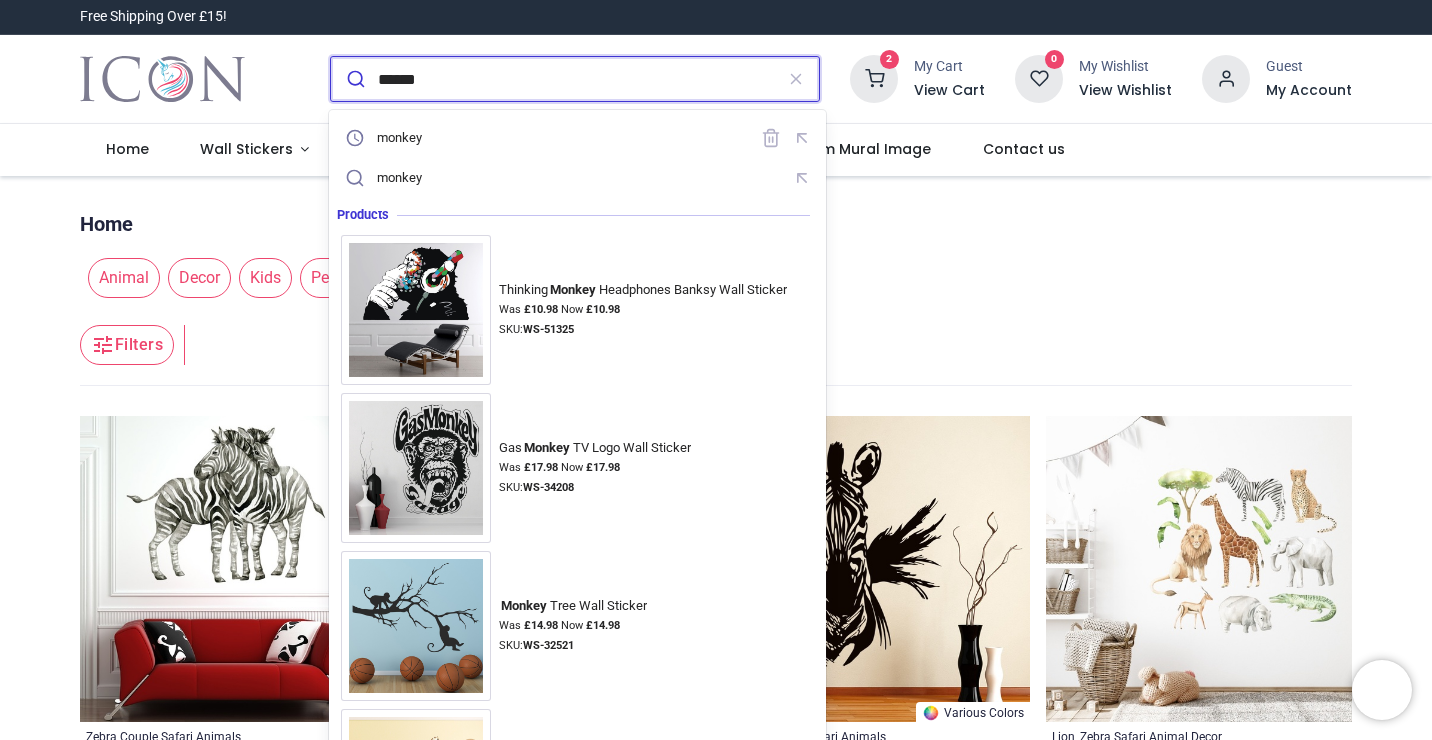 type on "******" 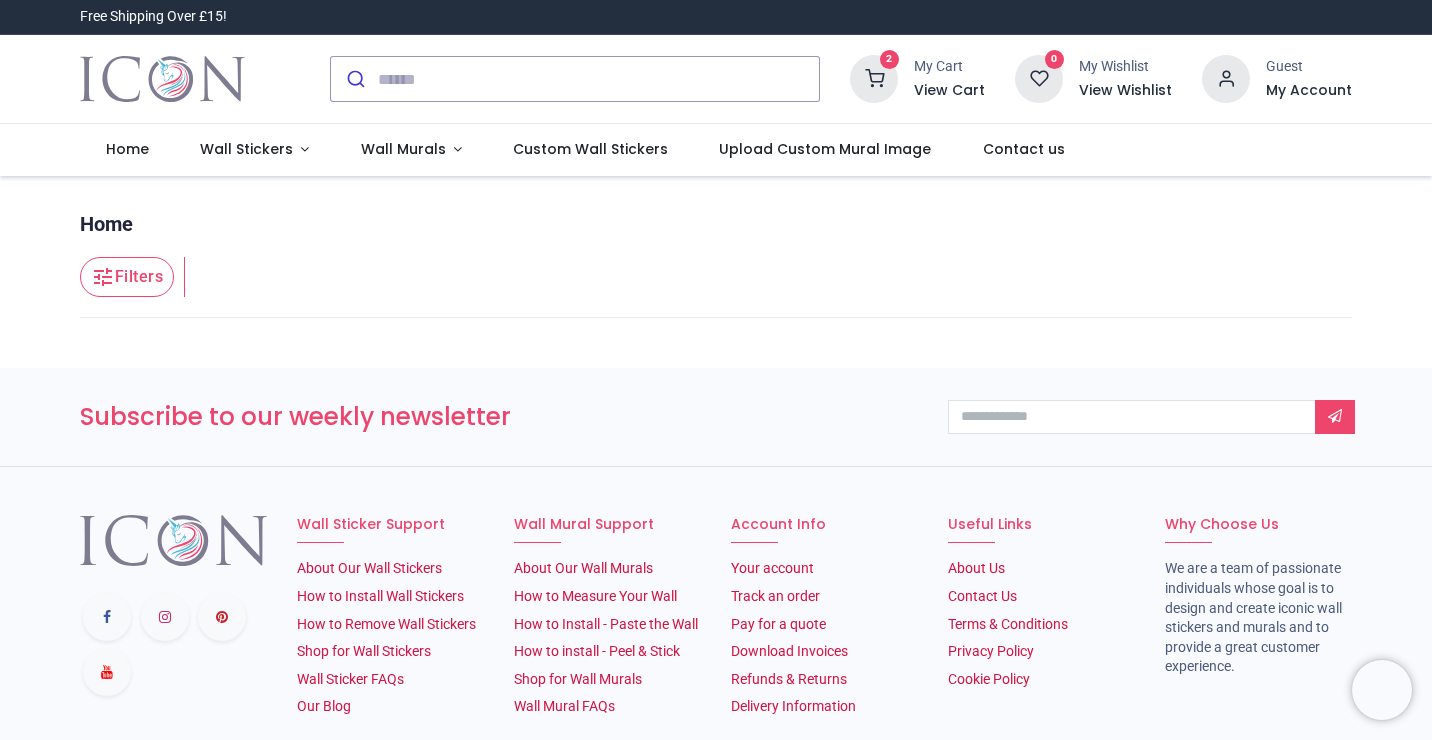 scroll, scrollTop: 0, scrollLeft: 0, axis: both 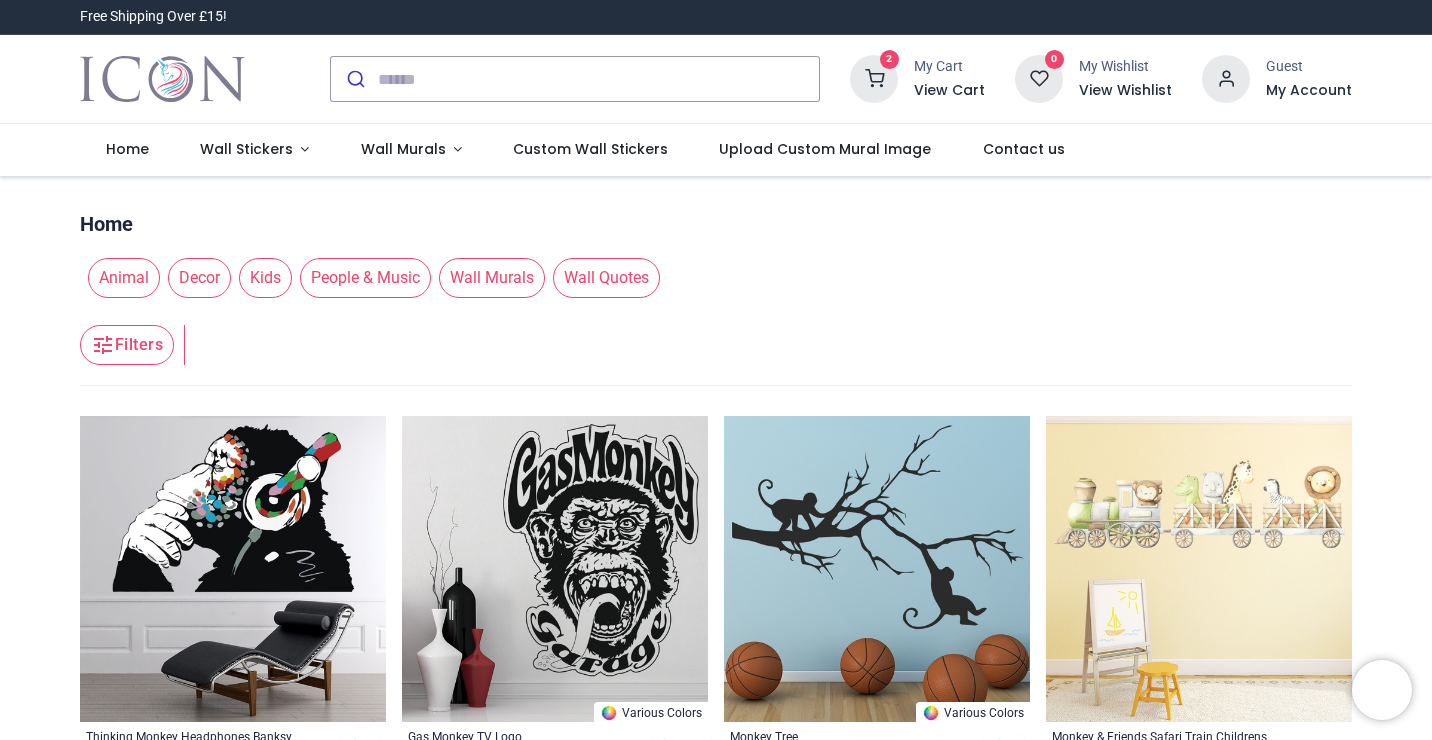 click on "View Cart" at bounding box center (949, 91) 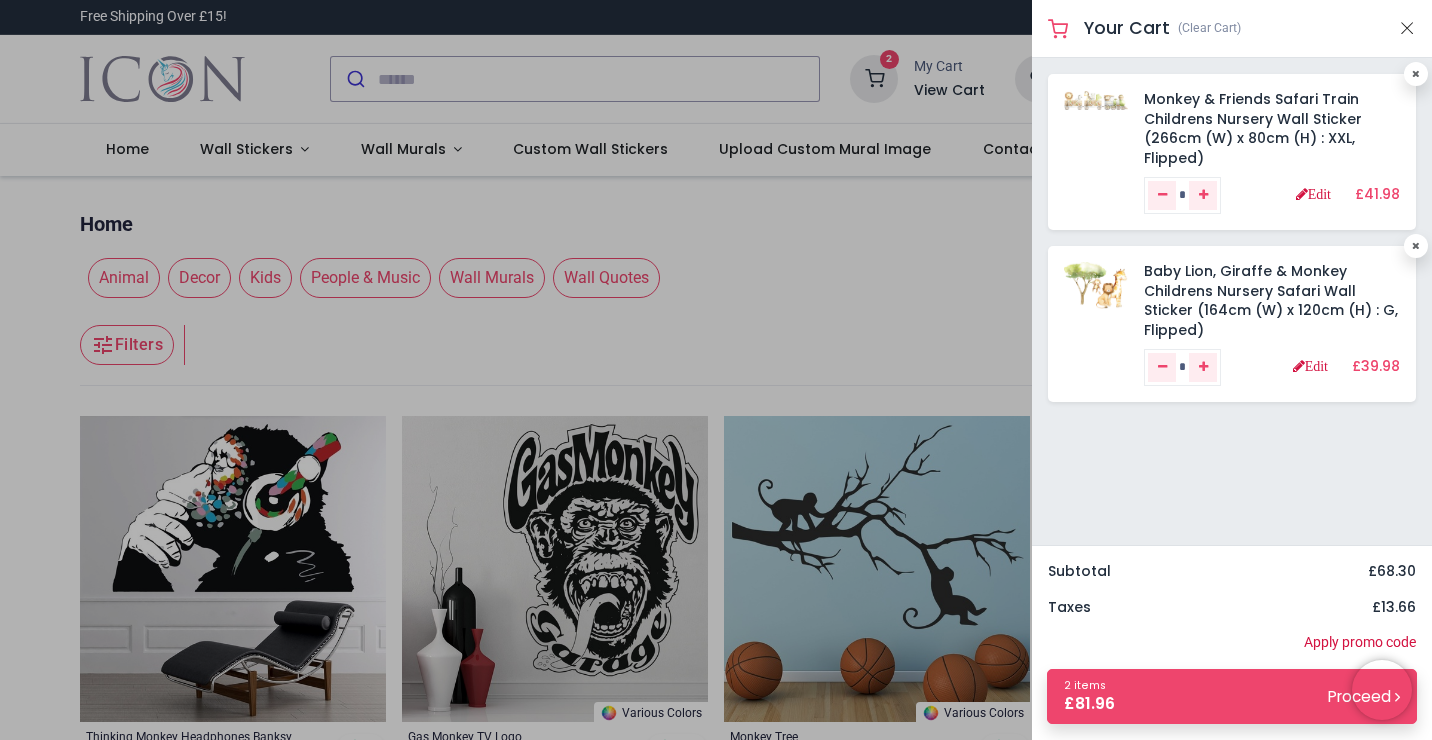 click at bounding box center (716, 370) 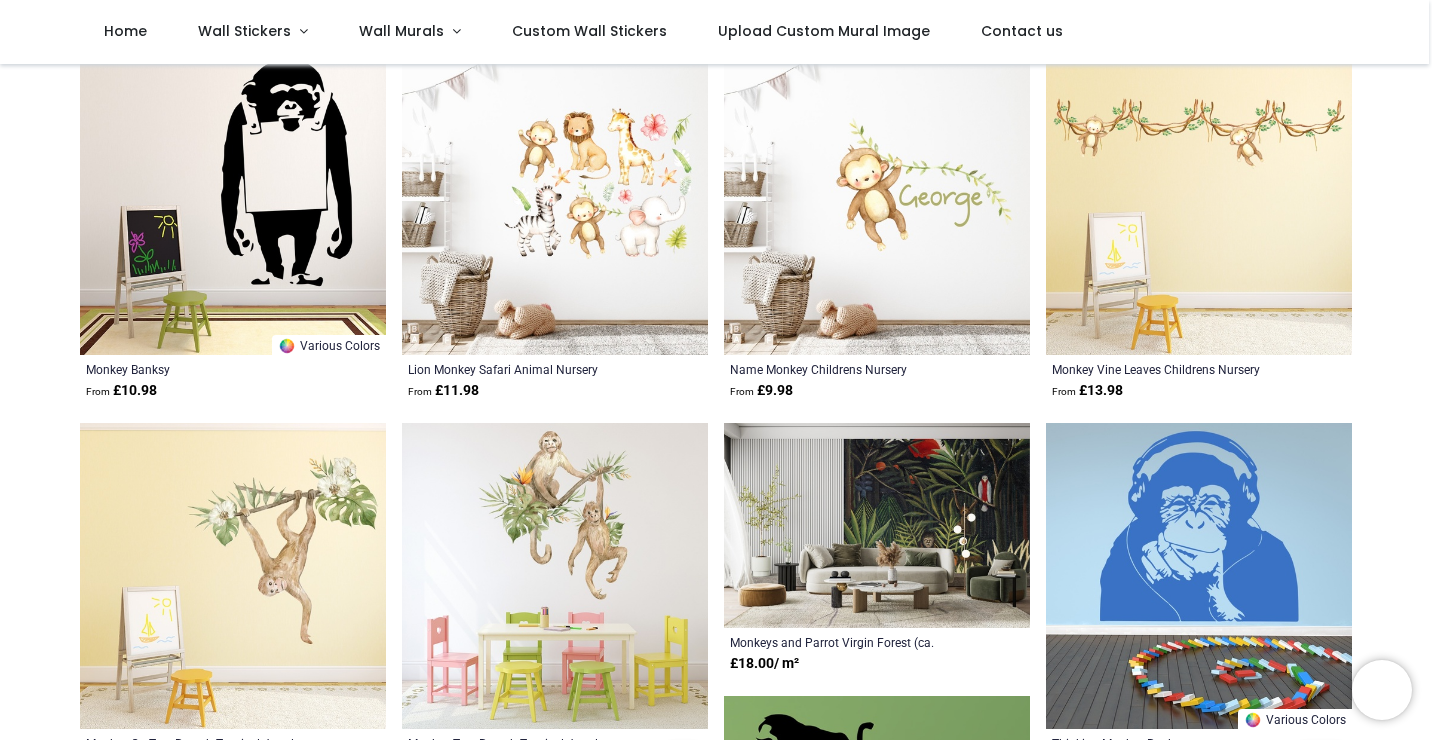 scroll, scrollTop: 644, scrollLeft: 0, axis: vertical 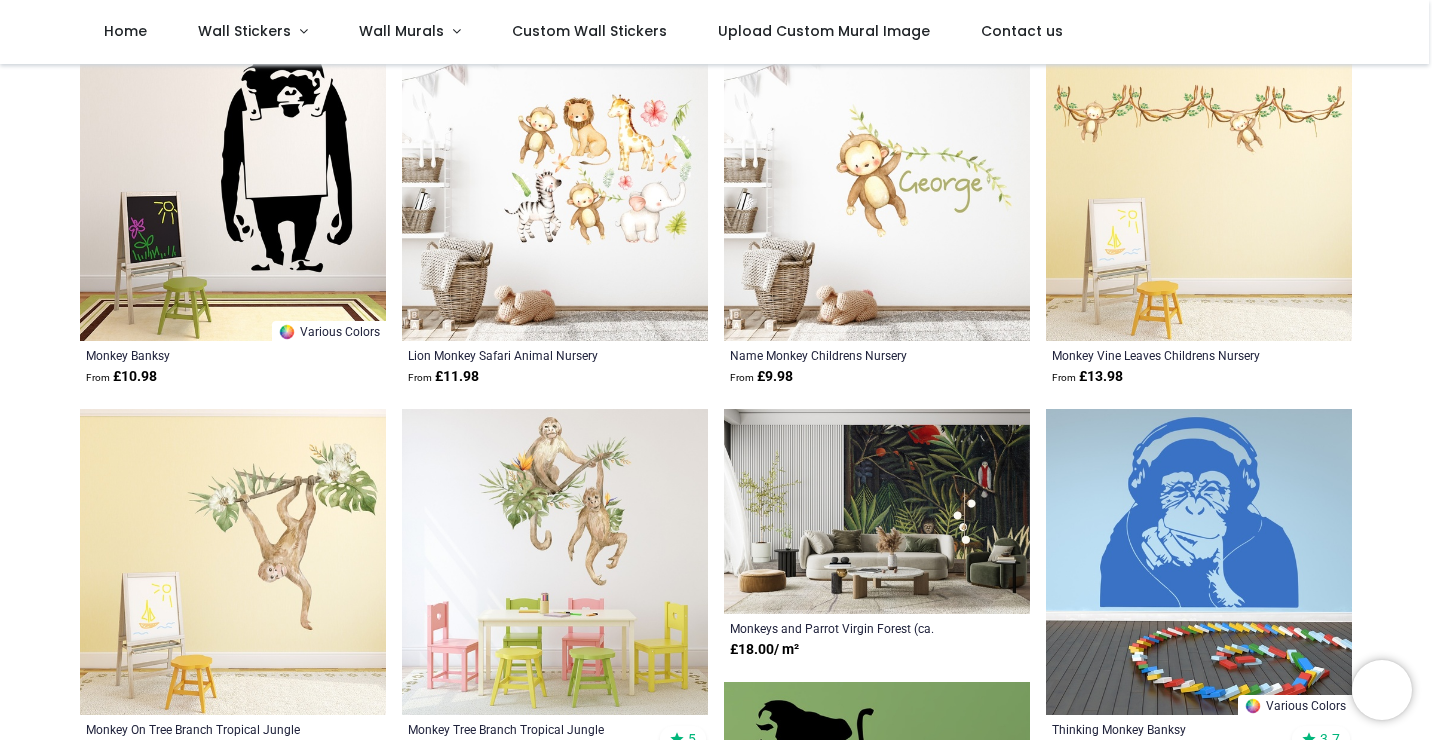 click at bounding box center [1199, 188] 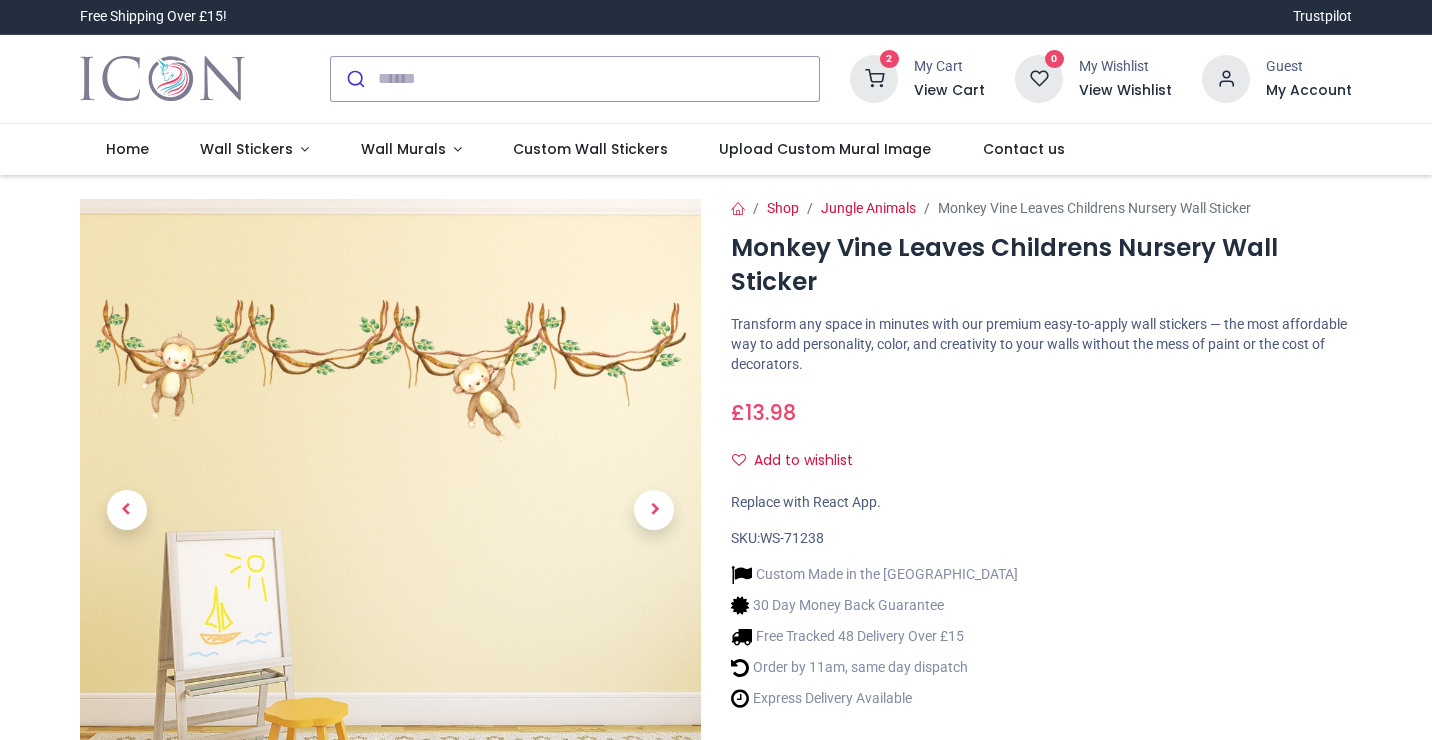 scroll, scrollTop: 0, scrollLeft: 0, axis: both 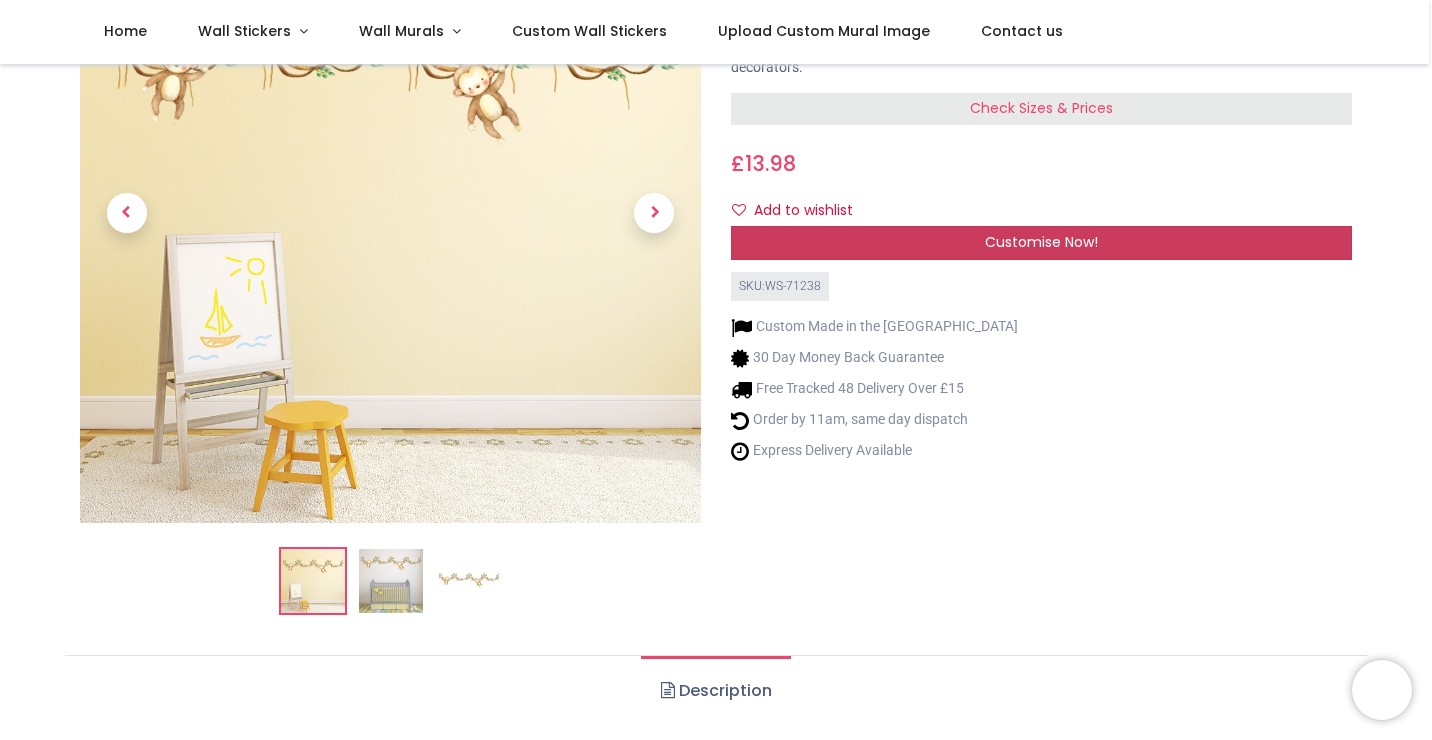 click on "Customise Now!" at bounding box center (1041, 243) 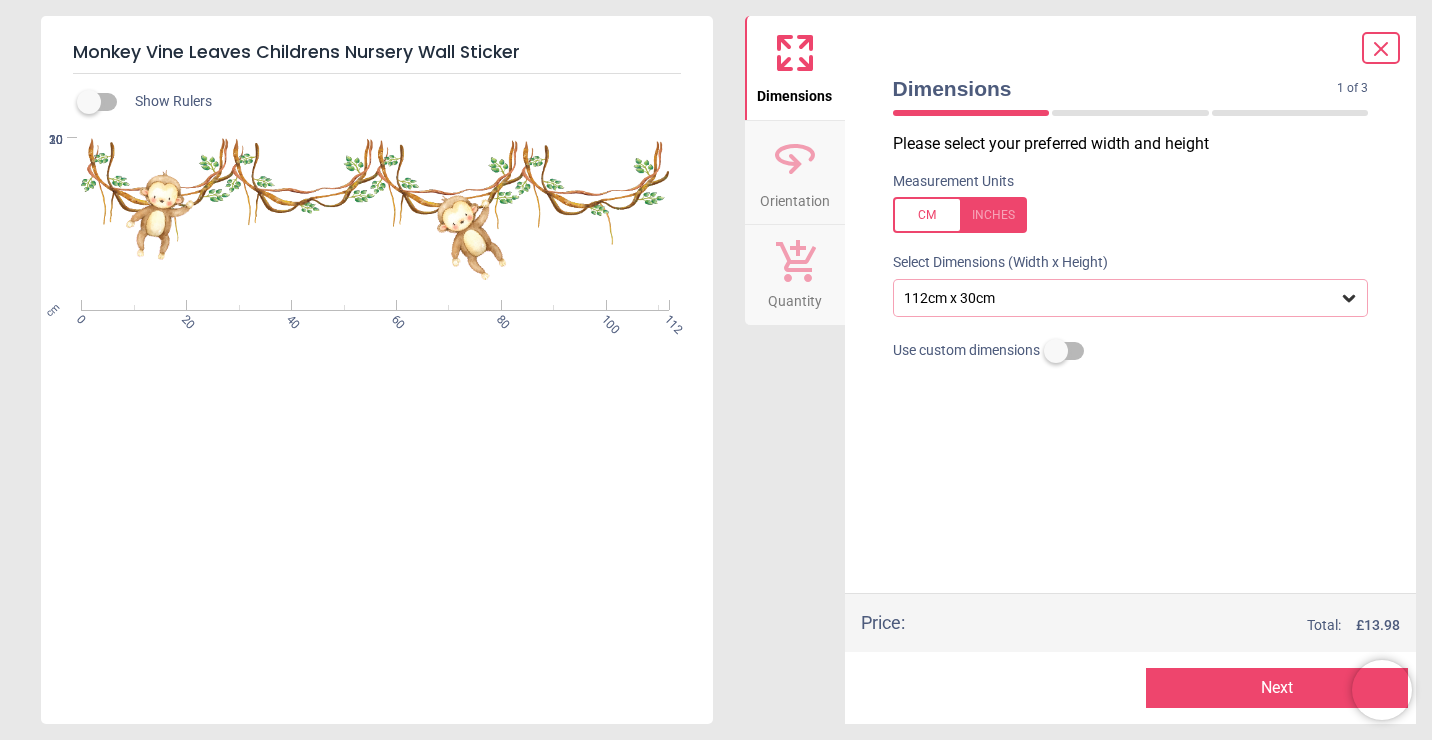 click on "112cm  x  30cm" at bounding box center [1121, 298] 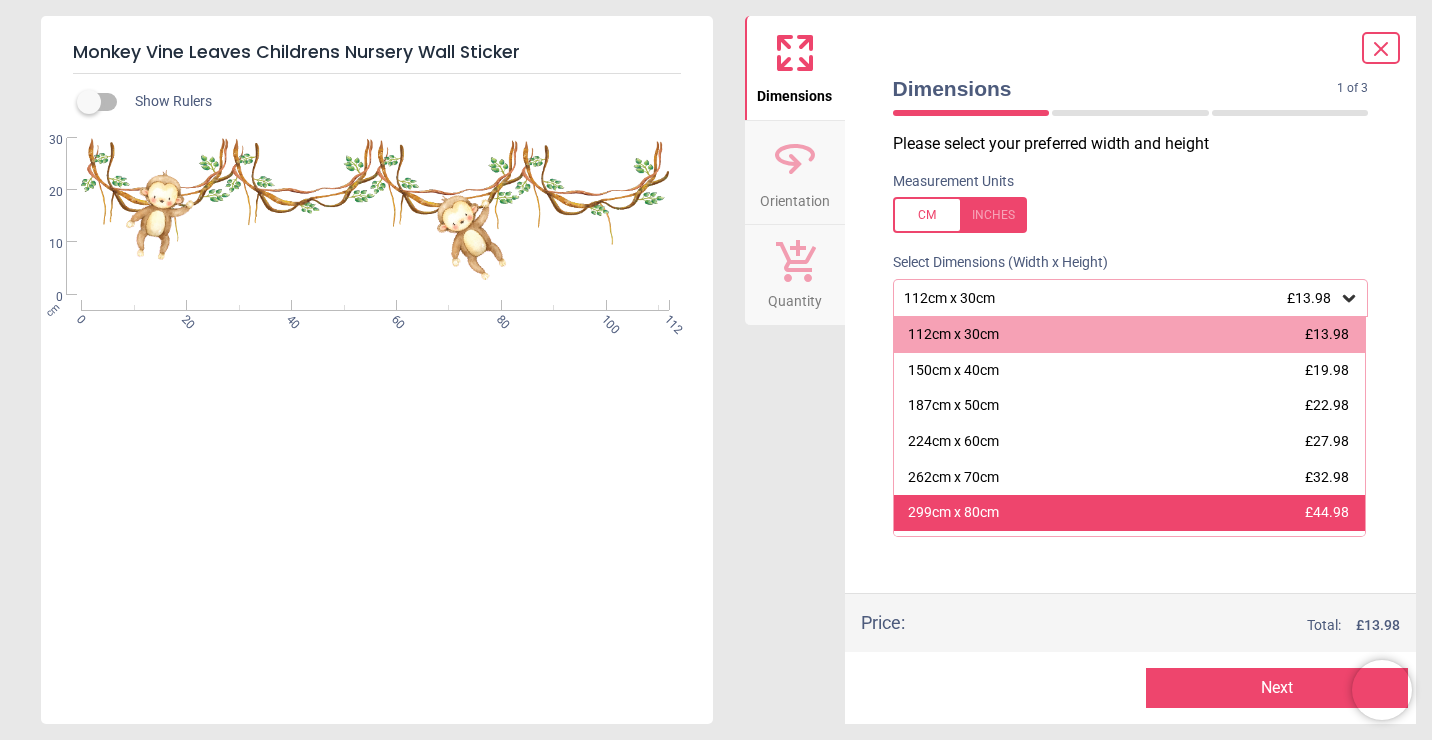 click on "299cm  x  80cm" at bounding box center [953, 513] 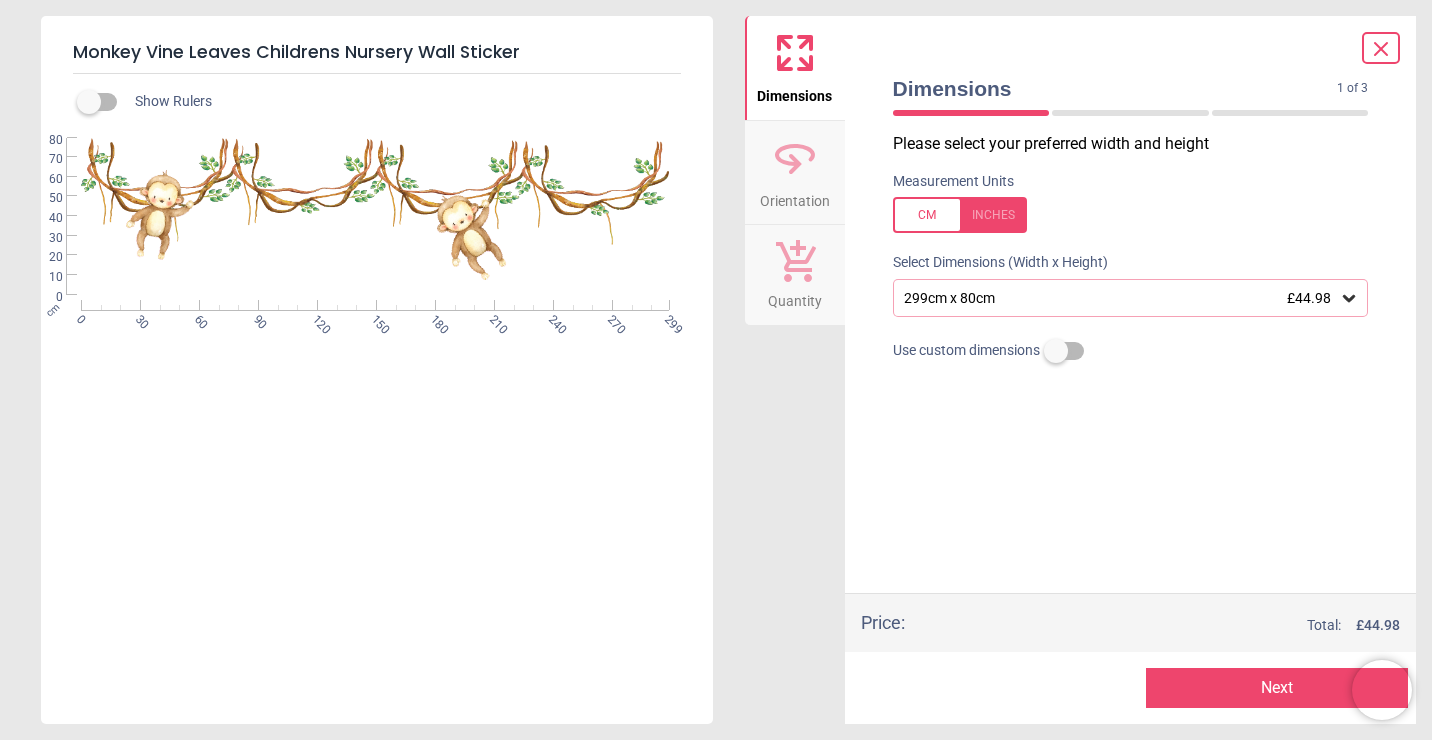 click on "299cm  x  80cm       £44.98" at bounding box center (1121, 298) 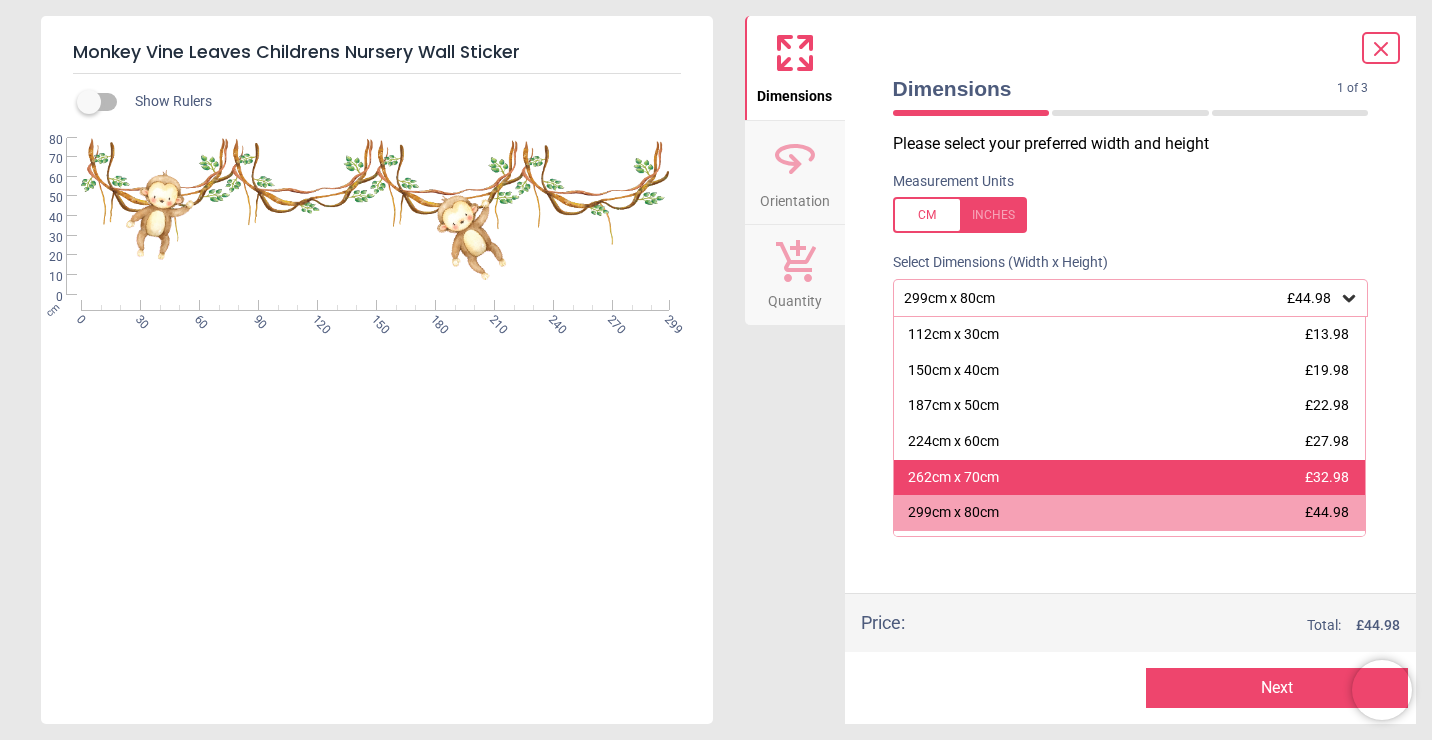 click on "262cm  x  70cm" at bounding box center [953, 478] 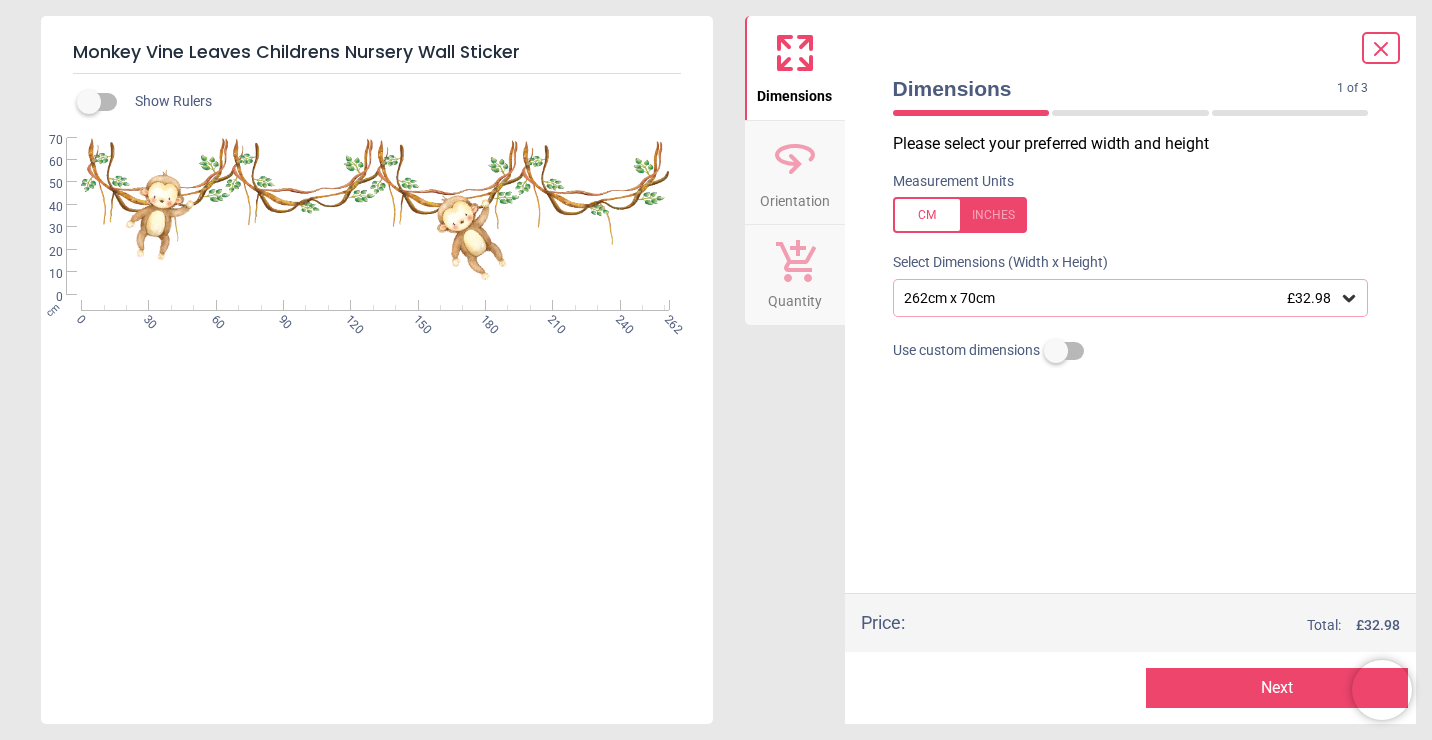 click on "Next" at bounding box center (1277, 688) 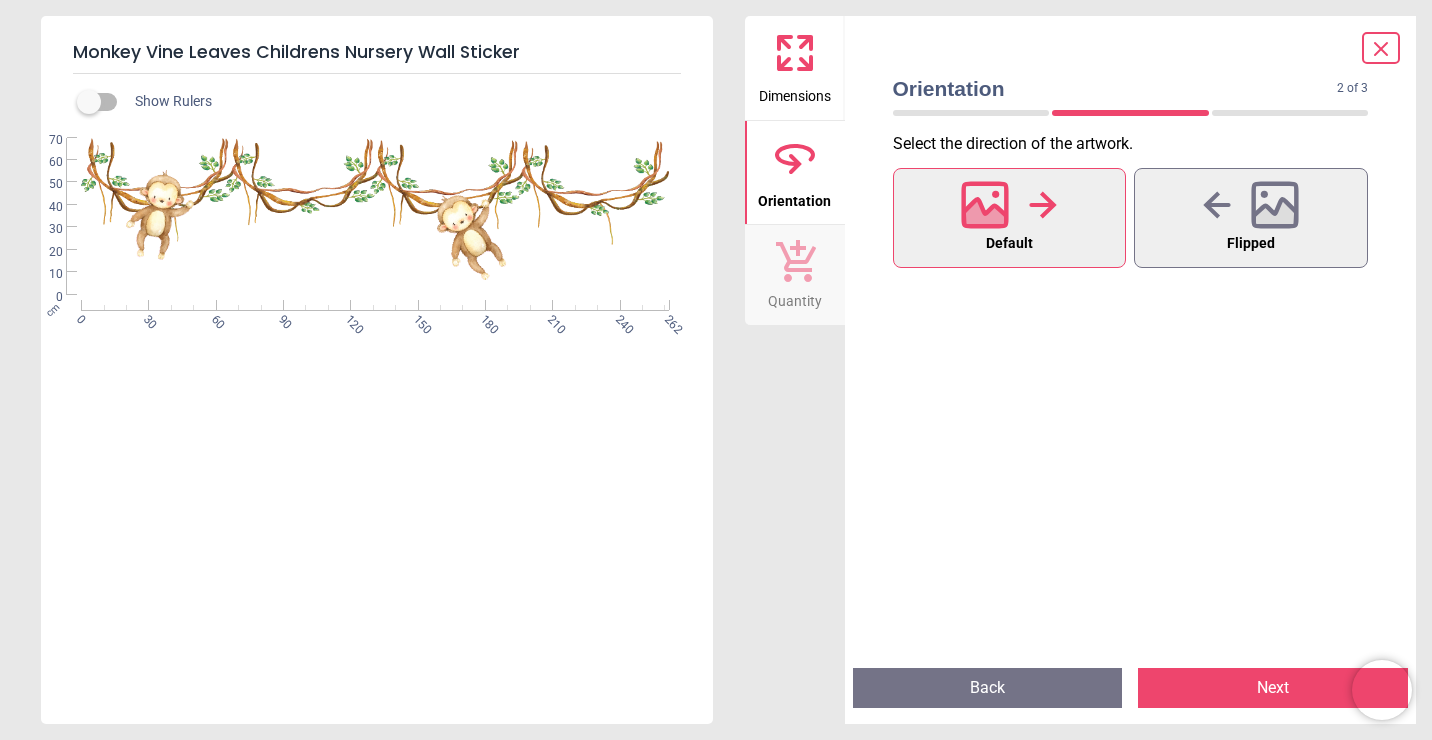 click on "Next" at bounding box center [1273, 688] 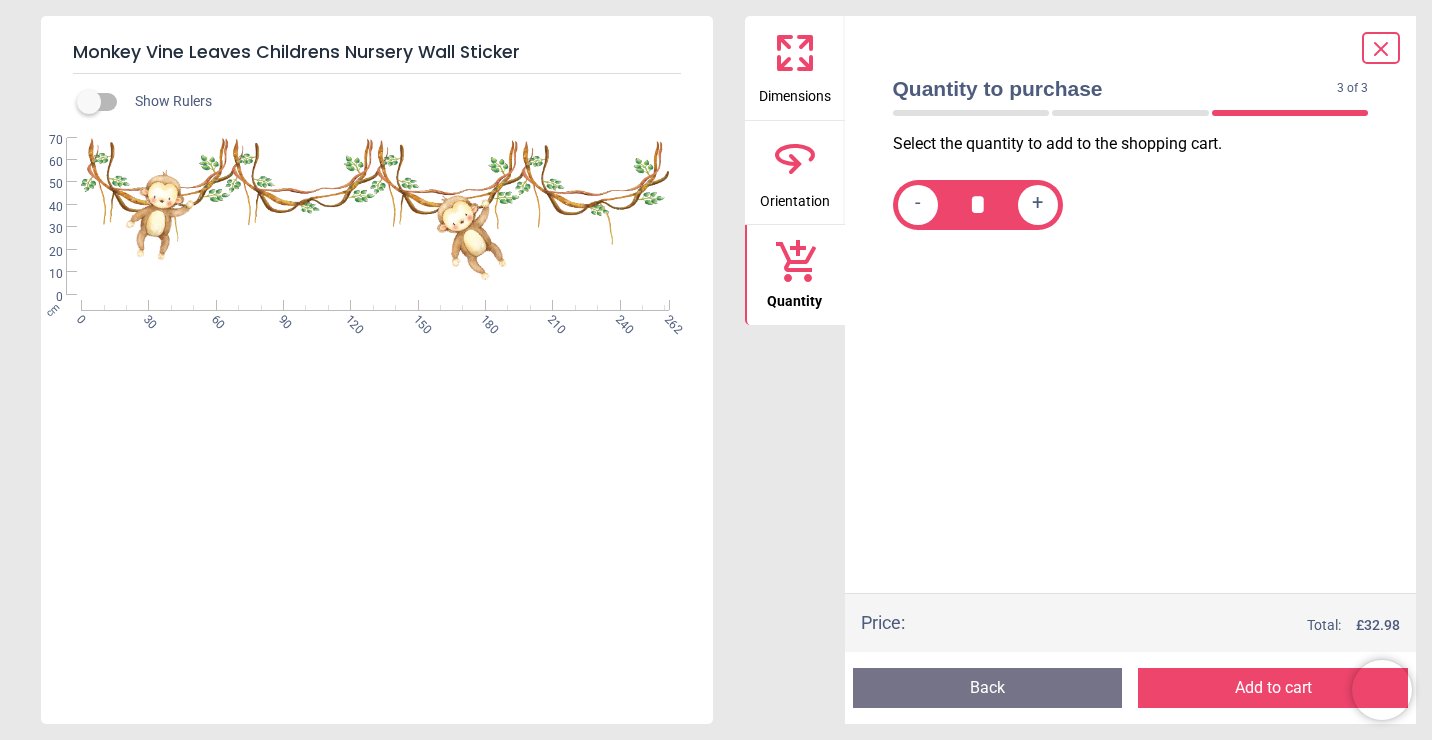 click on "Add to cart" at bounding box center [1273, 688] 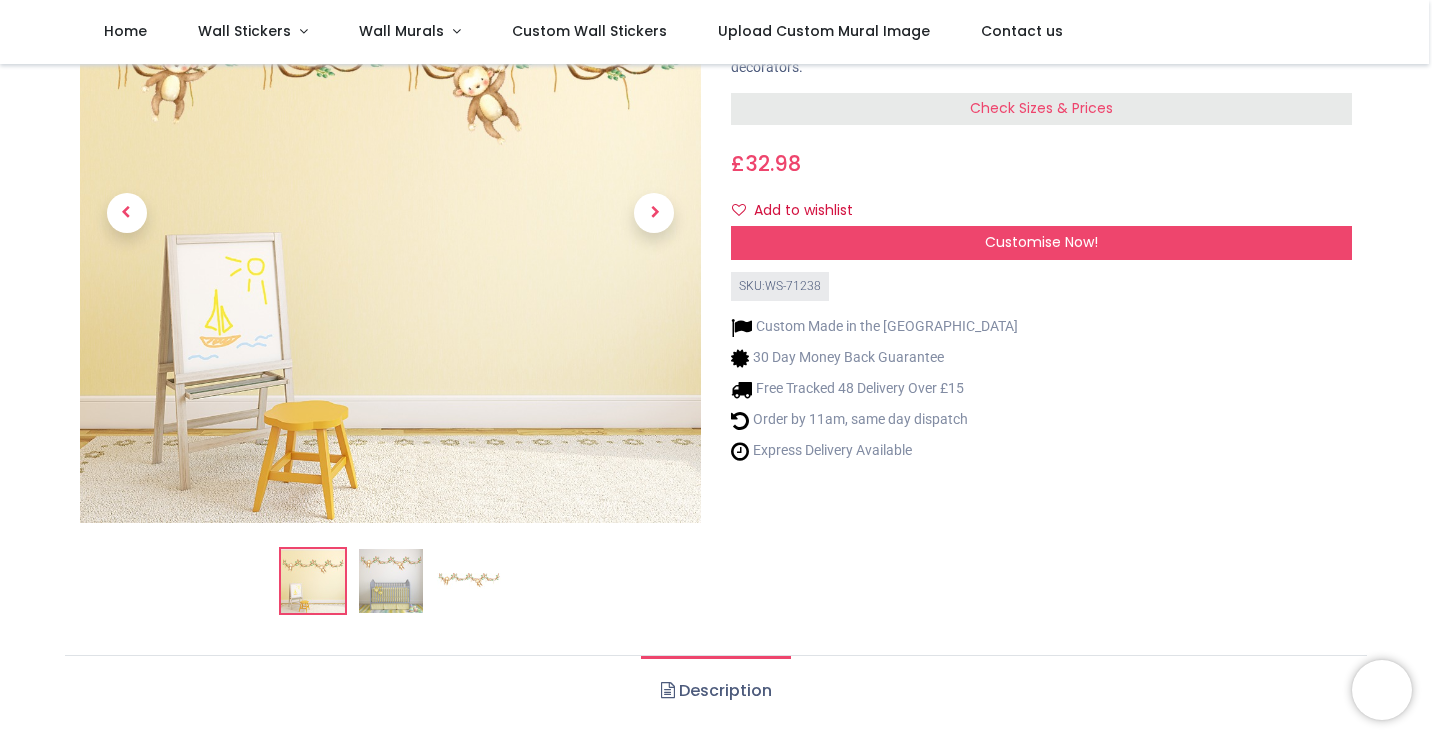 scroll, scrollTop: 0, scrollLeft: 0, axis: both 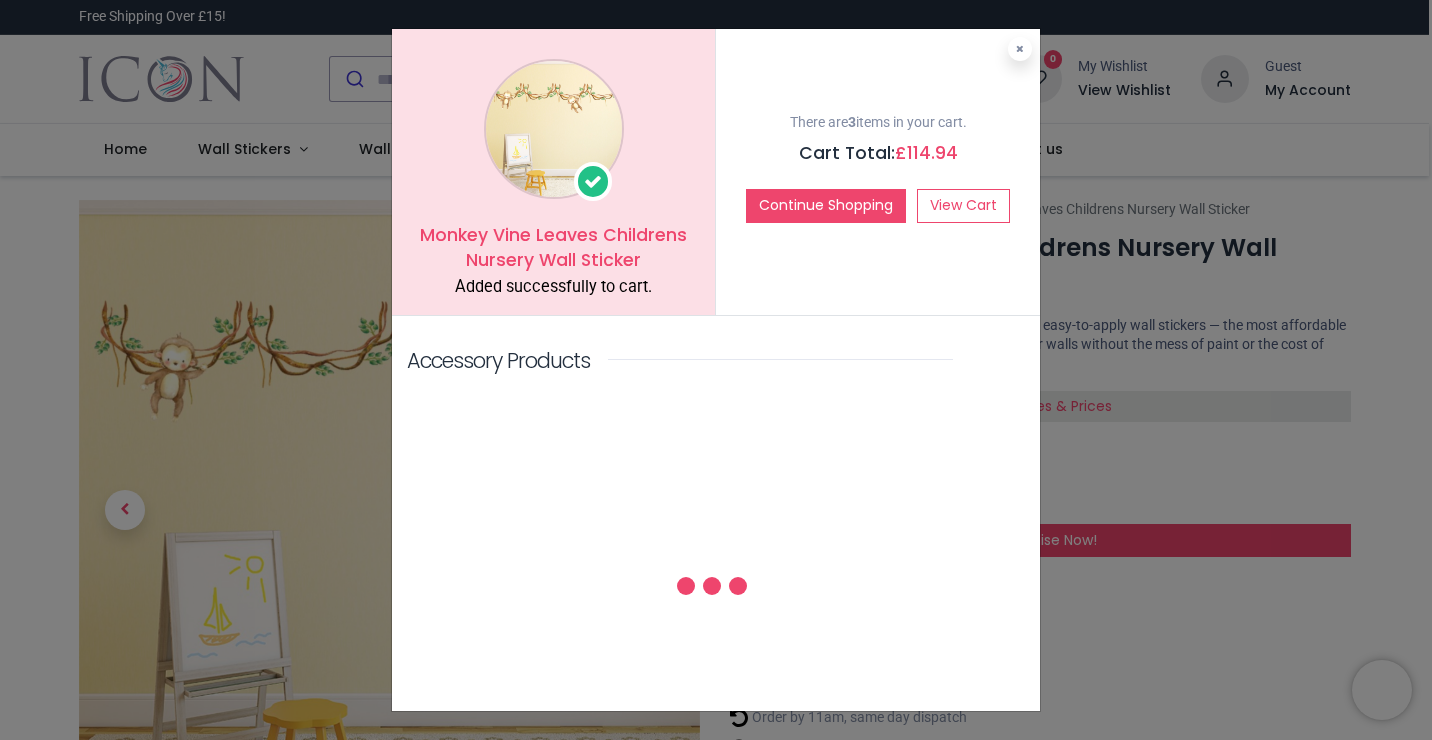 click on "Monkey Vine Leaves Childrens Nursery Wall Sticker
Added successfully to cart." at bounding box center (554, 172) 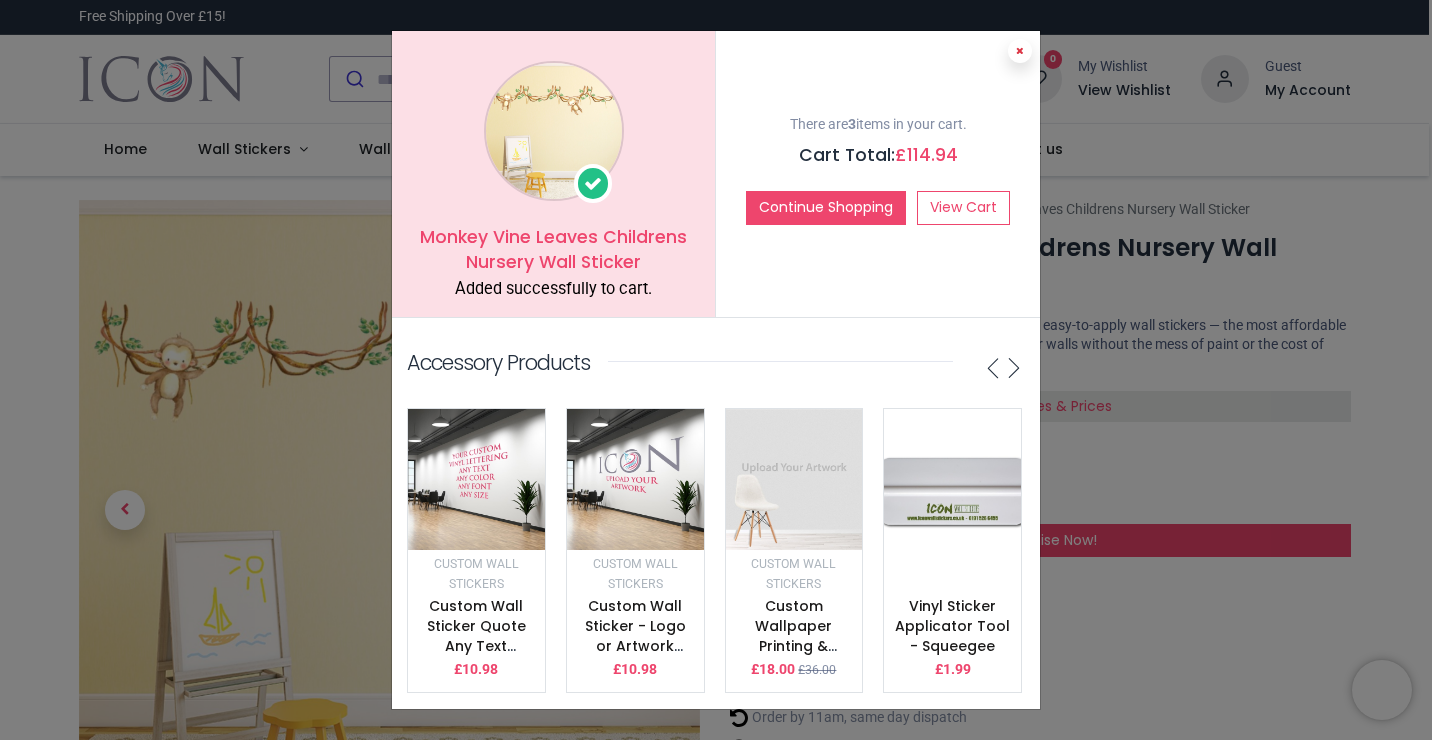 click at bounding box center [1020, 51] 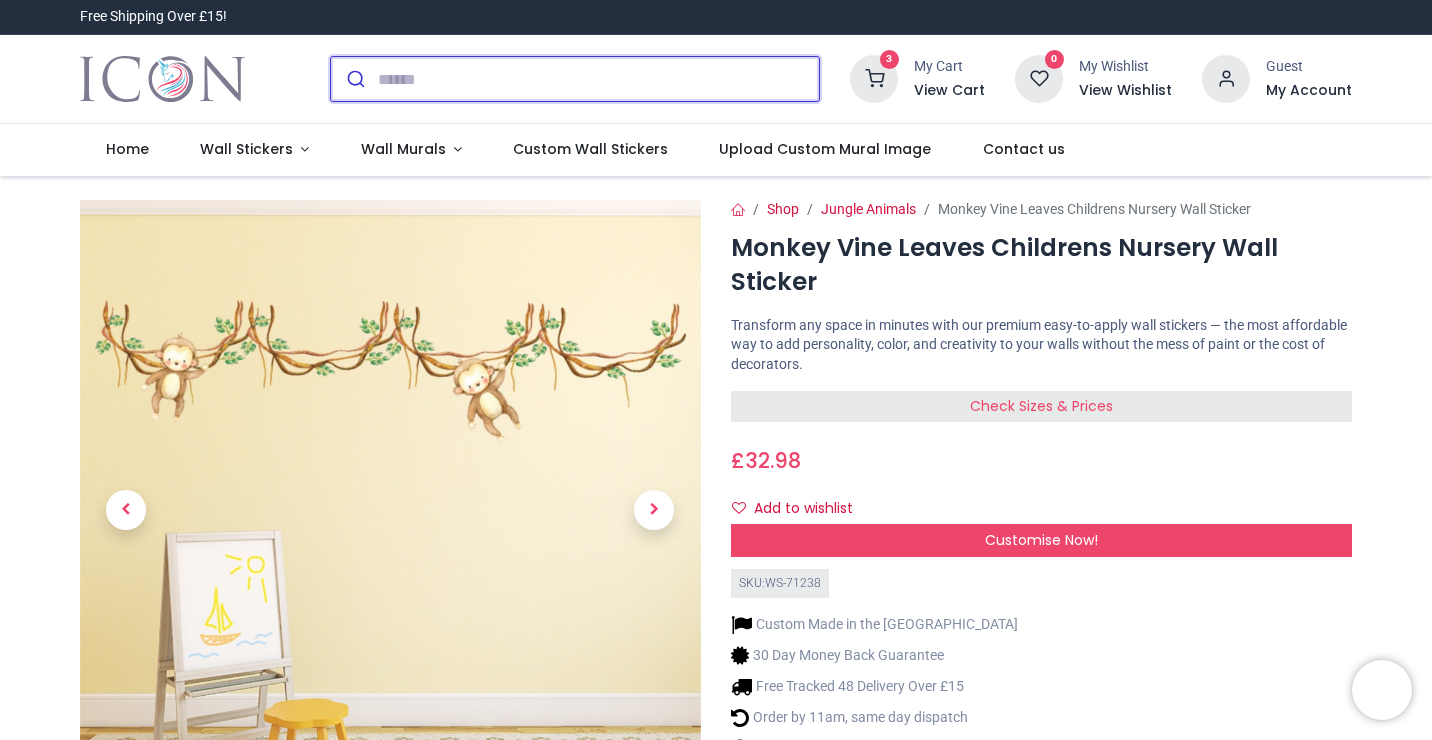 click at bounding box center [598, 79] 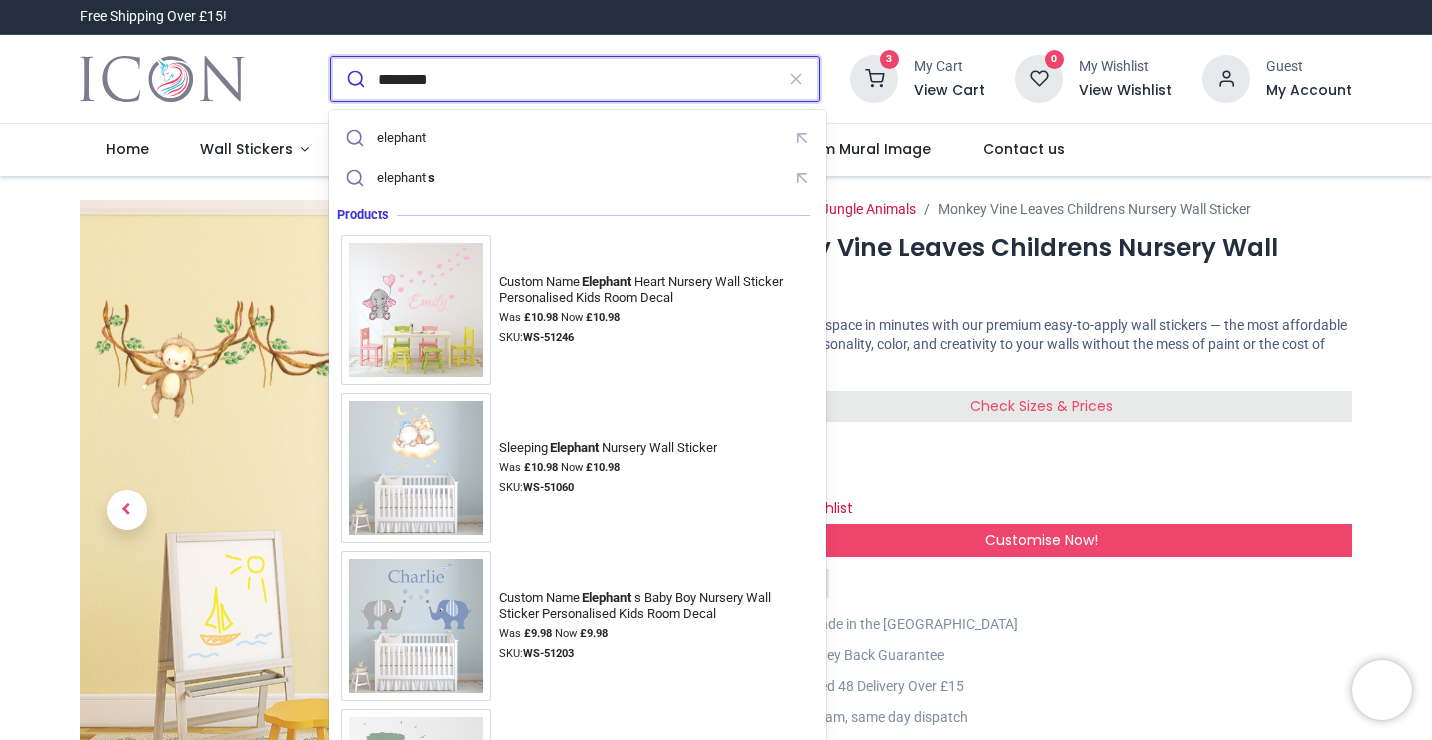 type on "********" 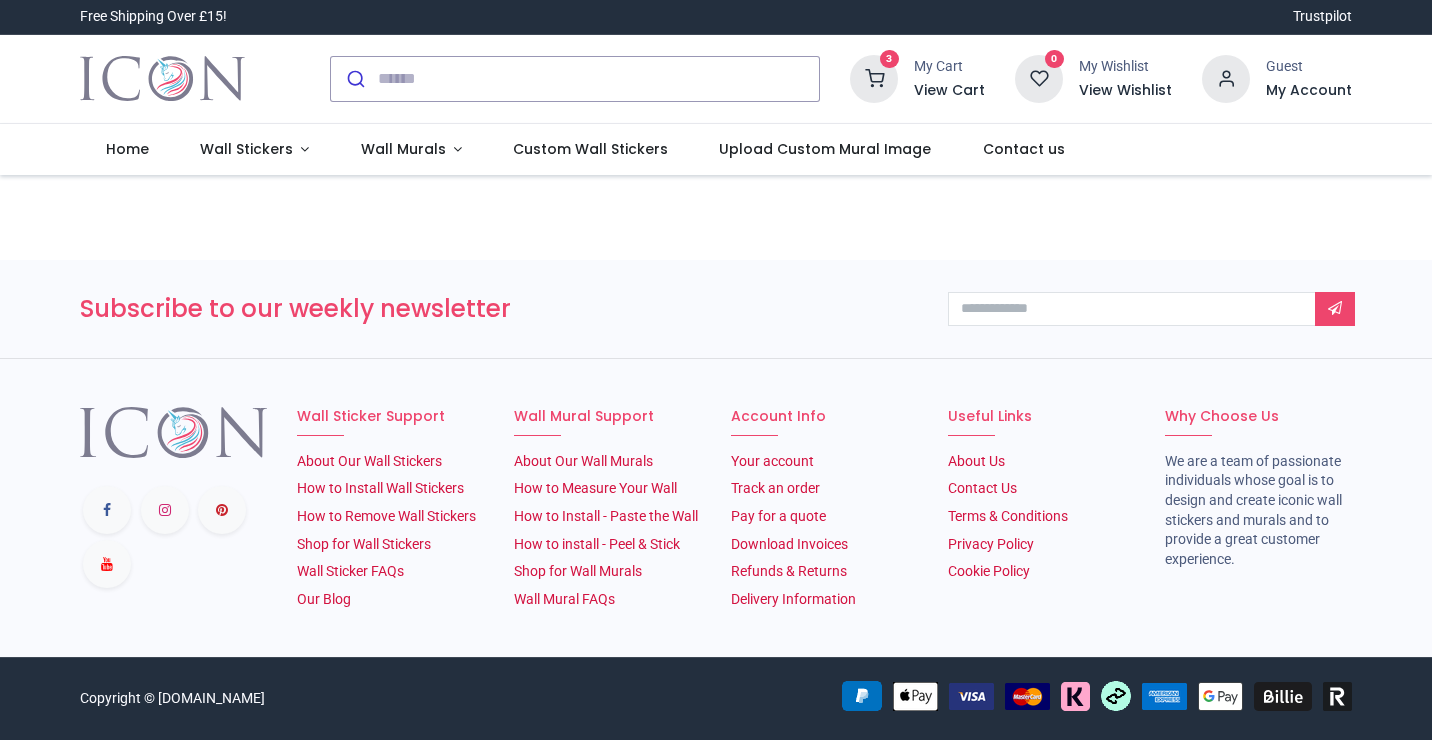 scroll, scrollTop: 0, scrollLeft: 0, axis: both 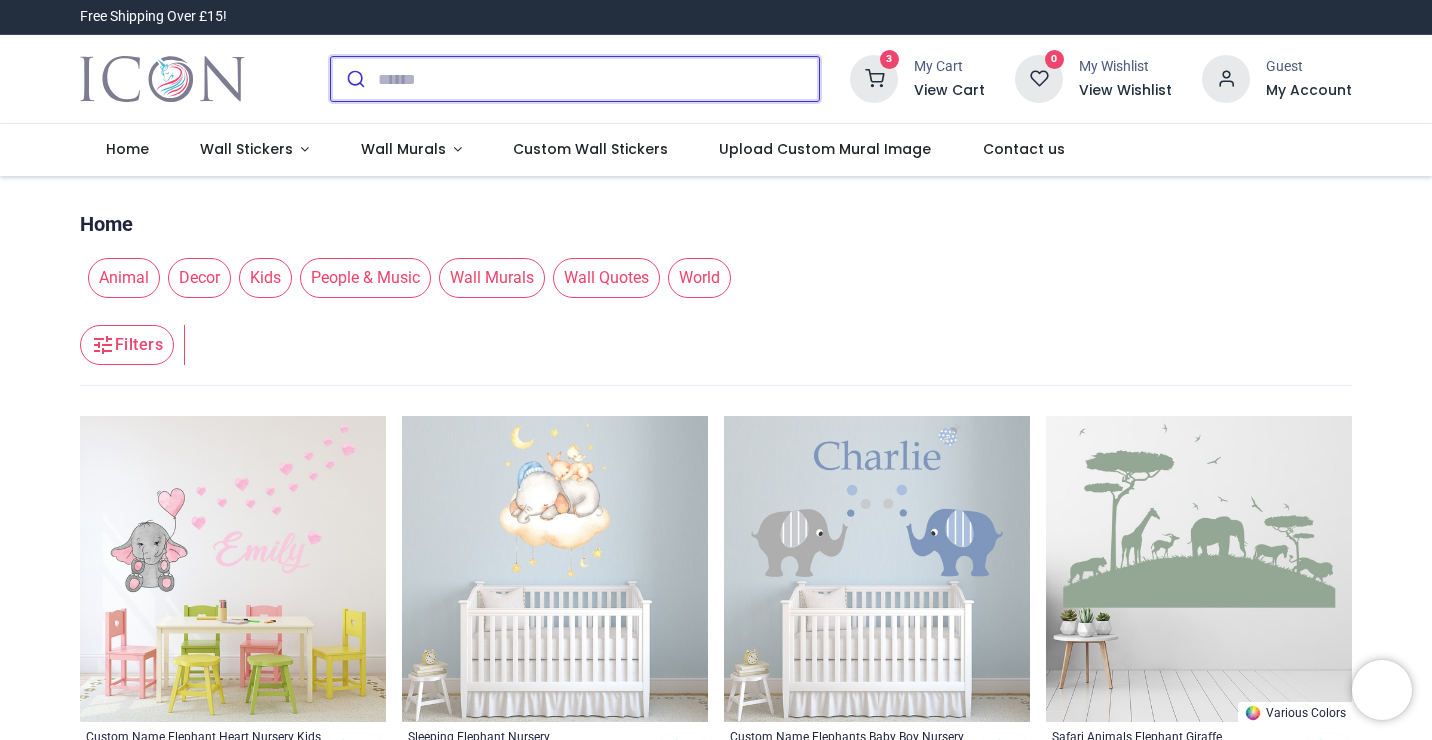 click at bounding box center (598, 79) 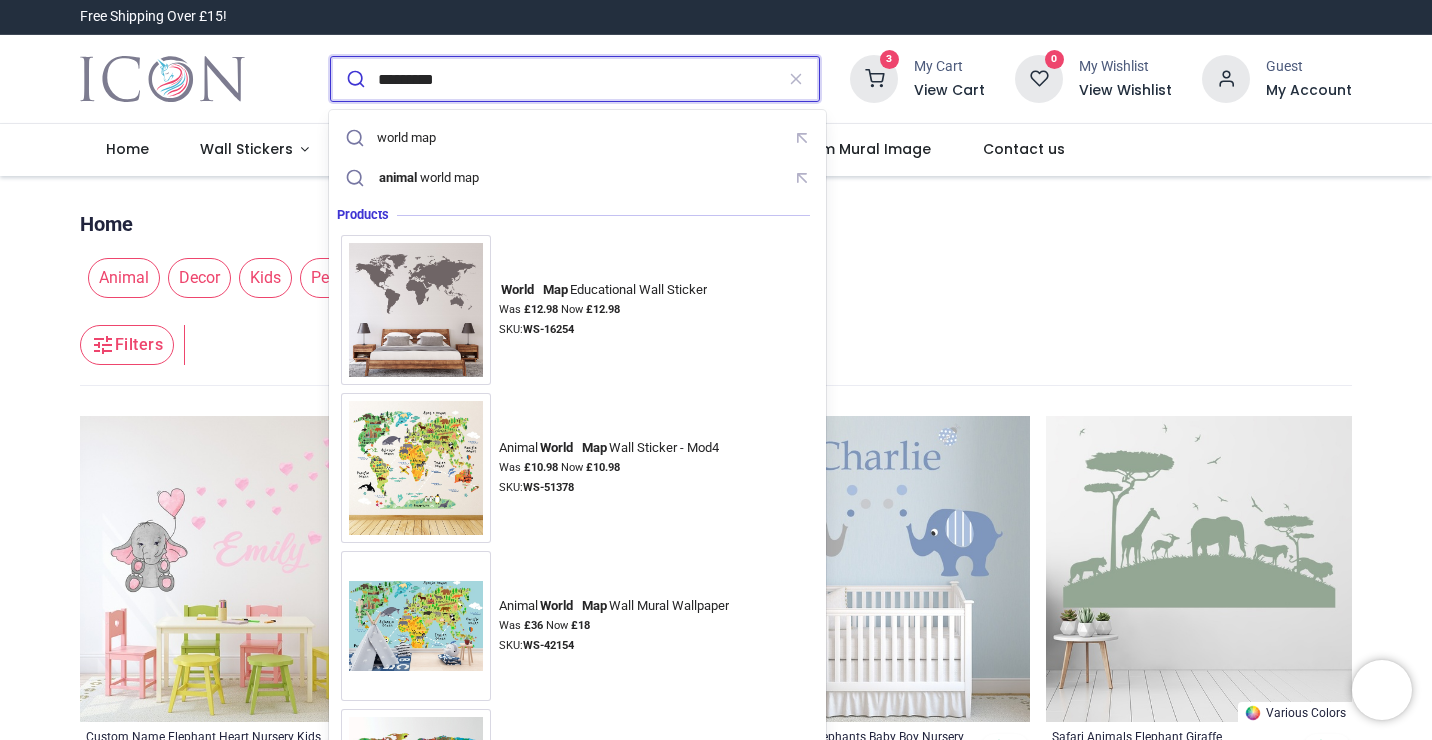 type on "*********" 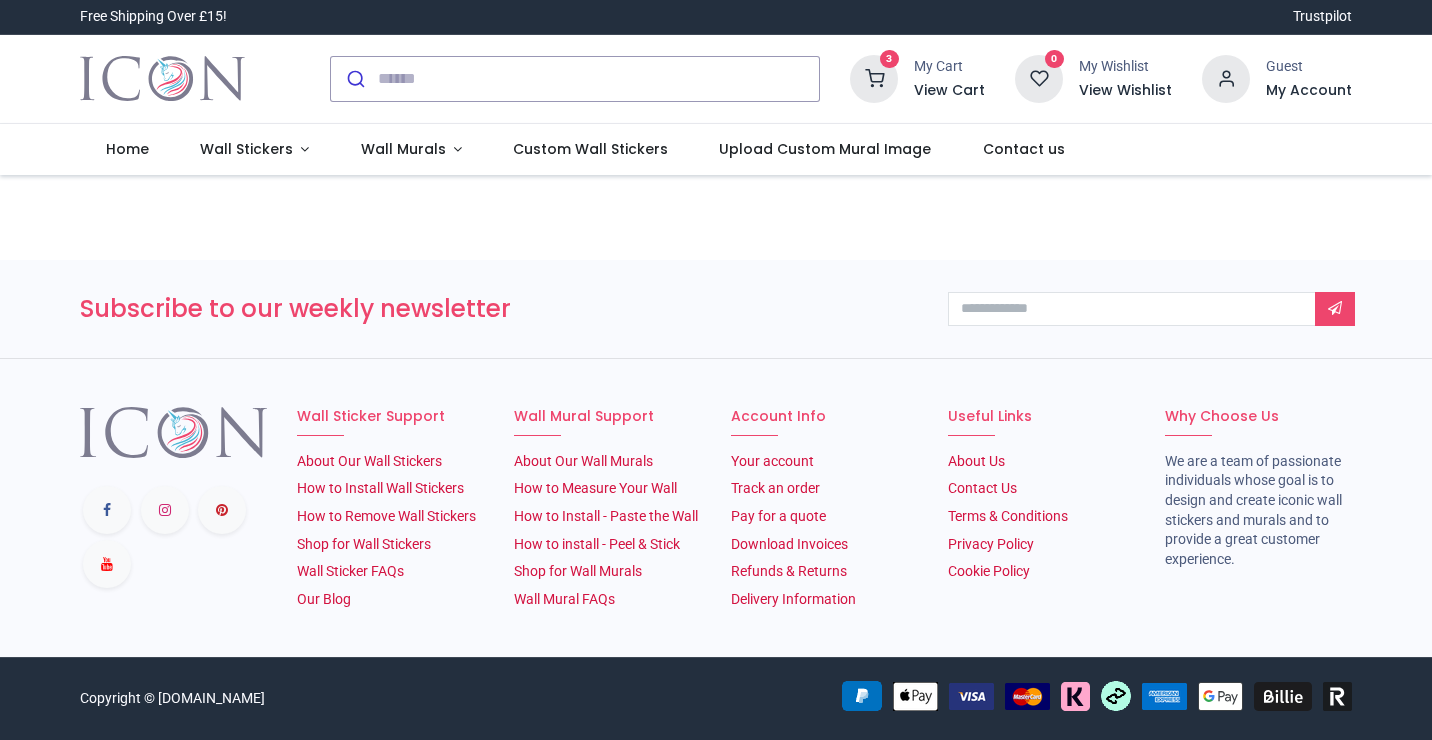 scroll, scrollTop: 0, scrollLeft: 0, axis: both 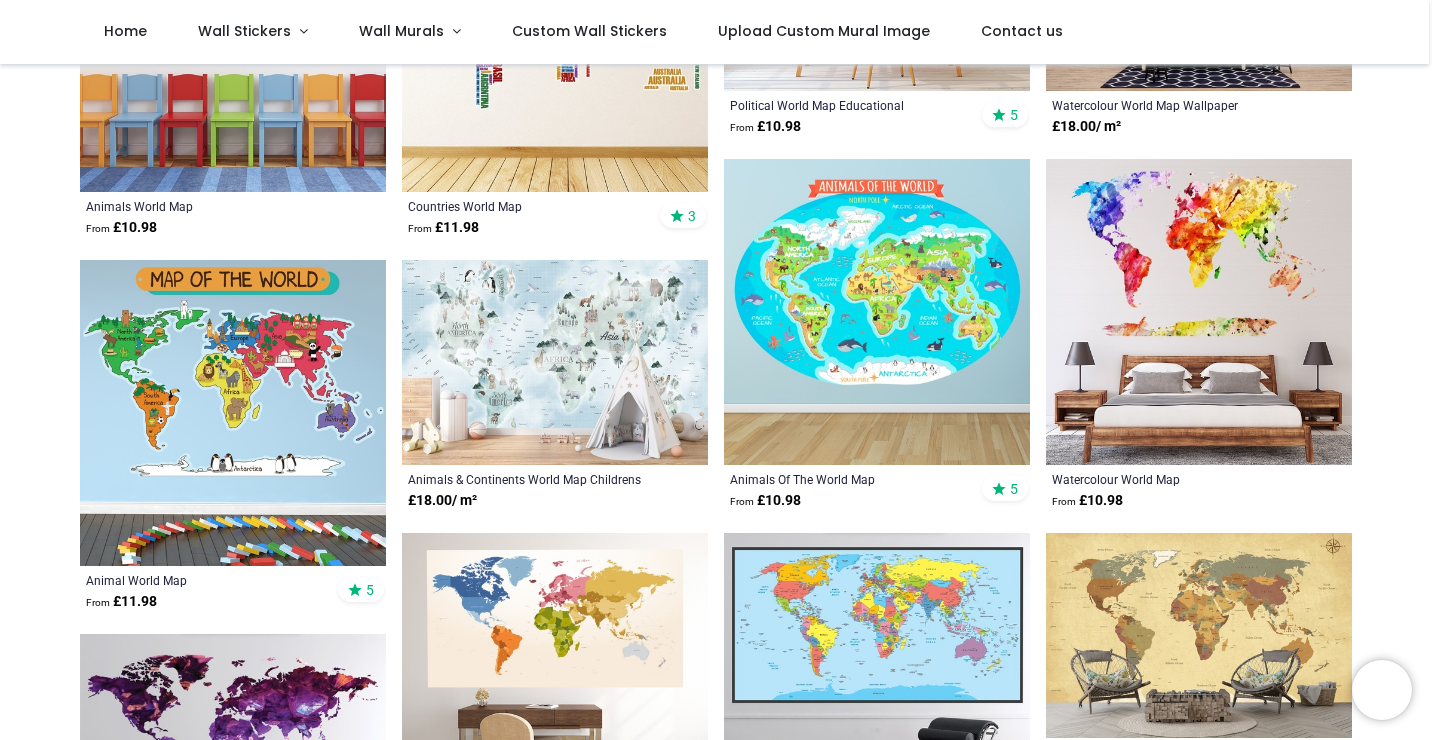 click at bounding box center (233, 413) 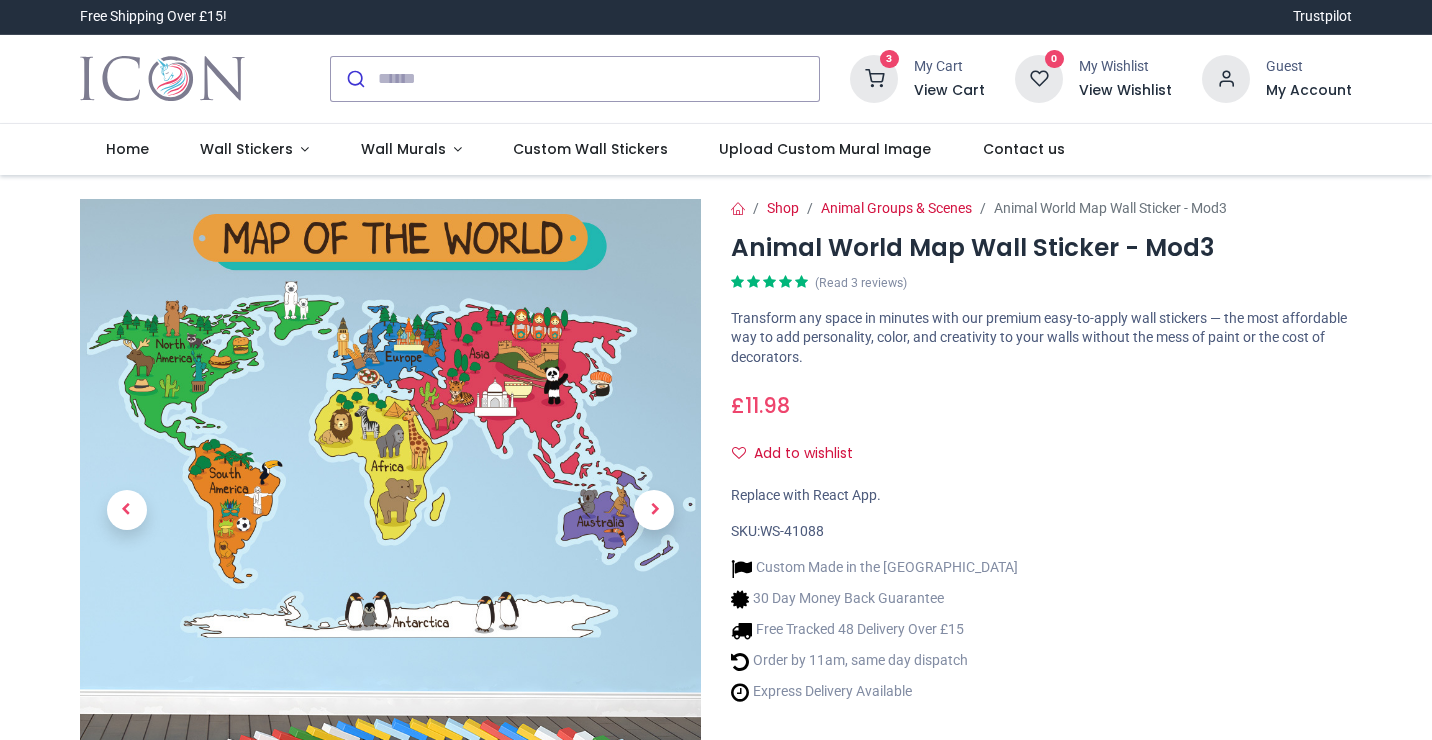 scroll, scrollTop: 0, scrollLeft: 0, axis: both 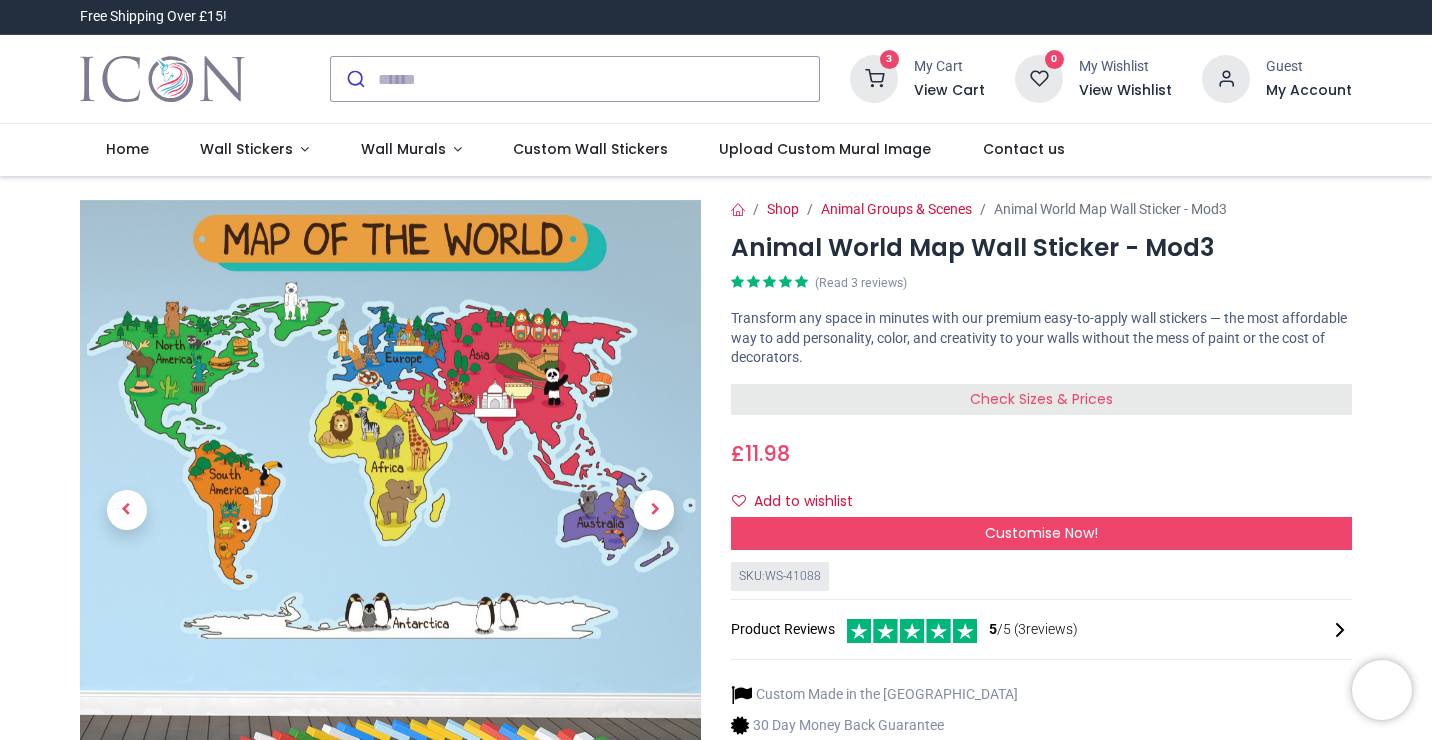 click on "Check Sizes & Prices" at bounding box center [1041, 399] 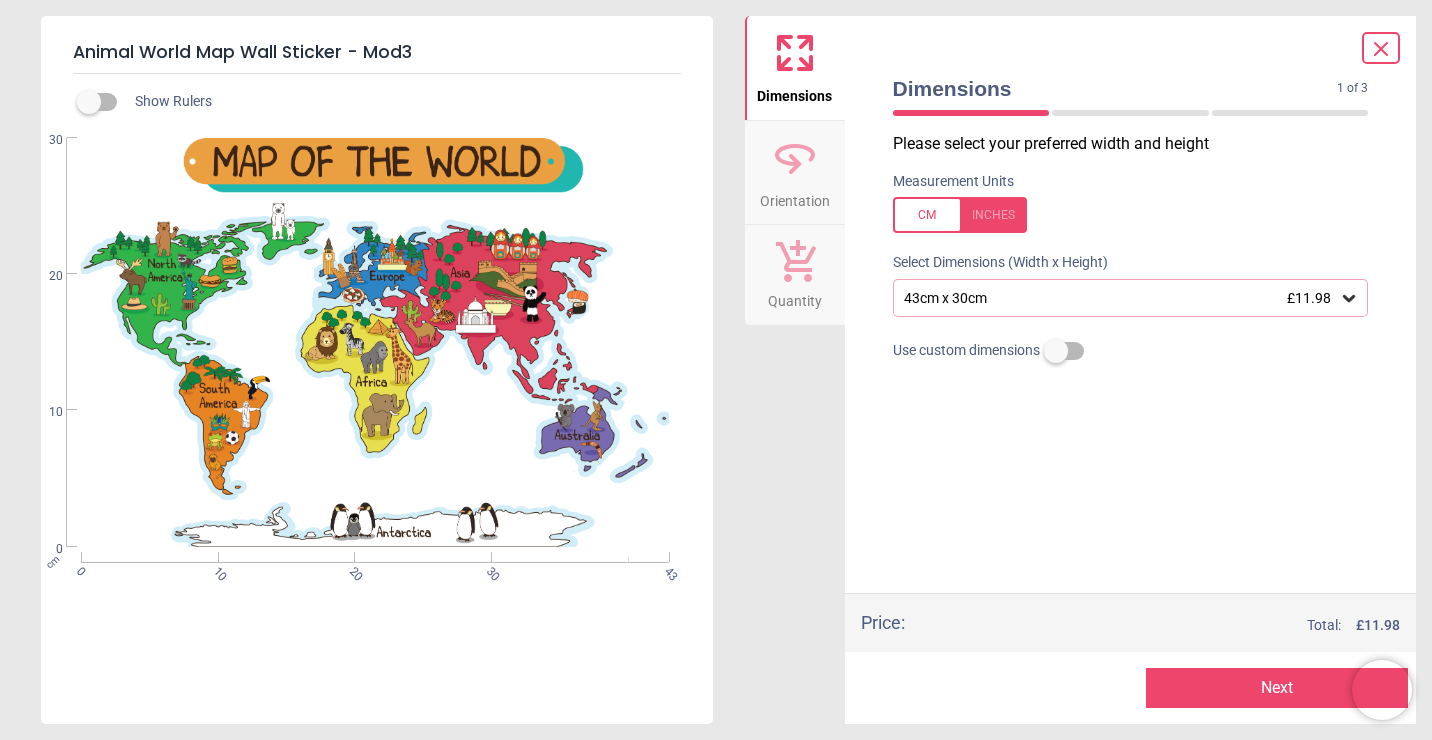 click on "43cm  x  30cm       £11.98" at bounding box center (1121, 298) 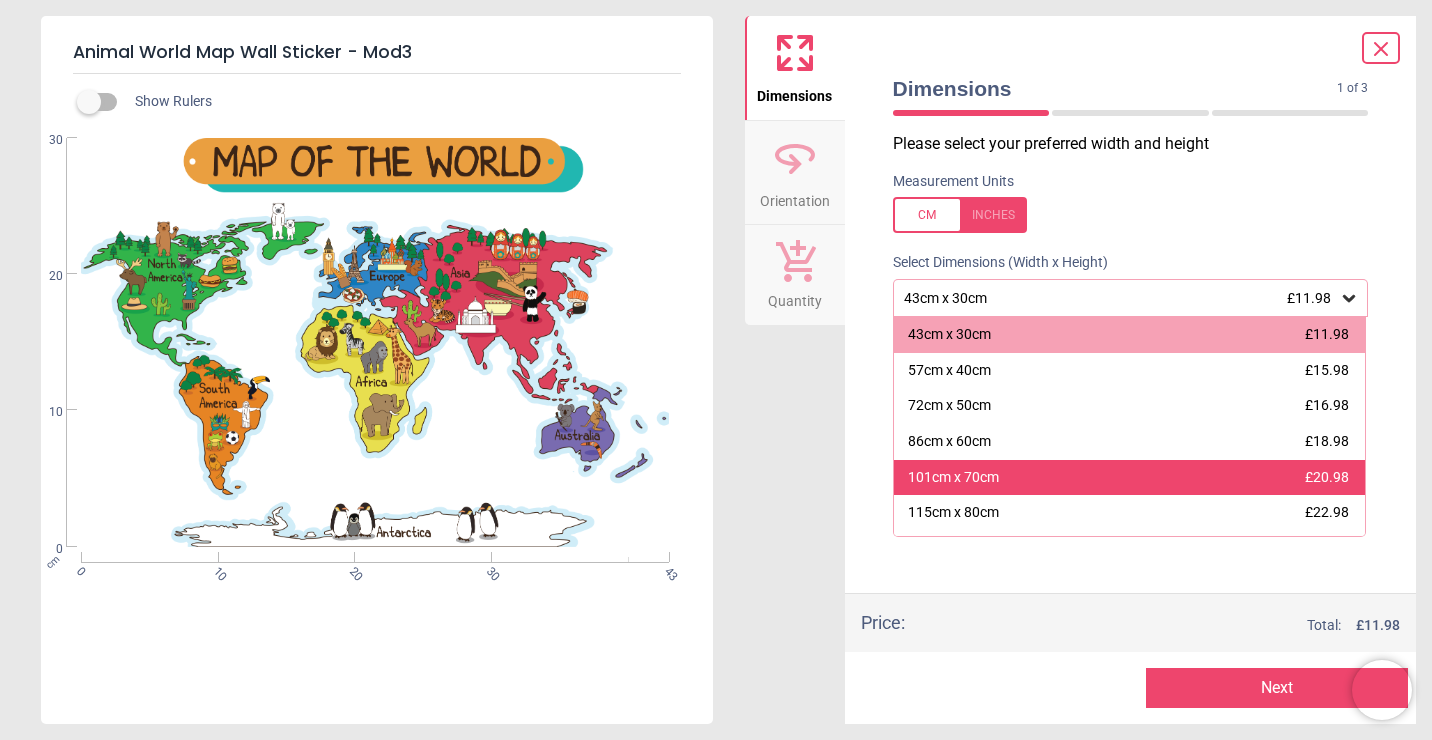 click on "101cm  x  70cm" at bounding box center [953, 478] 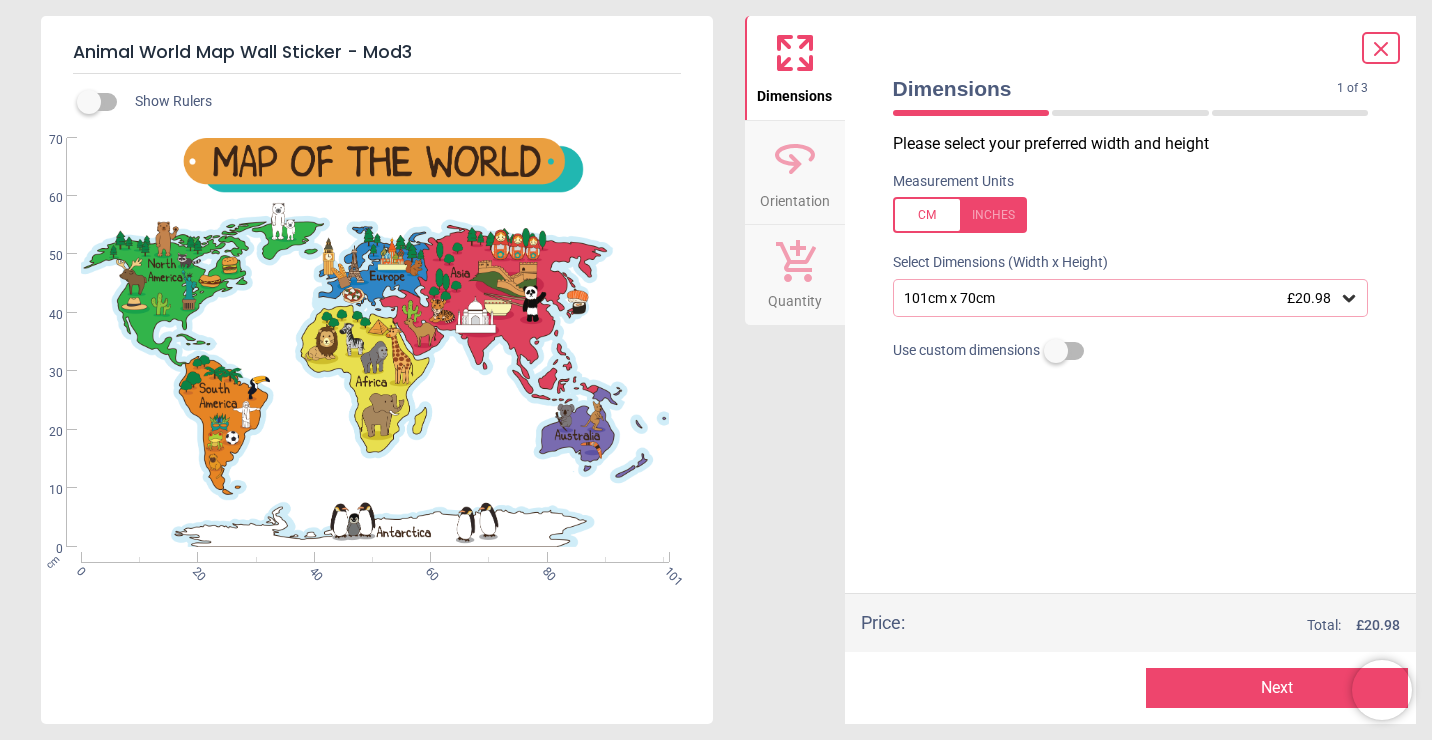click on "Next" at bounding box center [1277, 688] 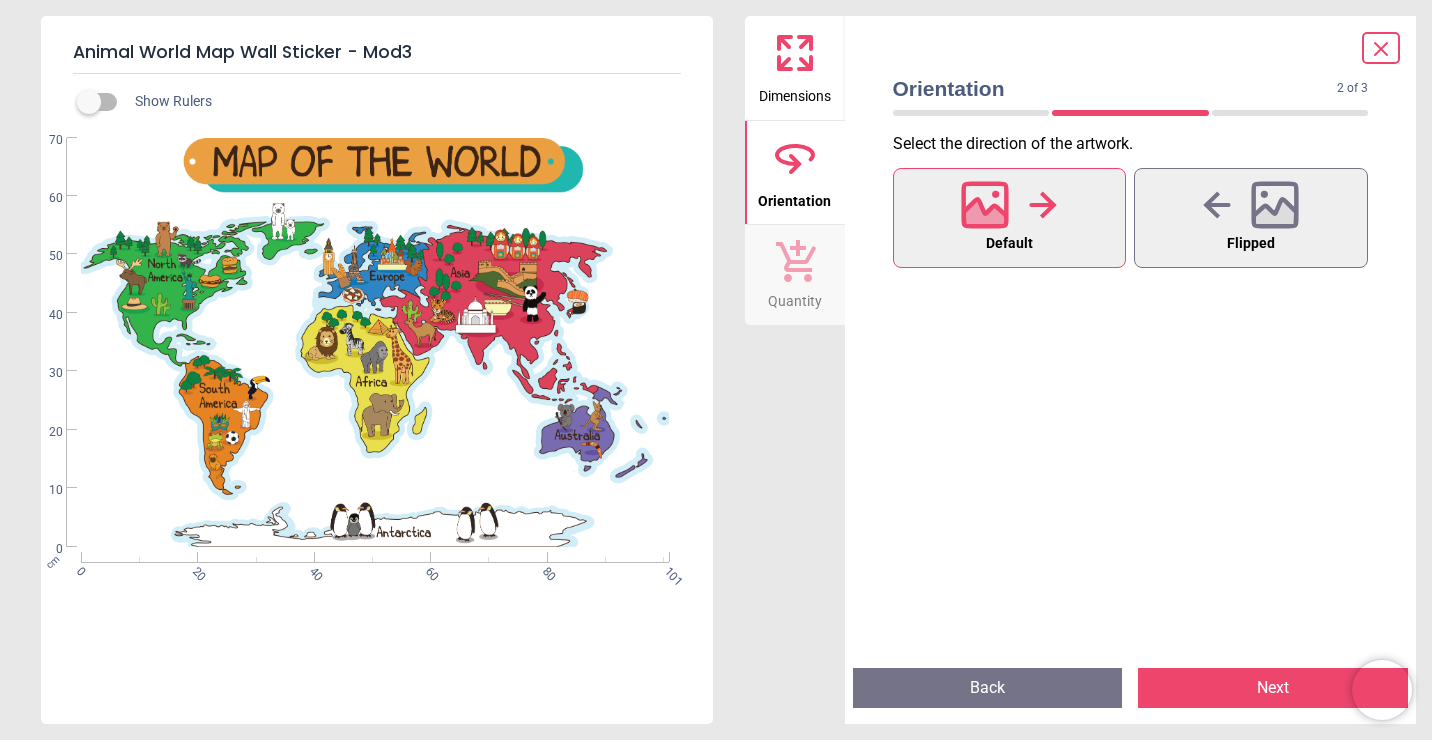 click on "Next" at bounding box center (1273, 688) 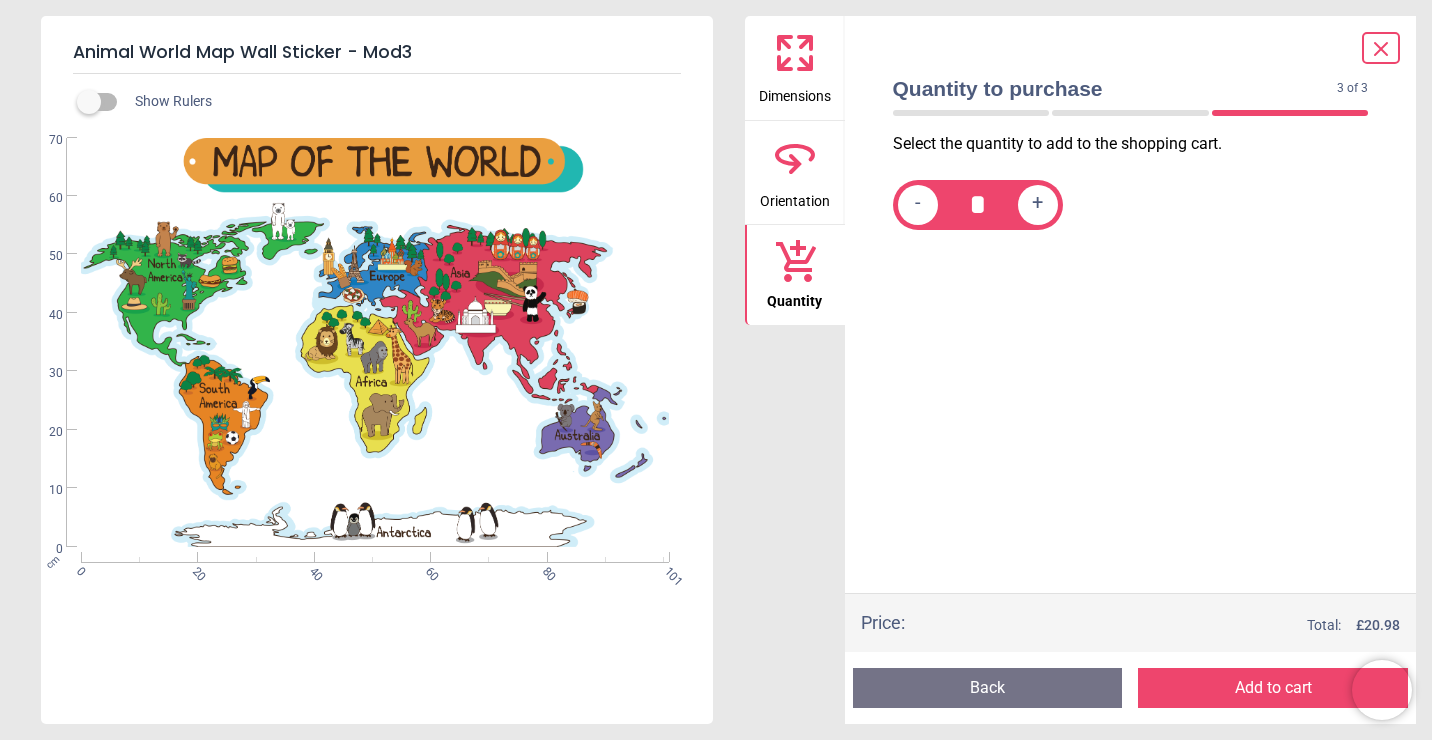 click on "Add to cart" at bounding box center (1273, 688) 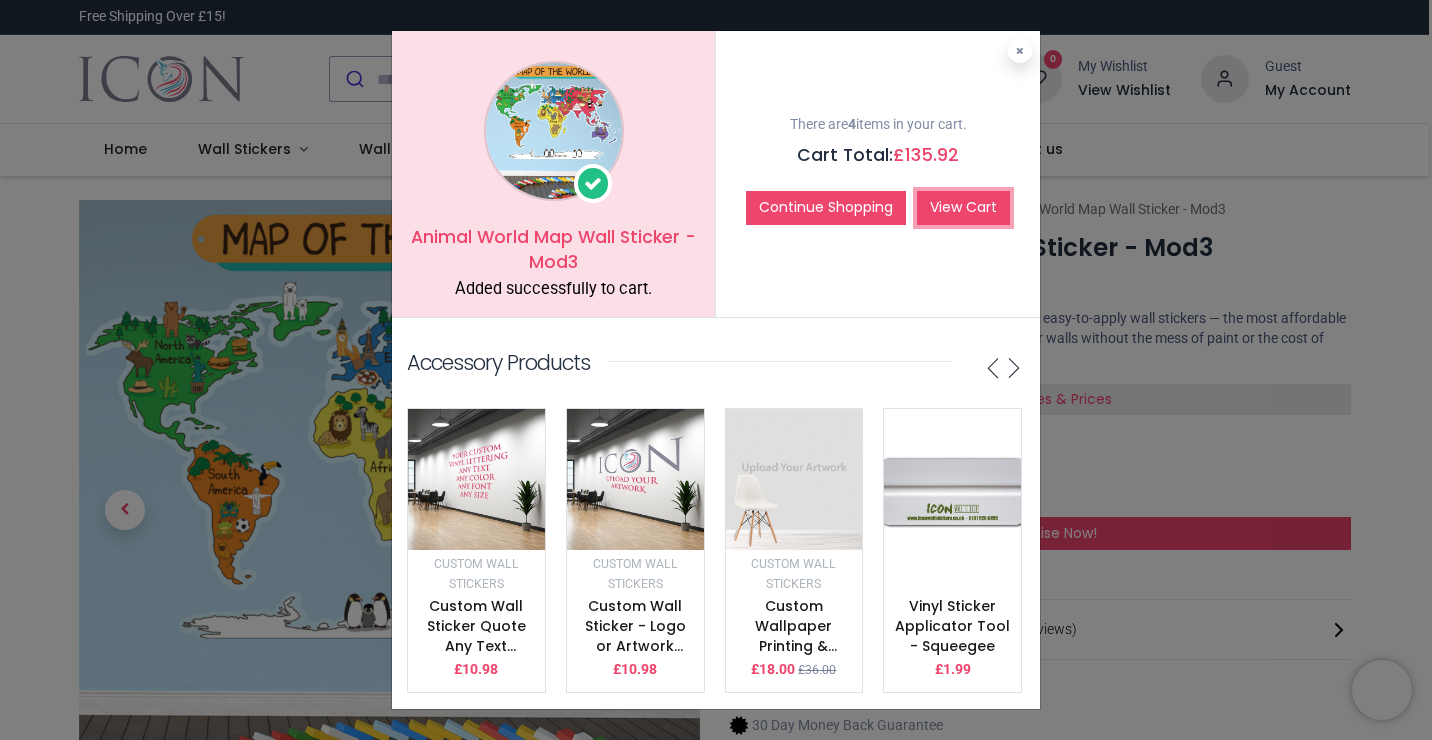 click on "View Cart" at bounding box center [963, 208] 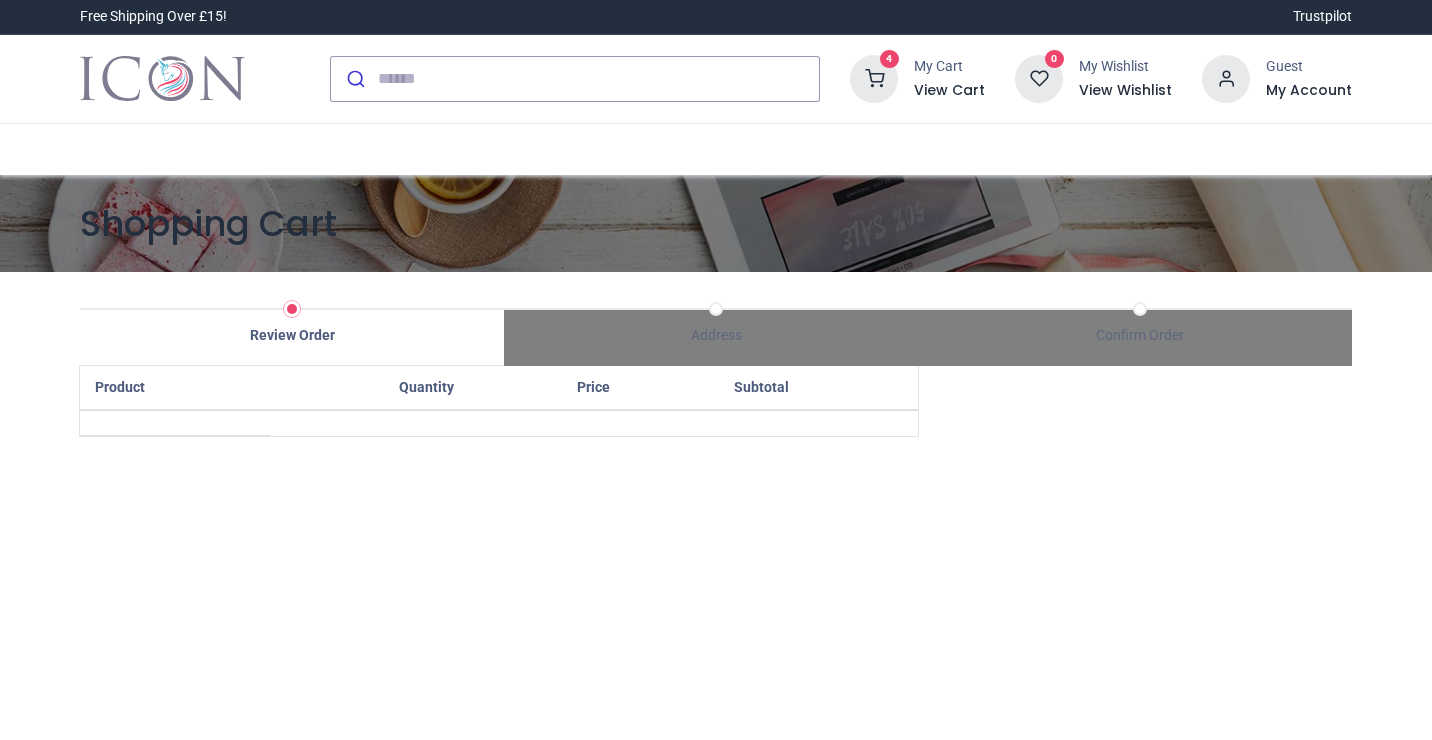 scroll, scrollTop: 0, scrollLeft: 0, axis: both 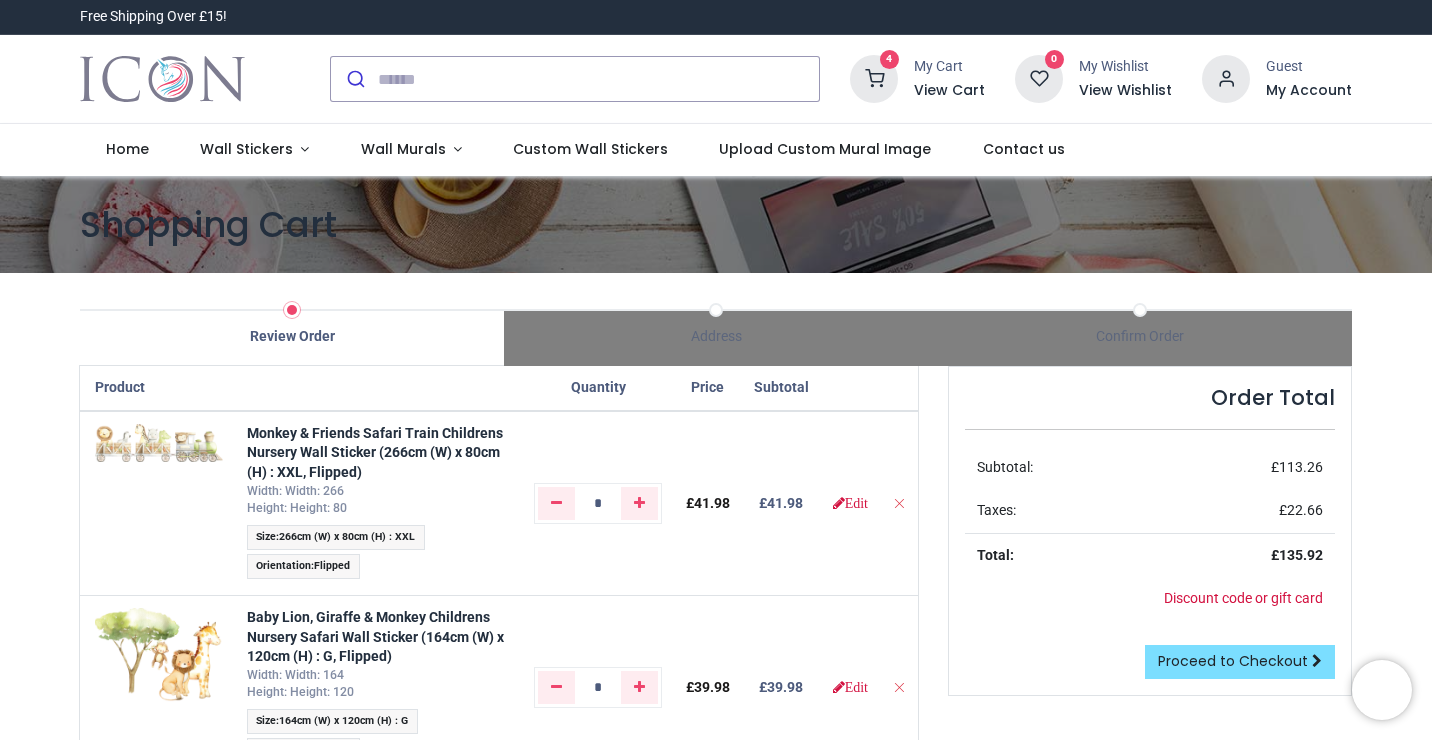 click at bounding box center [716, 740] 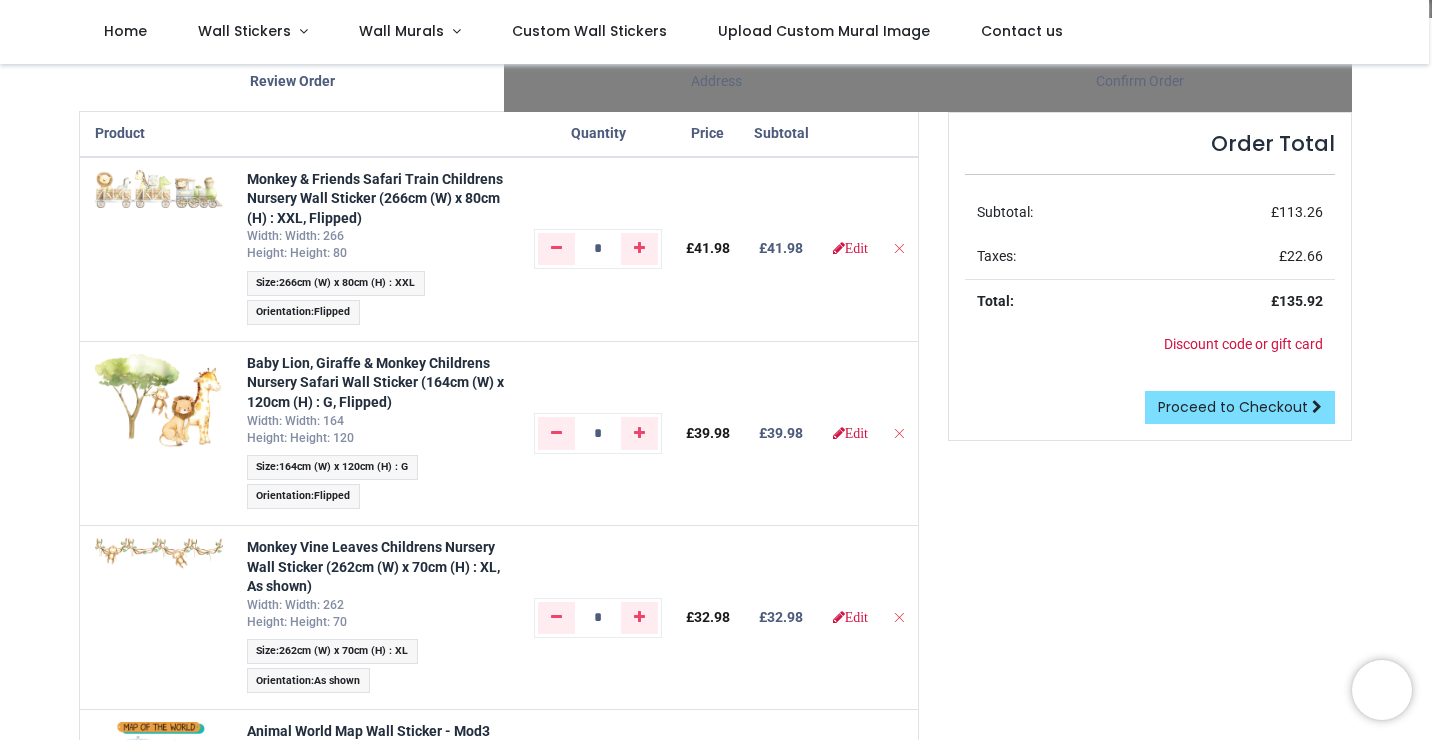 scroll, scrollTop: 187, scrollLeft: 0, axis: vertical 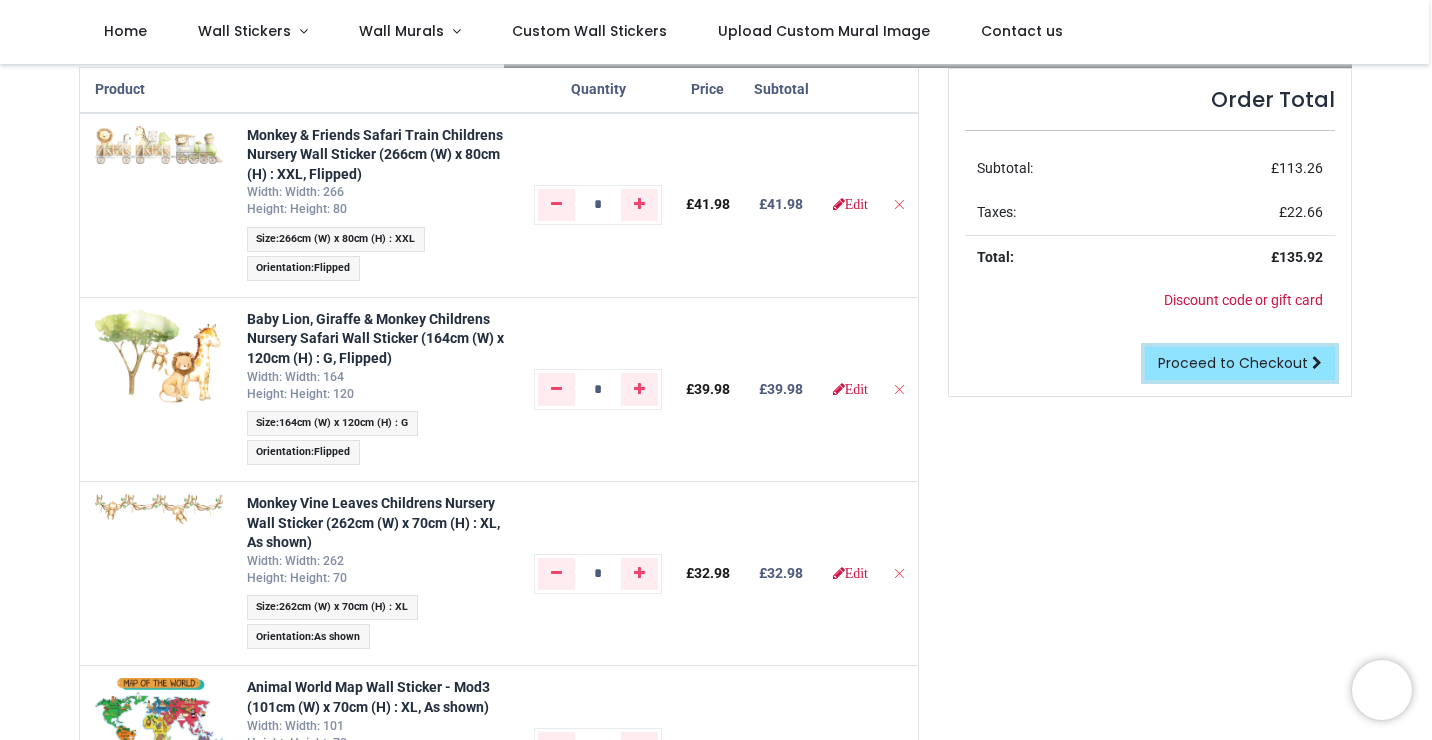click on "Proceed to Checkout" at bounding box center [1233, 363] 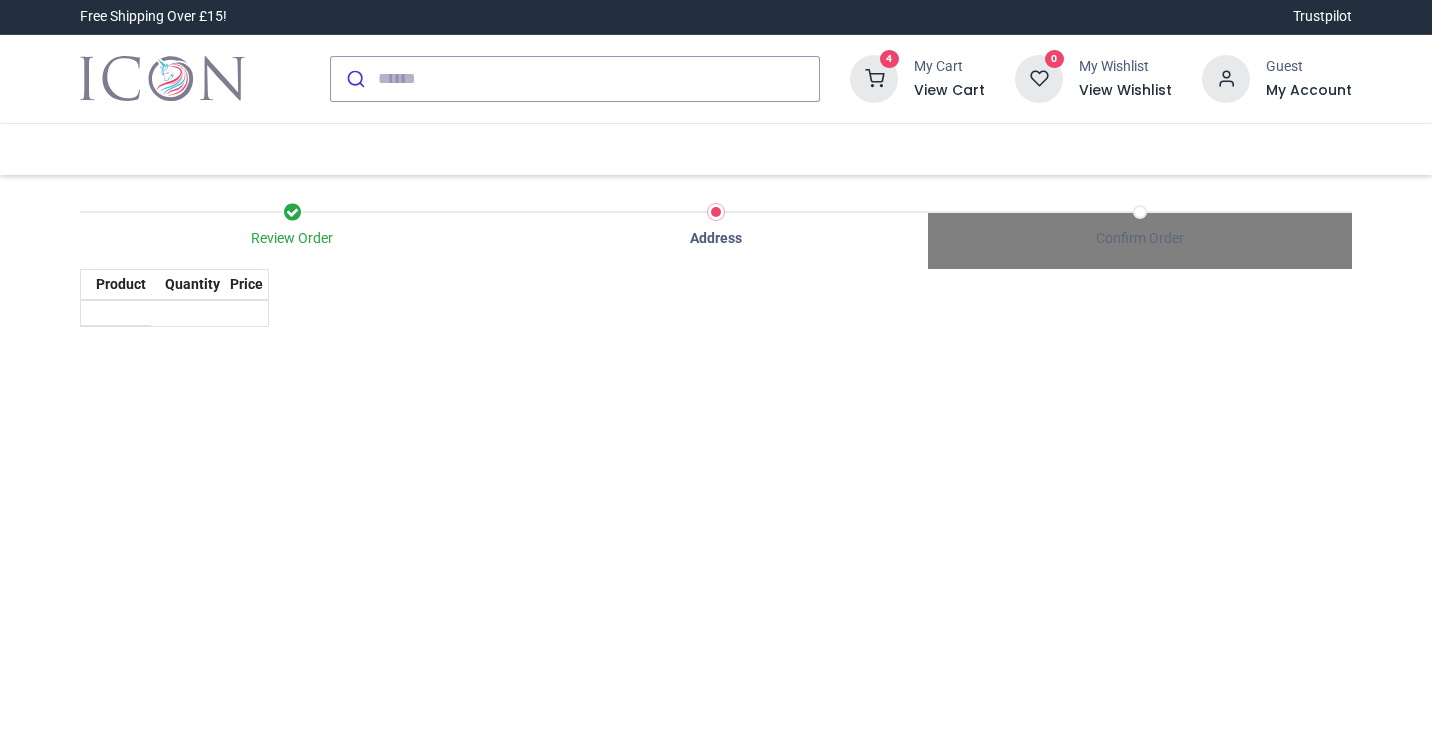 scroll, scrollTop: 0, scrollLeft: 0, axis: both 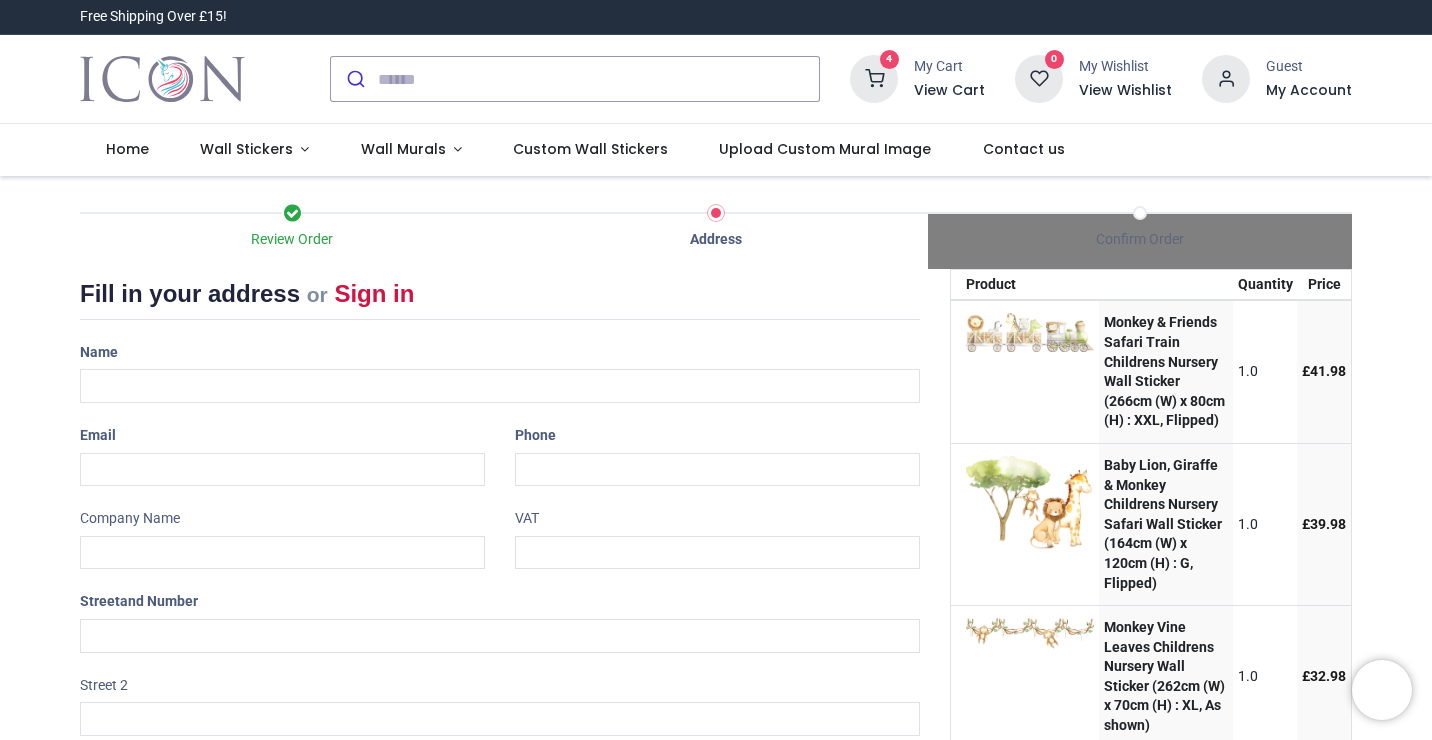 select on "***" 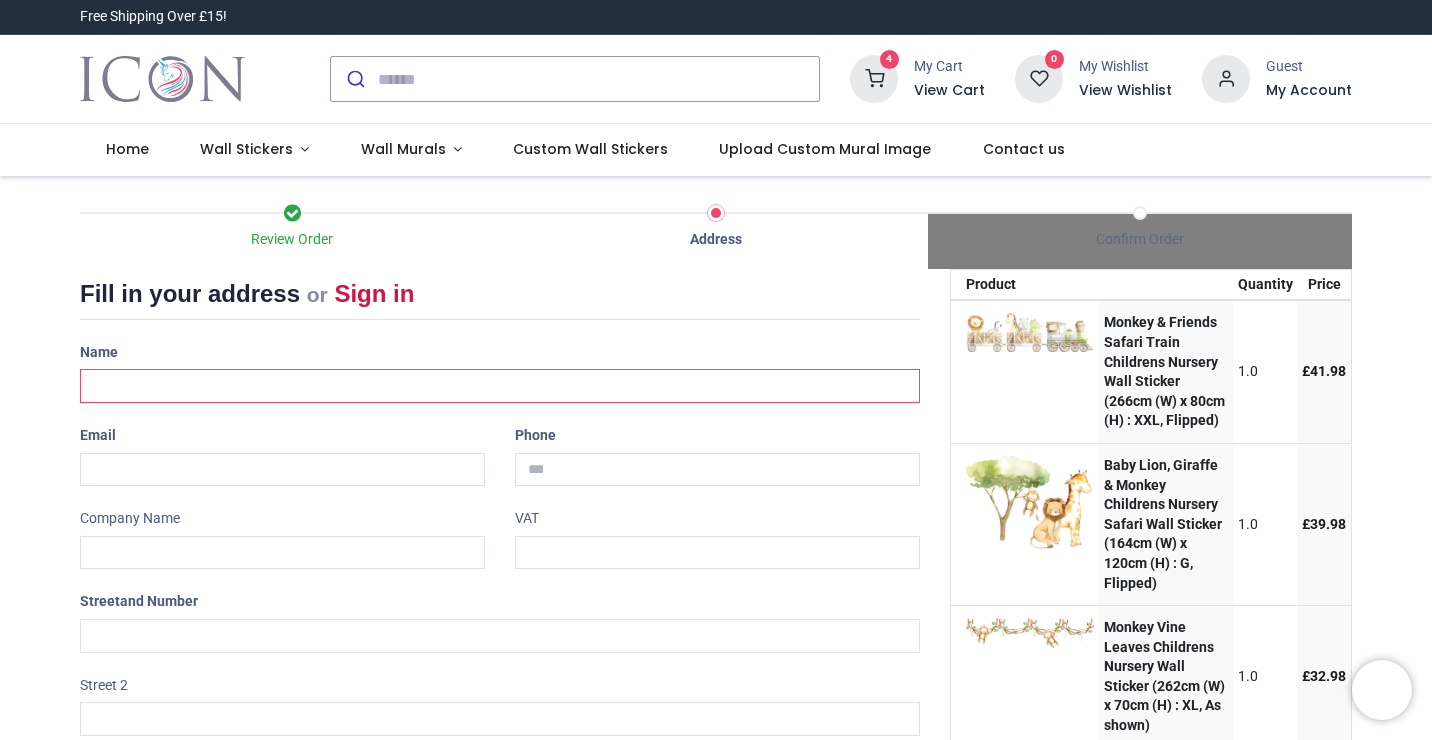click at bounding box center [500, 386] 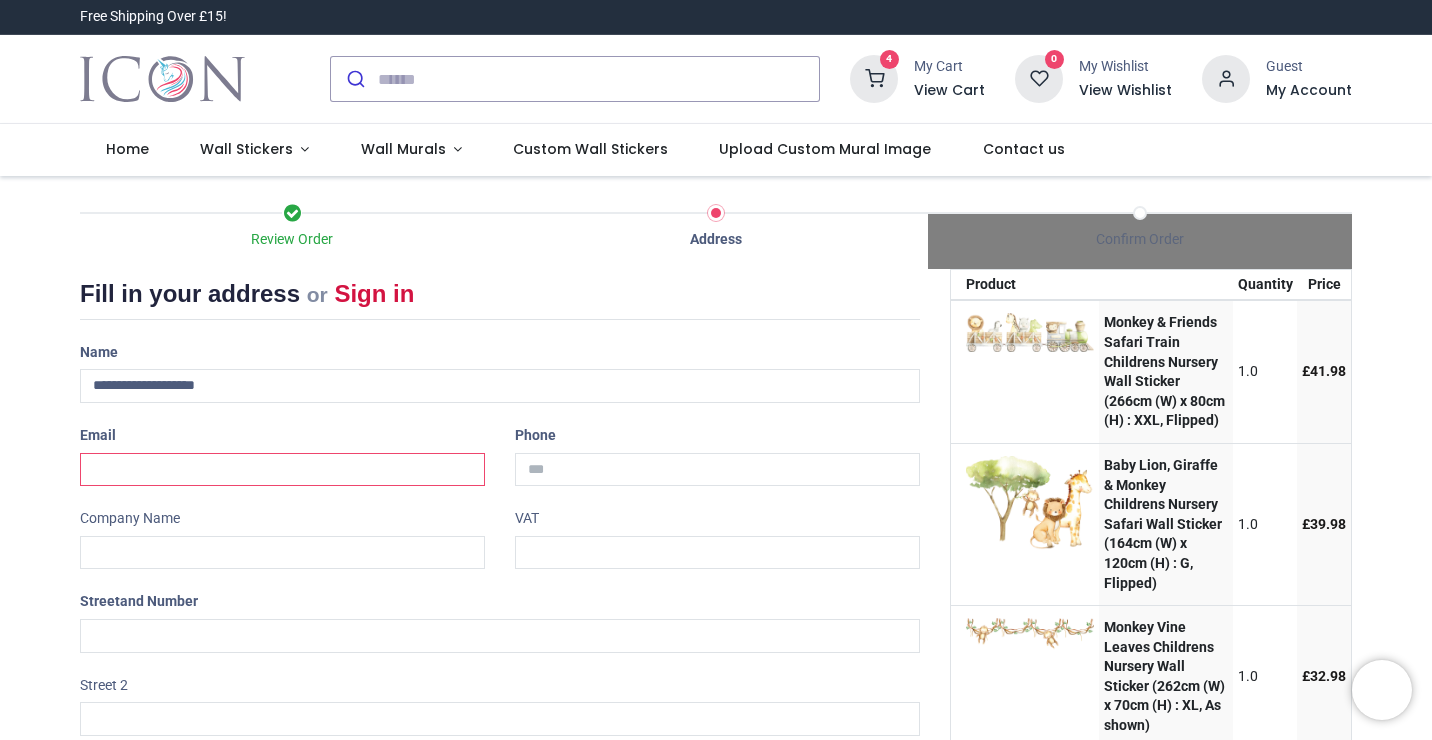 type on "**********" 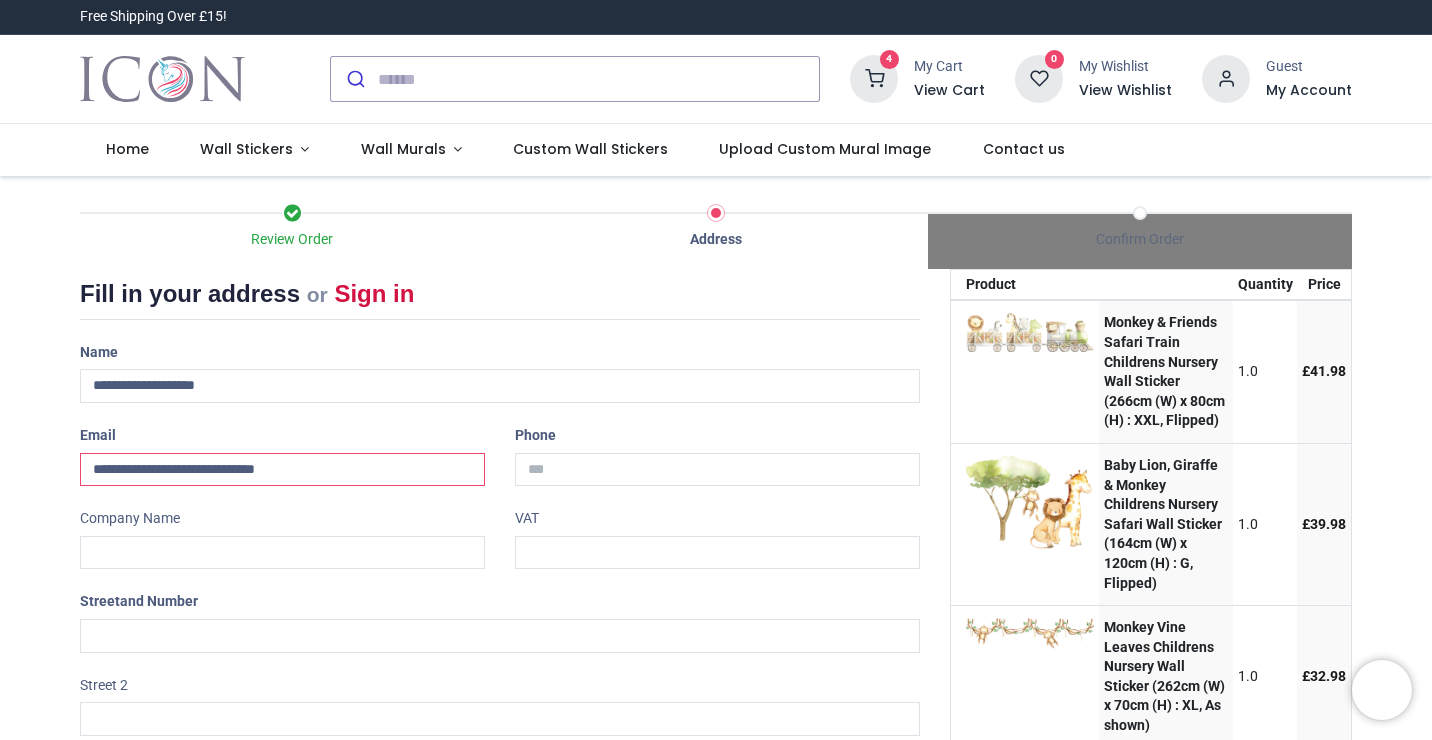 type on "**********" 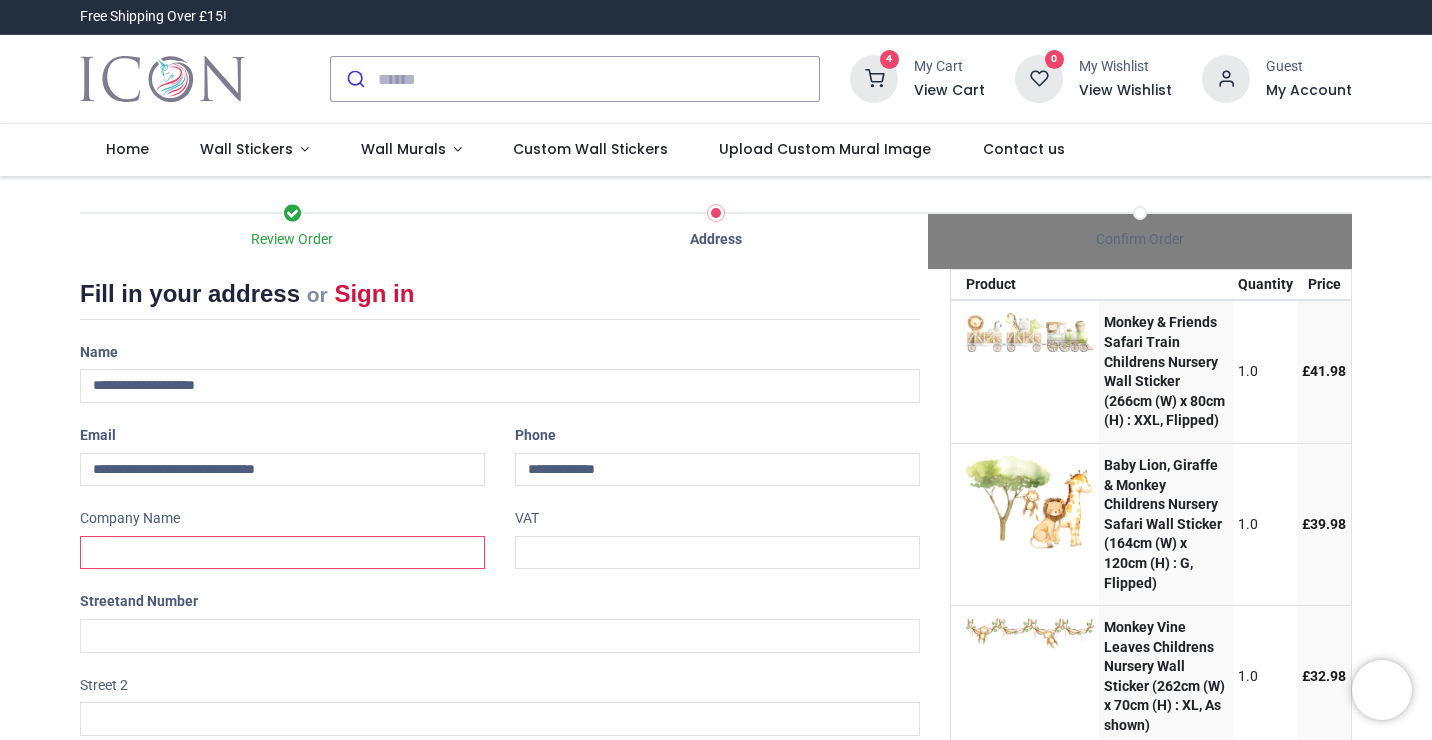 type on "**********" 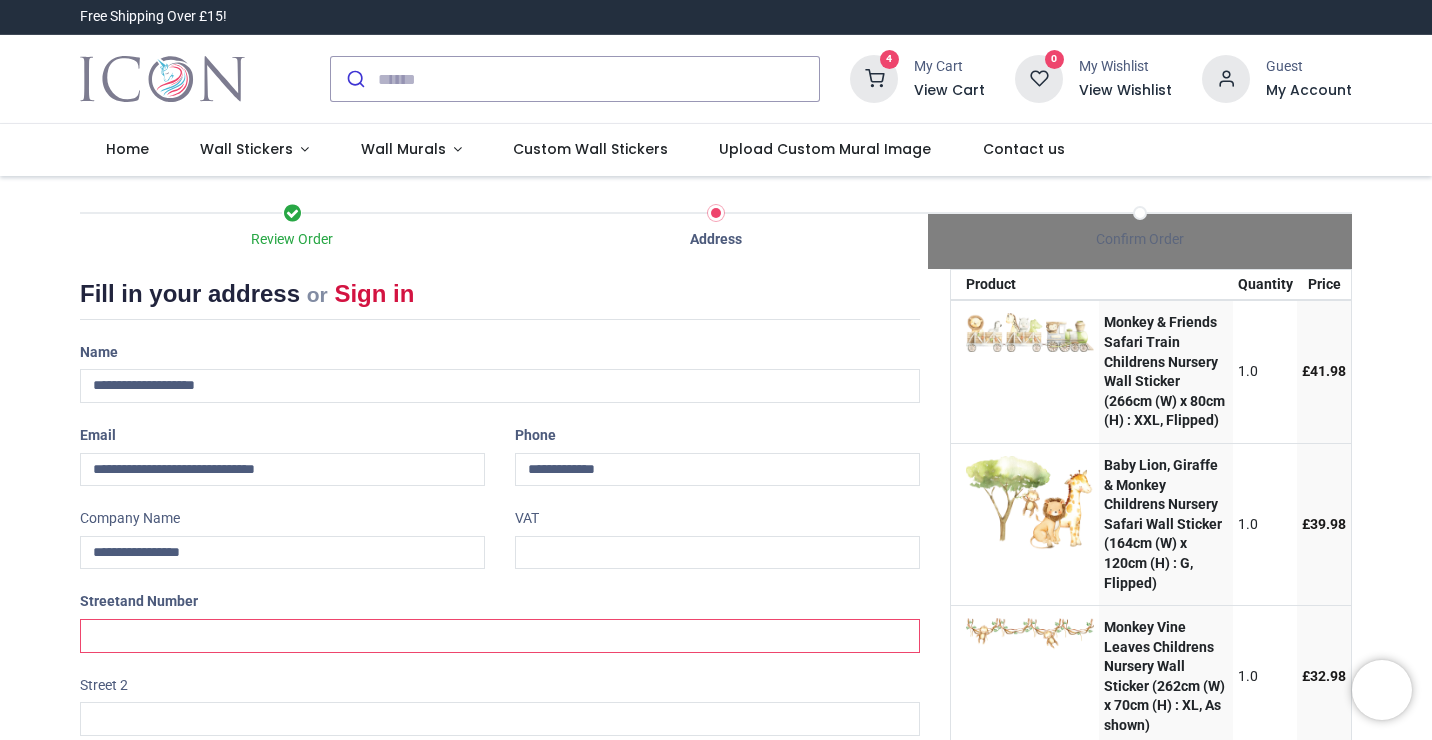 type on "**********" 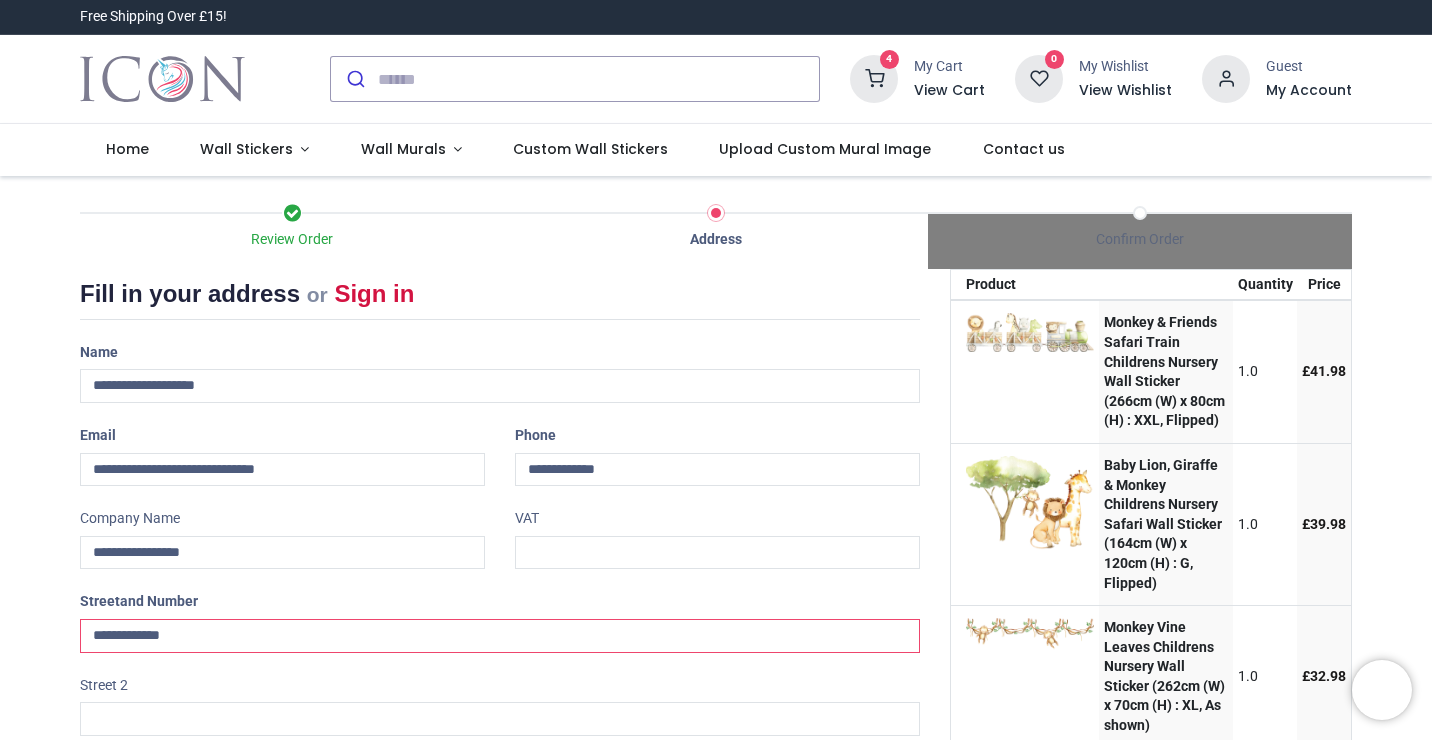 type on "**********" 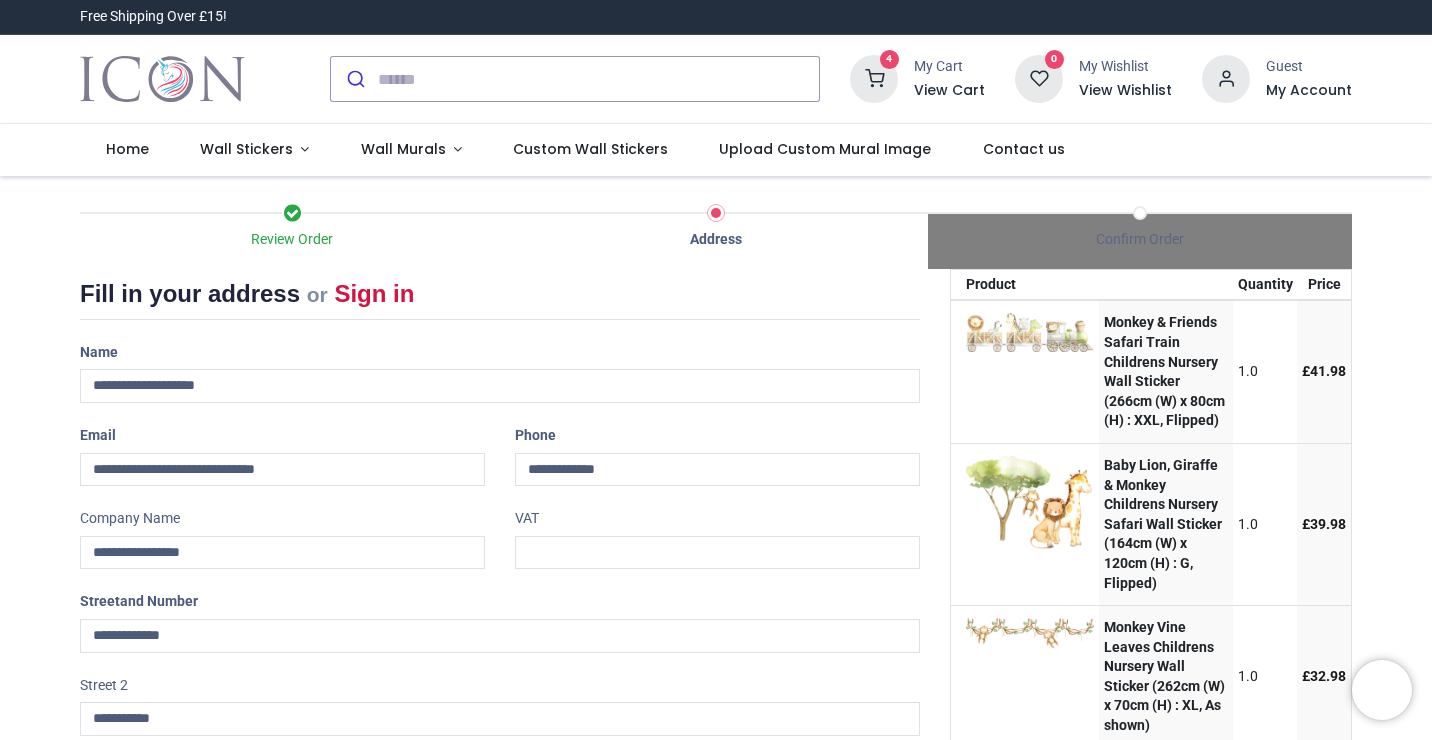 type on "**********" 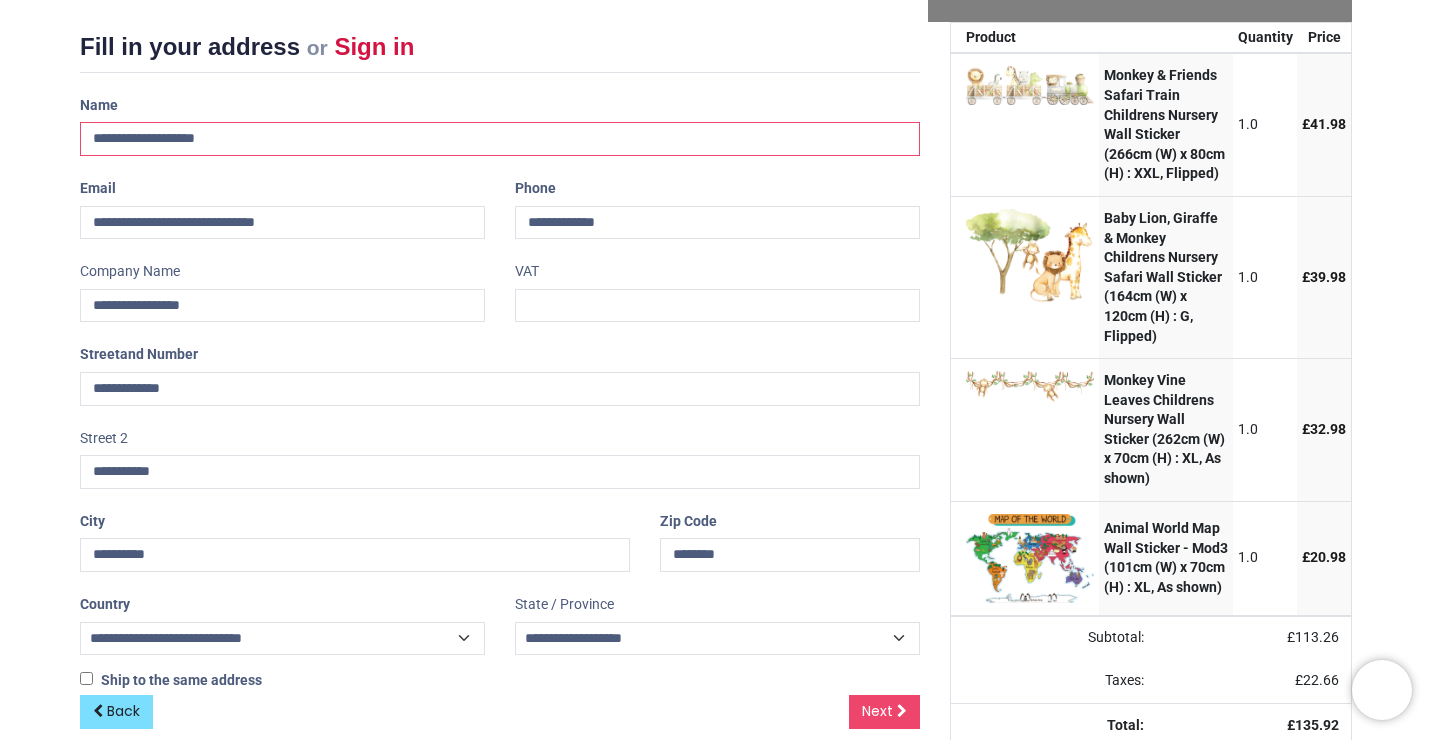 scroll, scrollTop: 292, scrollLeft: 0, axis: vertical 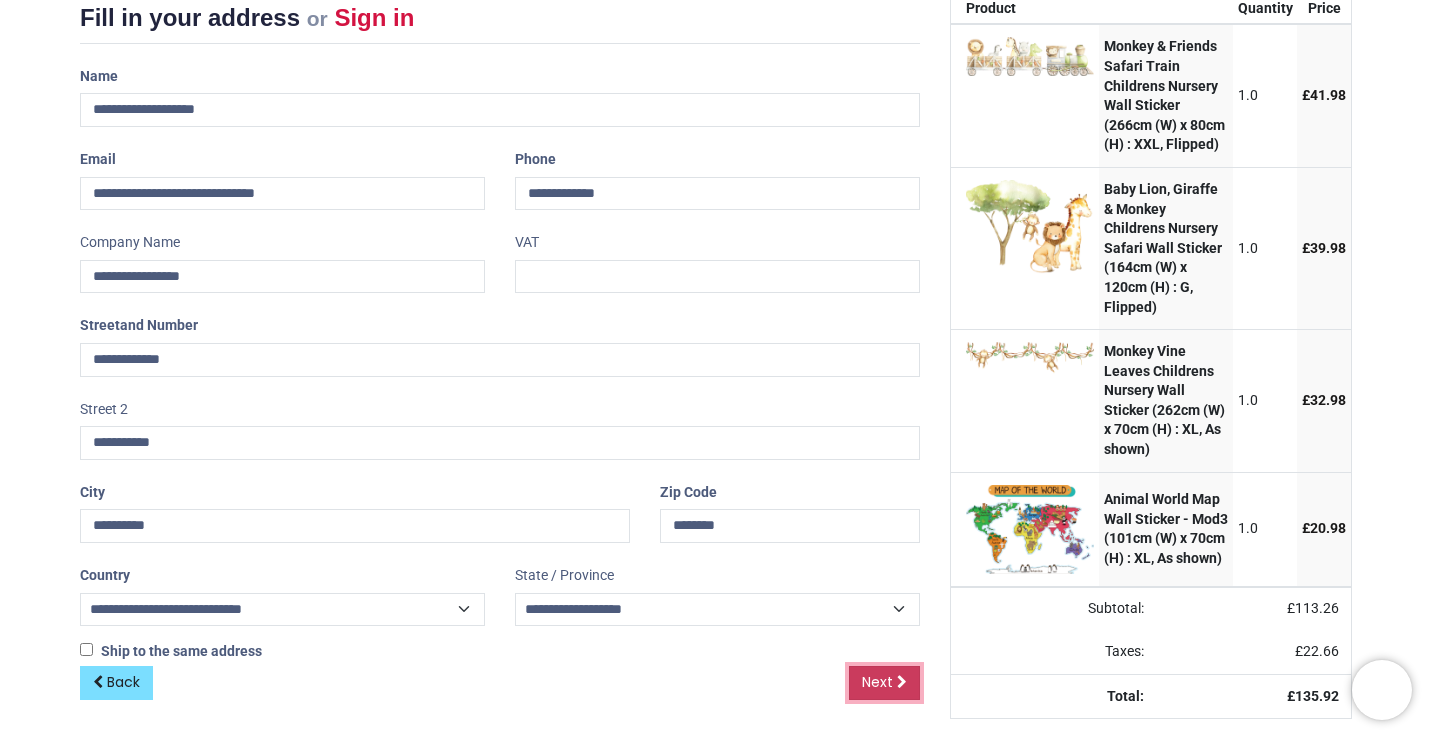 click on "Next" at bounding box center [877, 682] 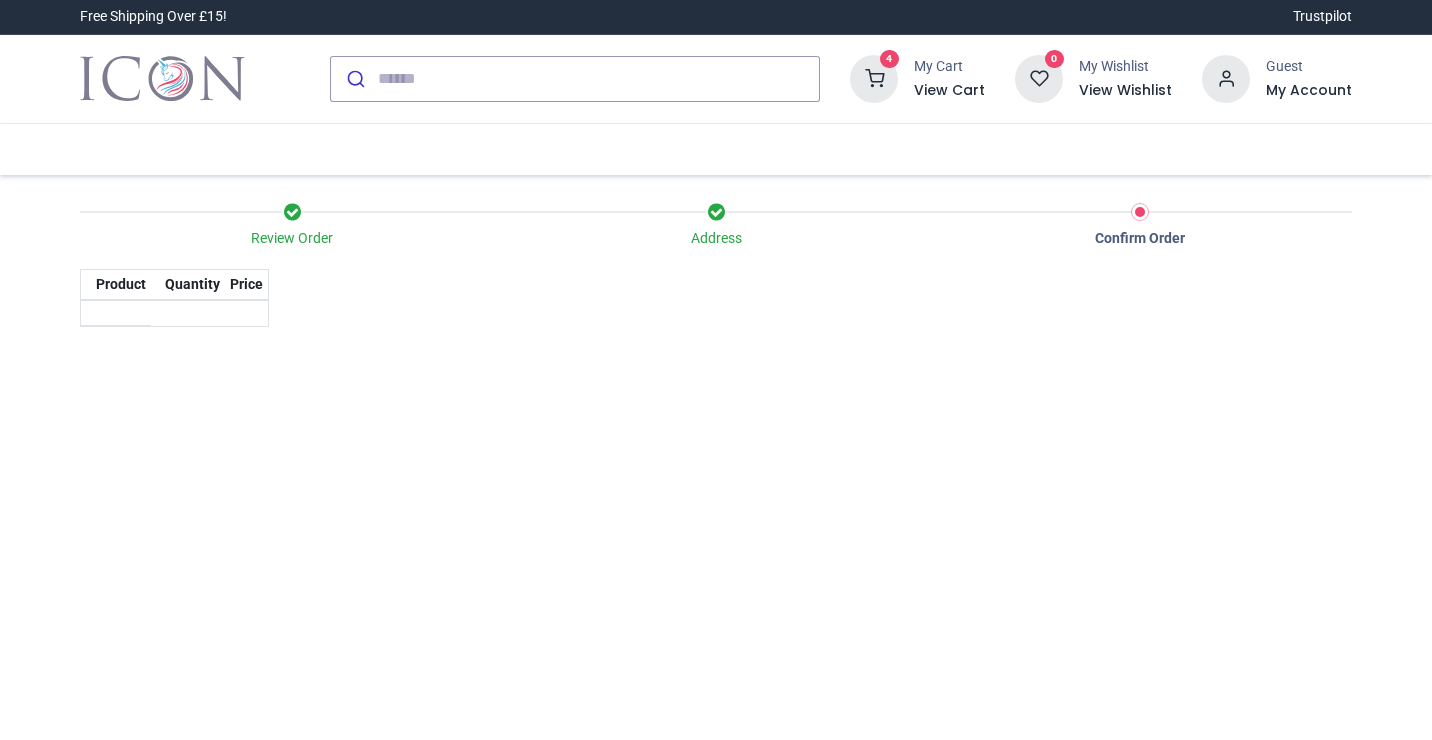 scroll, scrollTop: 0, scrollLeft: 0, axis: both 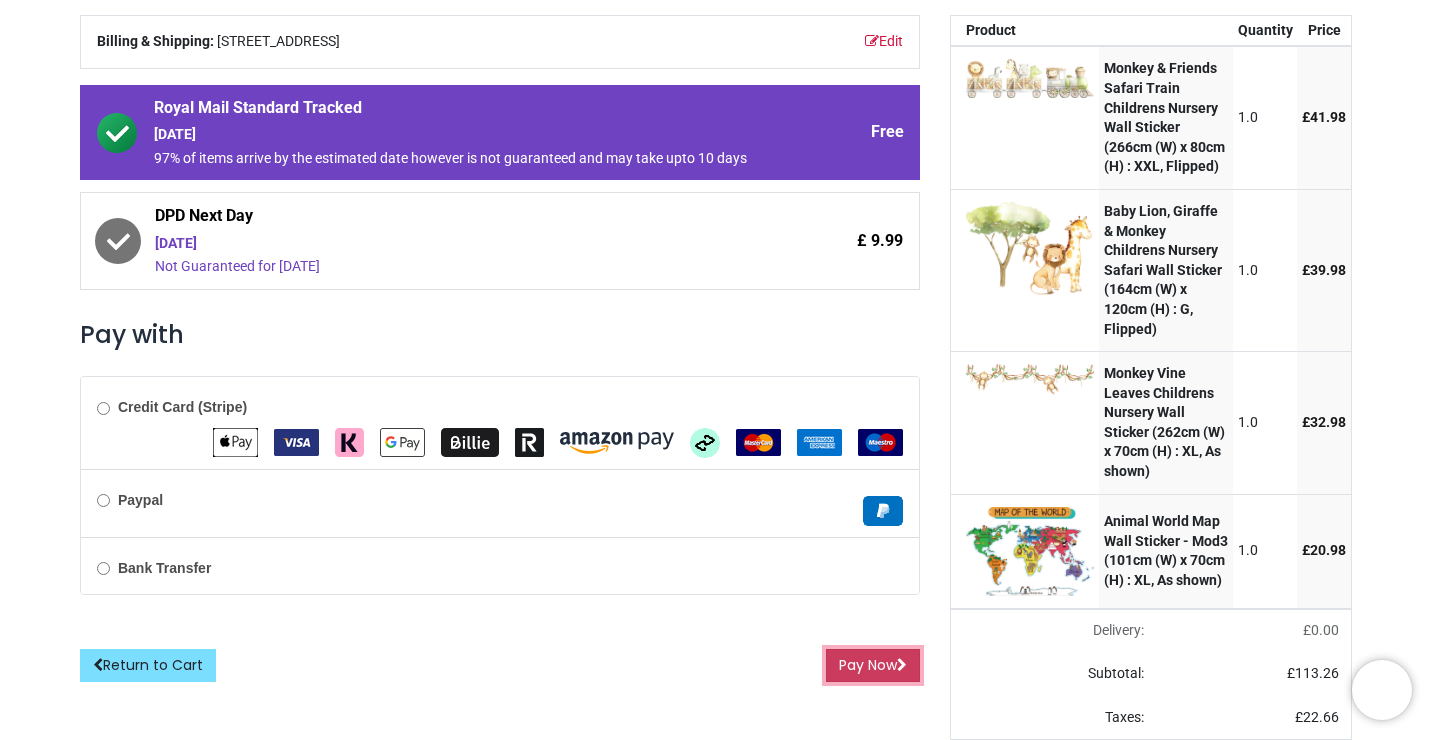 click on "Pay Now" at bounding box center [873, 666] 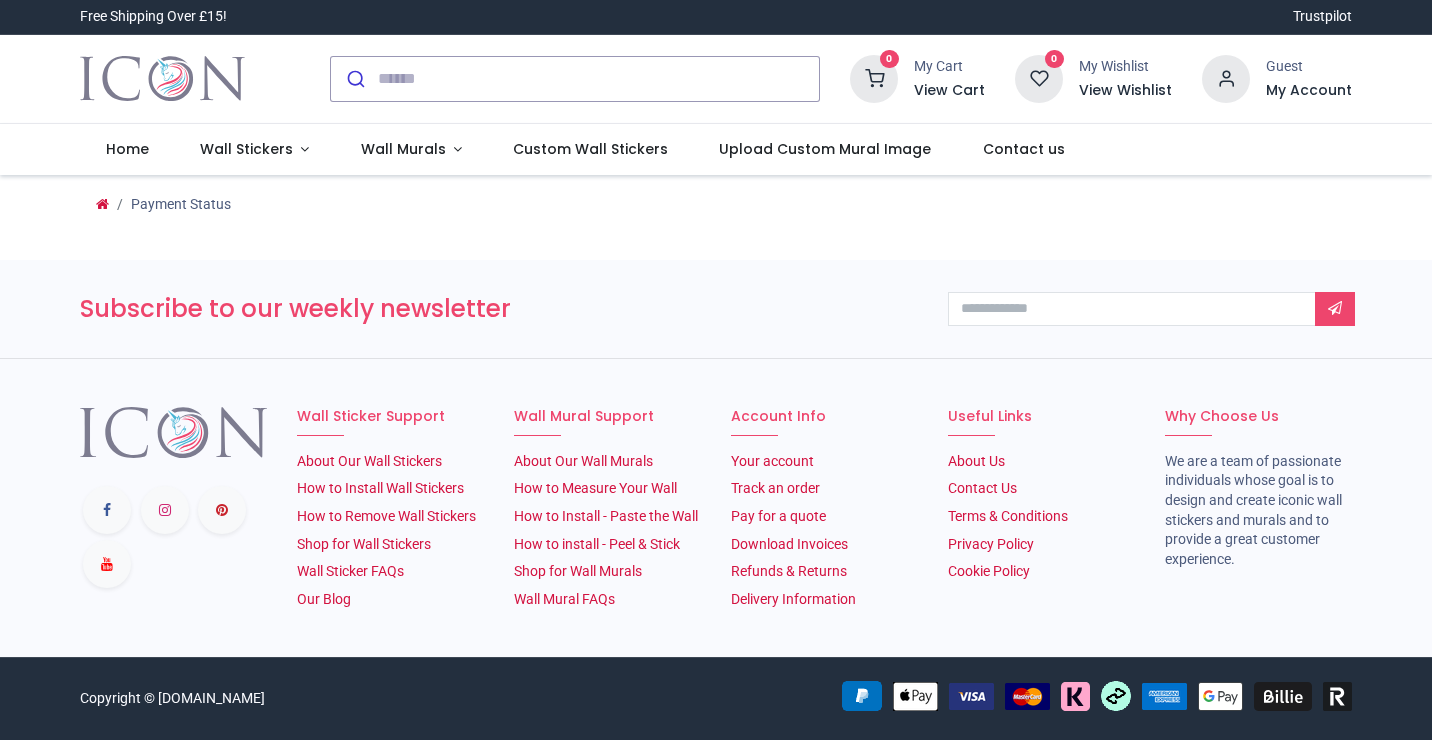 scroll, scrollTop: 0, scrollLeft: 0, axis: both 